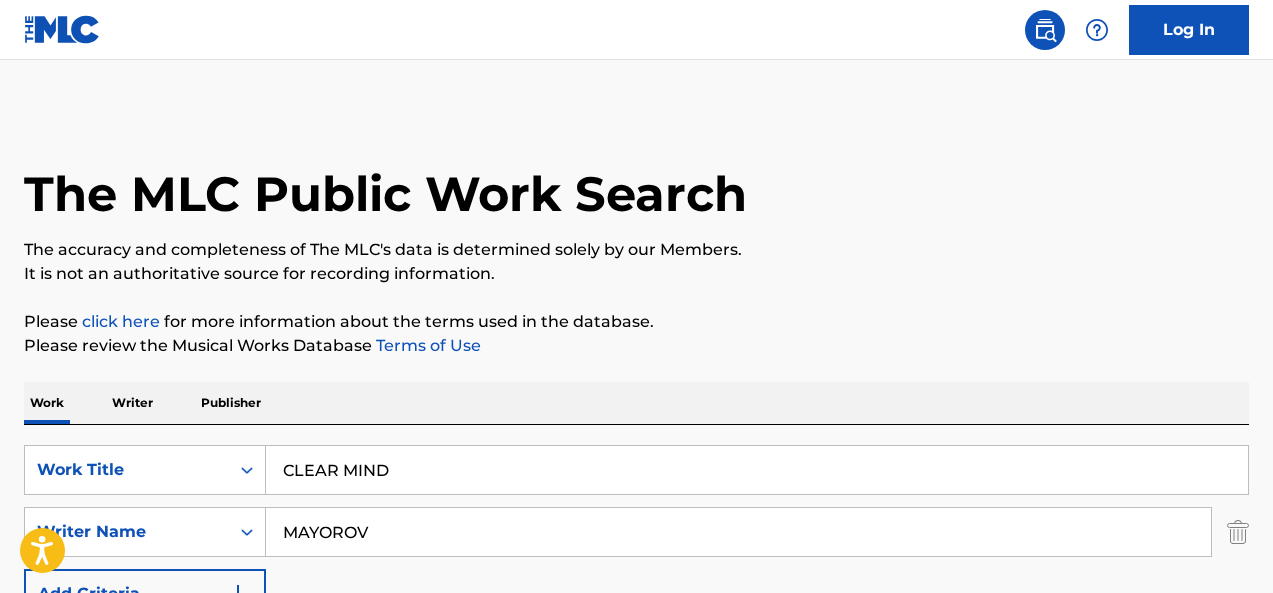 scroll, scrollTop: 274, scrollLeft: 0, axis: vertical 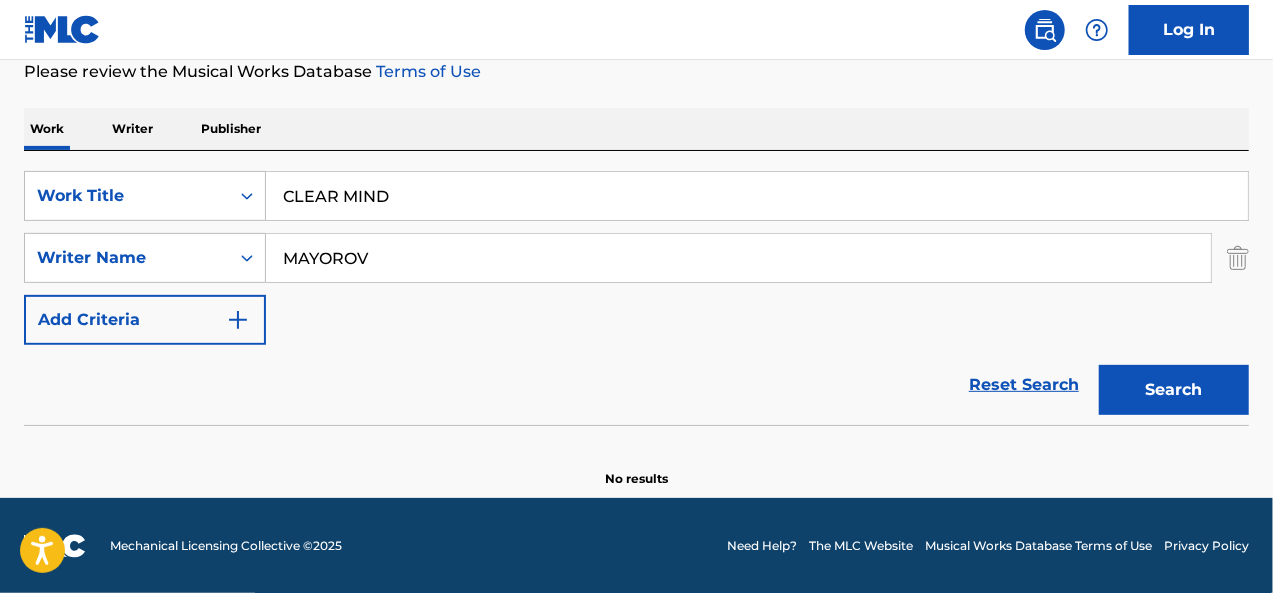 click on "CLEAR MIND" at bounding box center [757, 196] 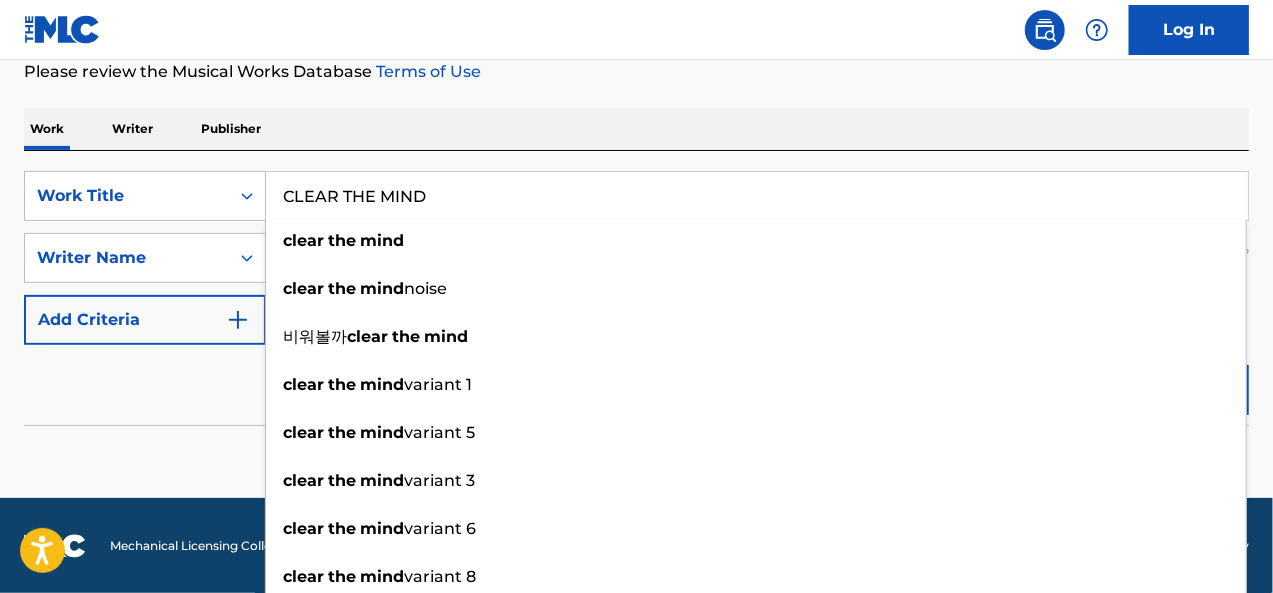 type on "CLEAR THE MIND" 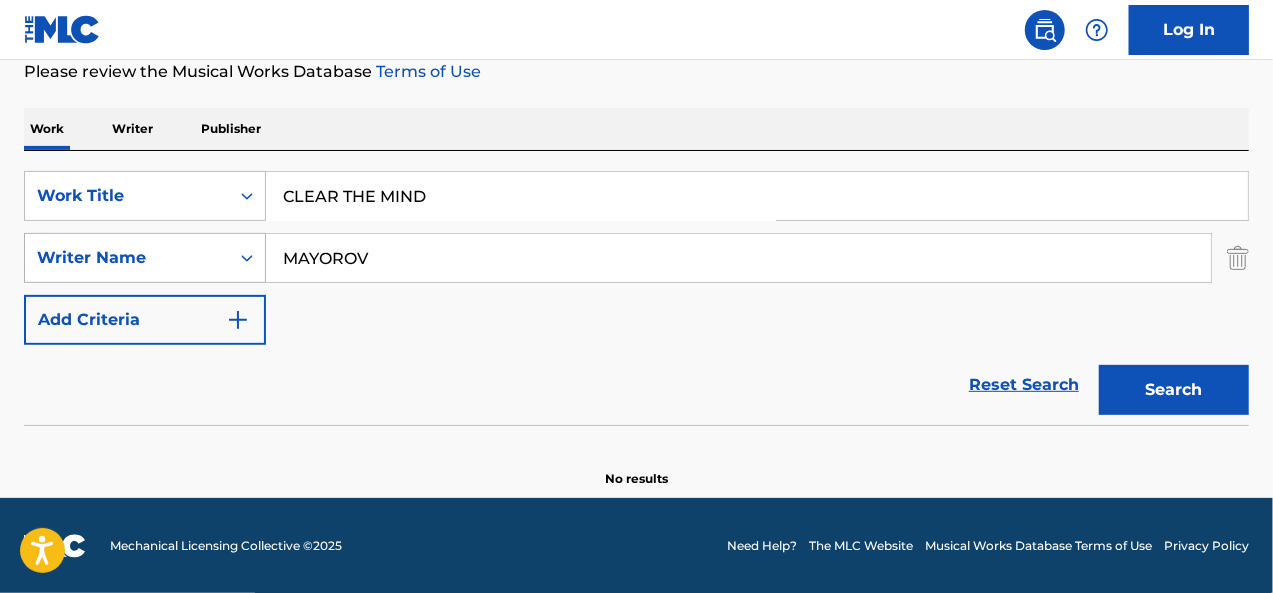 drag, startPoint x: 377, startPoint y: 264, endPoint x: 230, endPoint y: 249, distance: 147.76332 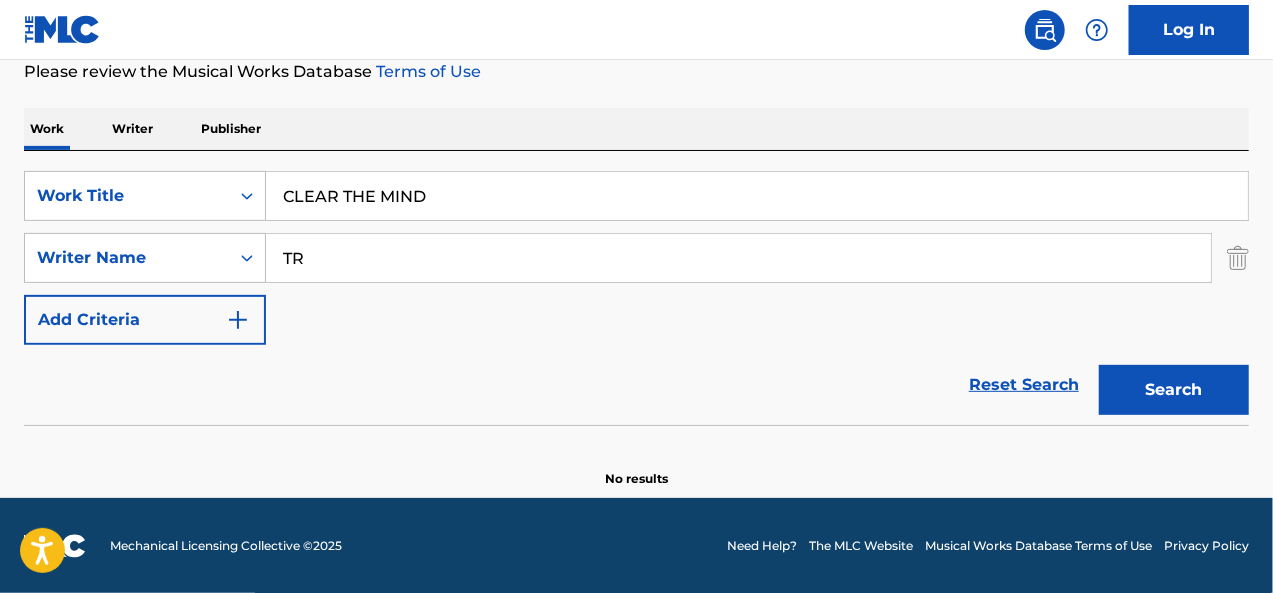 type on "TRIVELLATO" 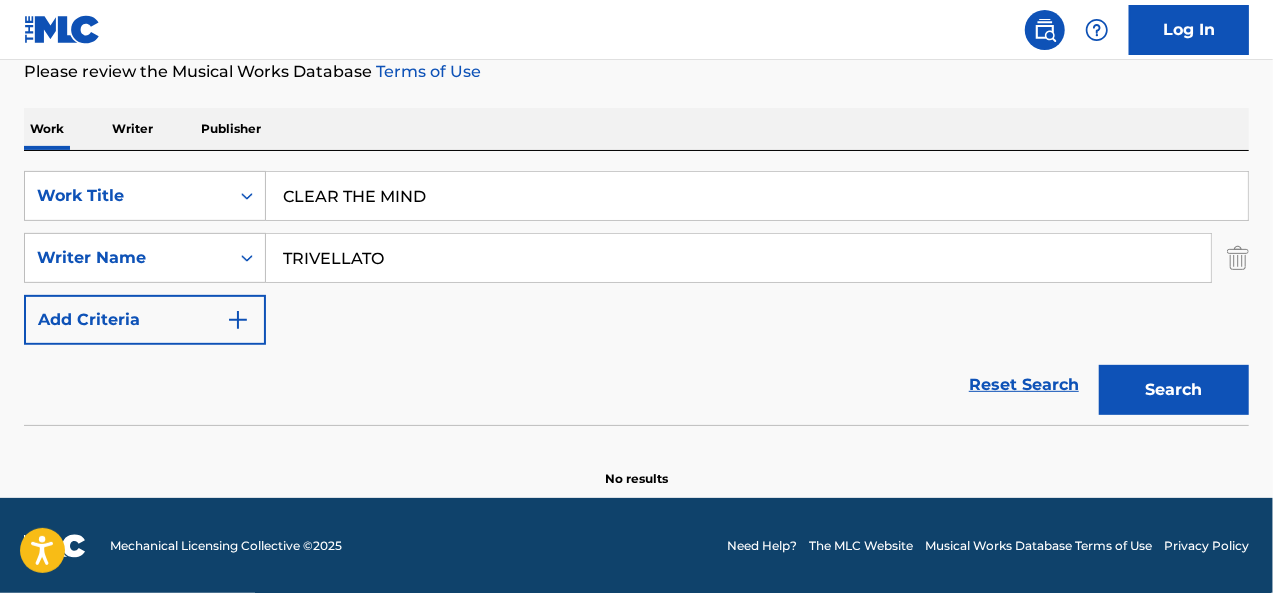click on "Search" at bounding box center (1174, 390) 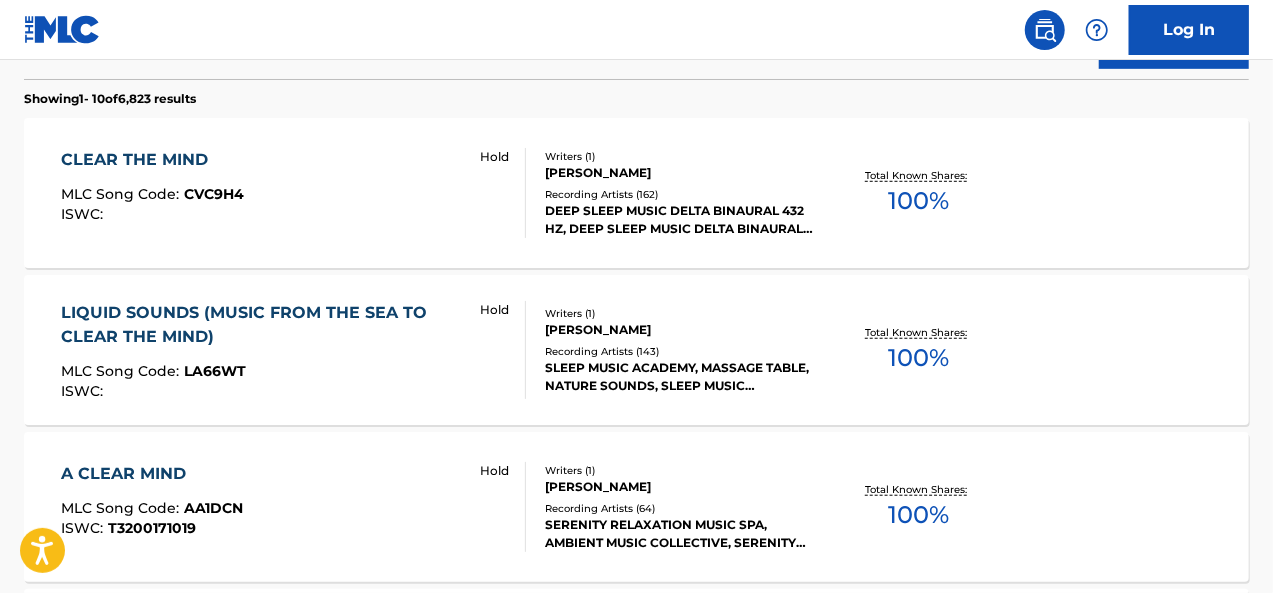 scroll, scrollTop: 631, scrollLeft: 0, axis: vertical 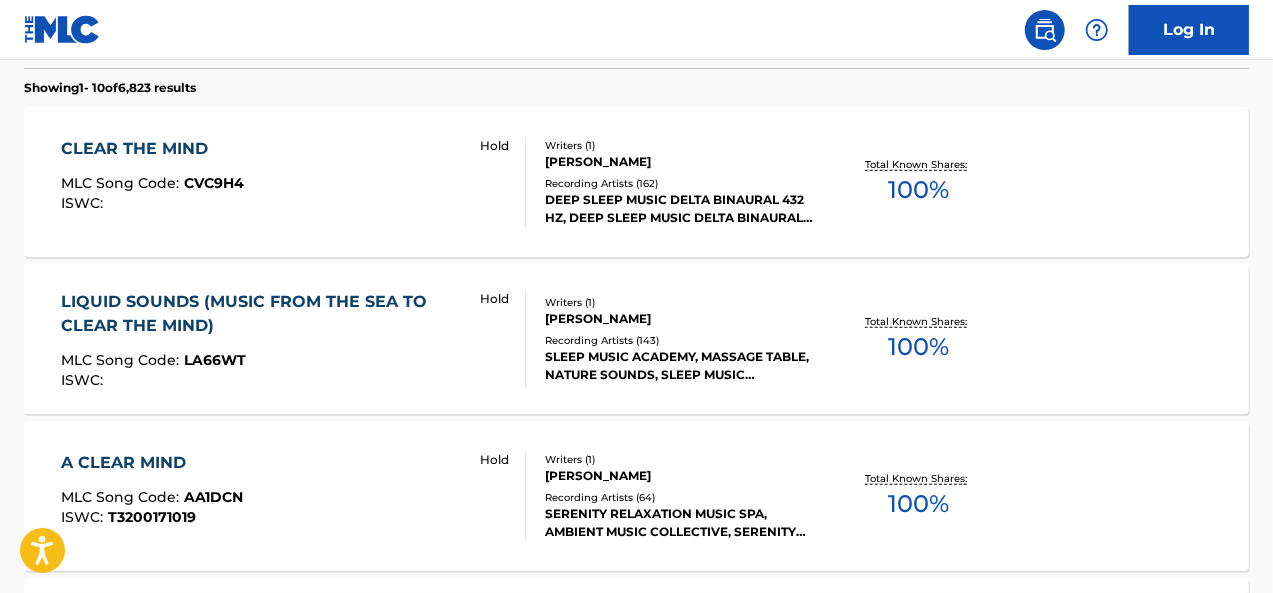 click on "CLEAR THE MIND MLC Song Code : CVC9H4 ISWC :   Hold" at bounding box center (294, 182) 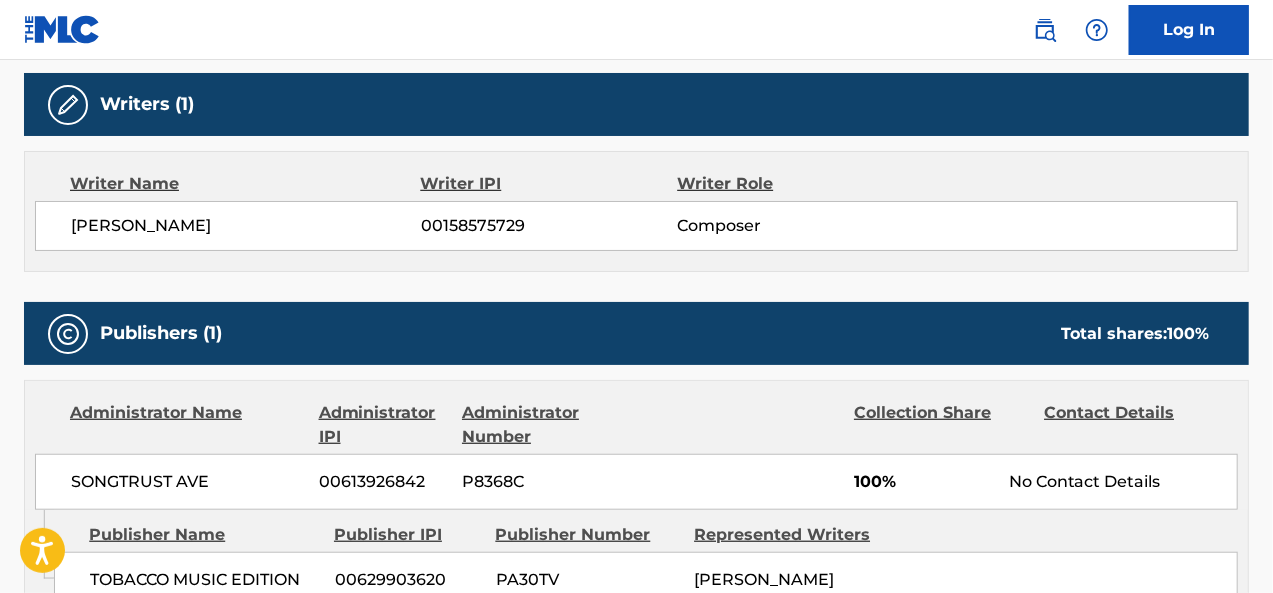 scroll, scrollTop: 0, scrollLeft: 0, axis: both 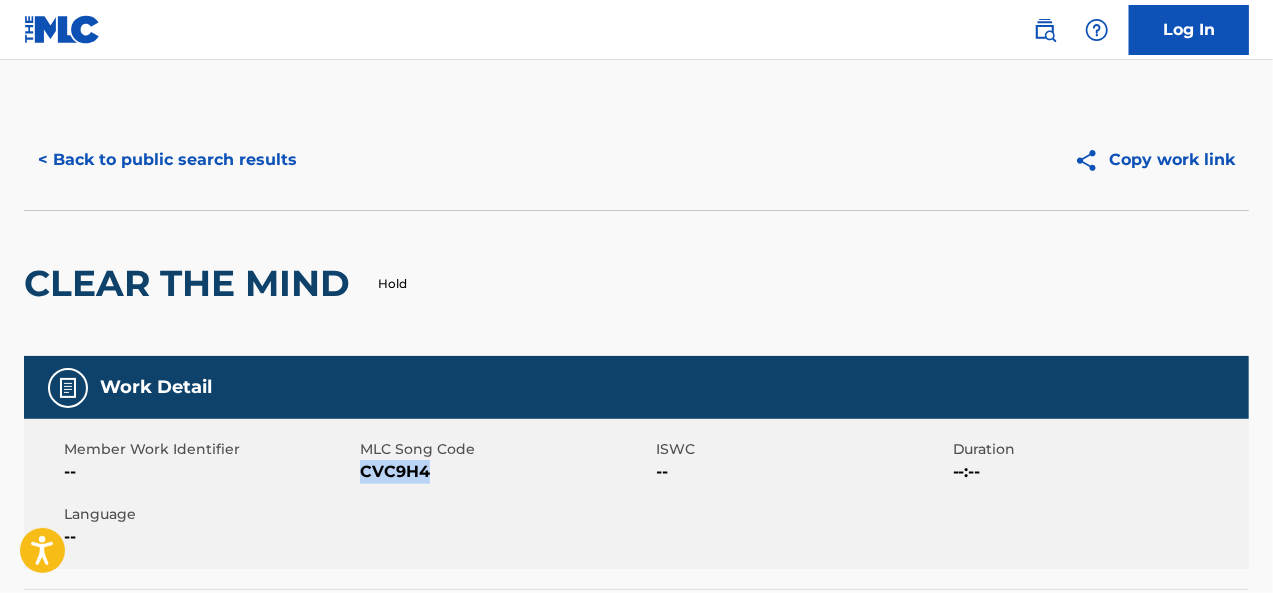 drag, startPoint x: 434, startPoint y: 479, endPoint x: 363, endPoint y: 483, distance: 71.11259 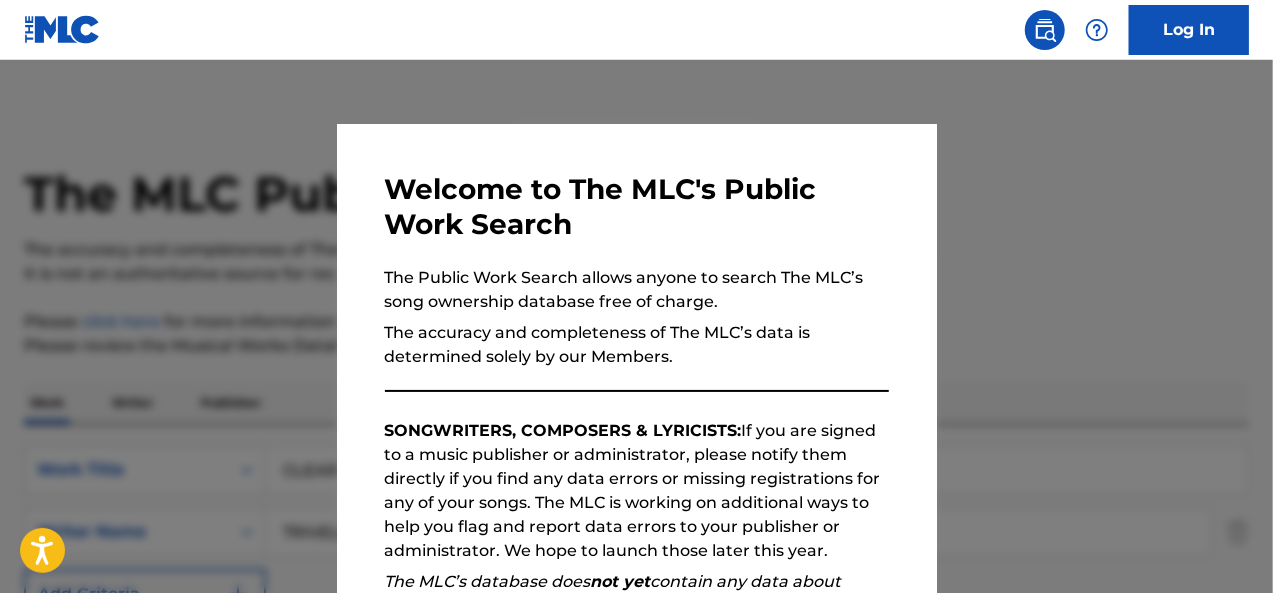 scroll, scrollTop: 745, scrollLeft: 0, axis: vertical 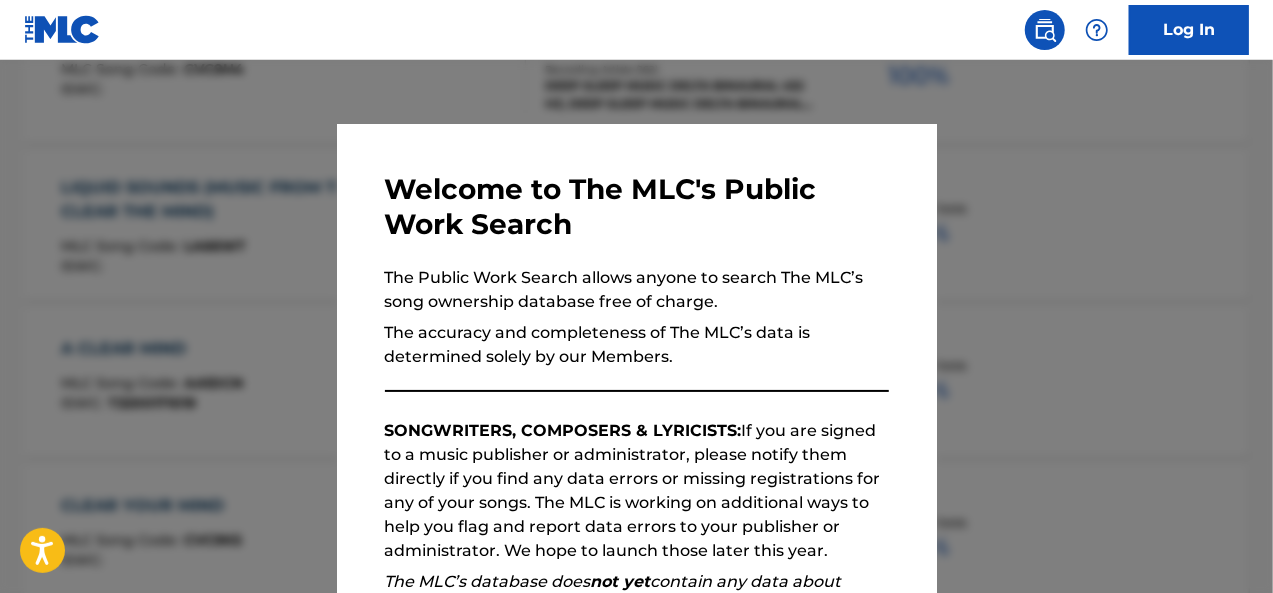 click at bounding box center (636, 356) 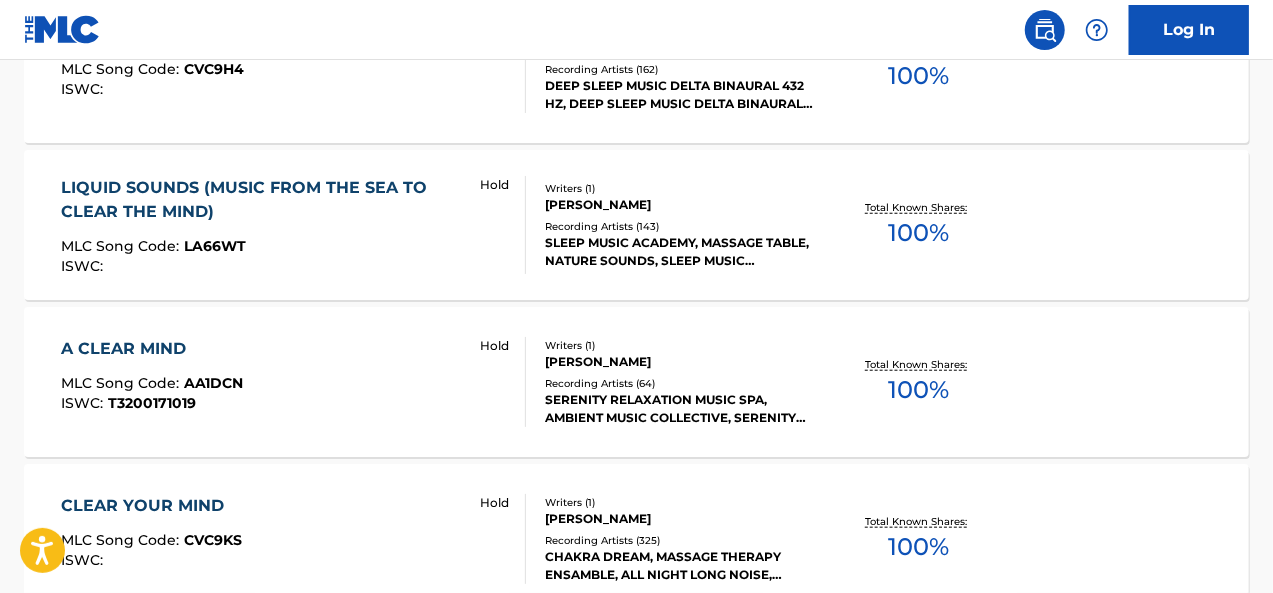 scroll, scrollTop: 140, scrollLeft: 0, axis: vertical 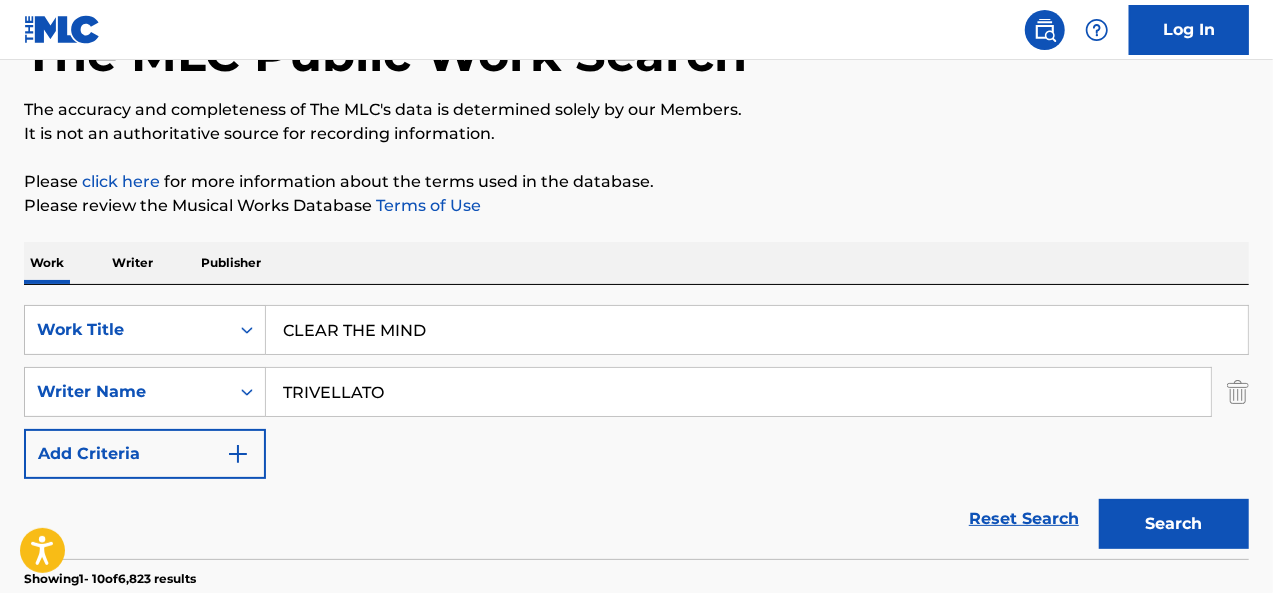 click on "CLEAR THE MIND" at bounding box center (757, 330) 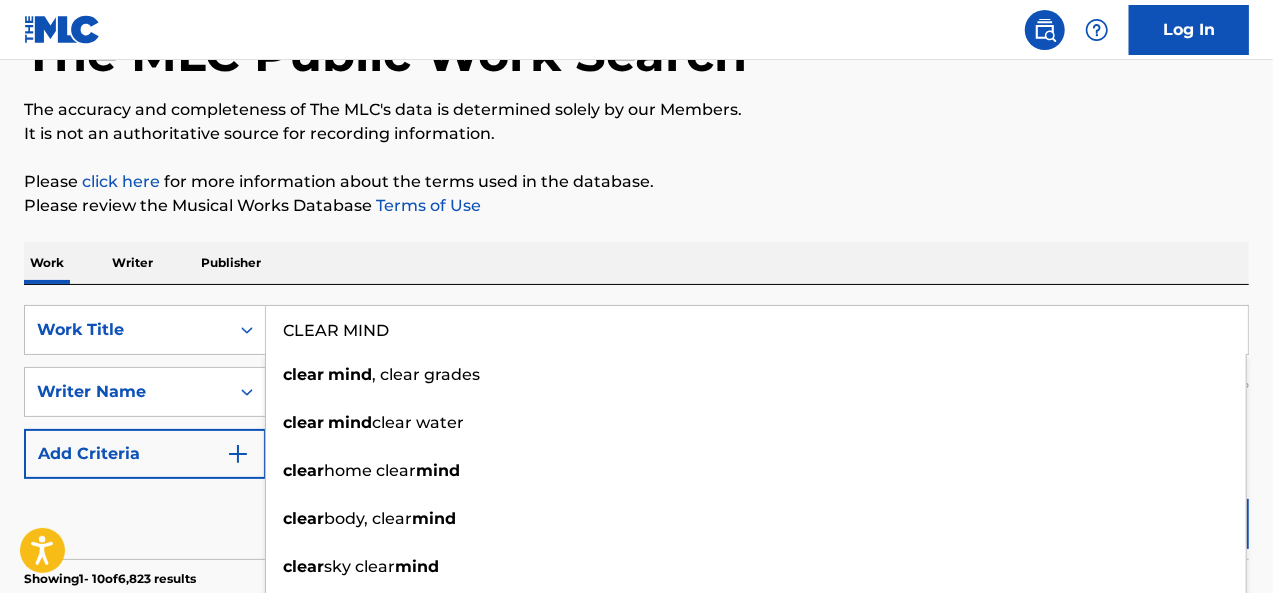 type on "CLEAR MIND" 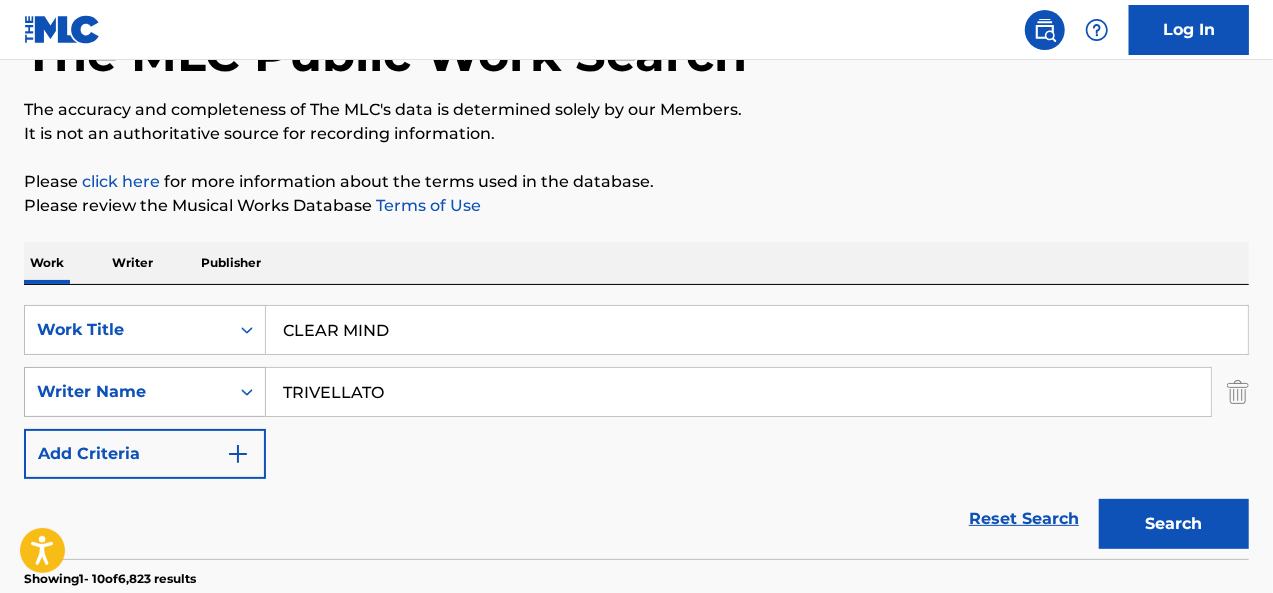 drag, startPoint x: 396, startPoint y: 395, endPoint x: 205, endPoint y: 406, distance: 191.3165 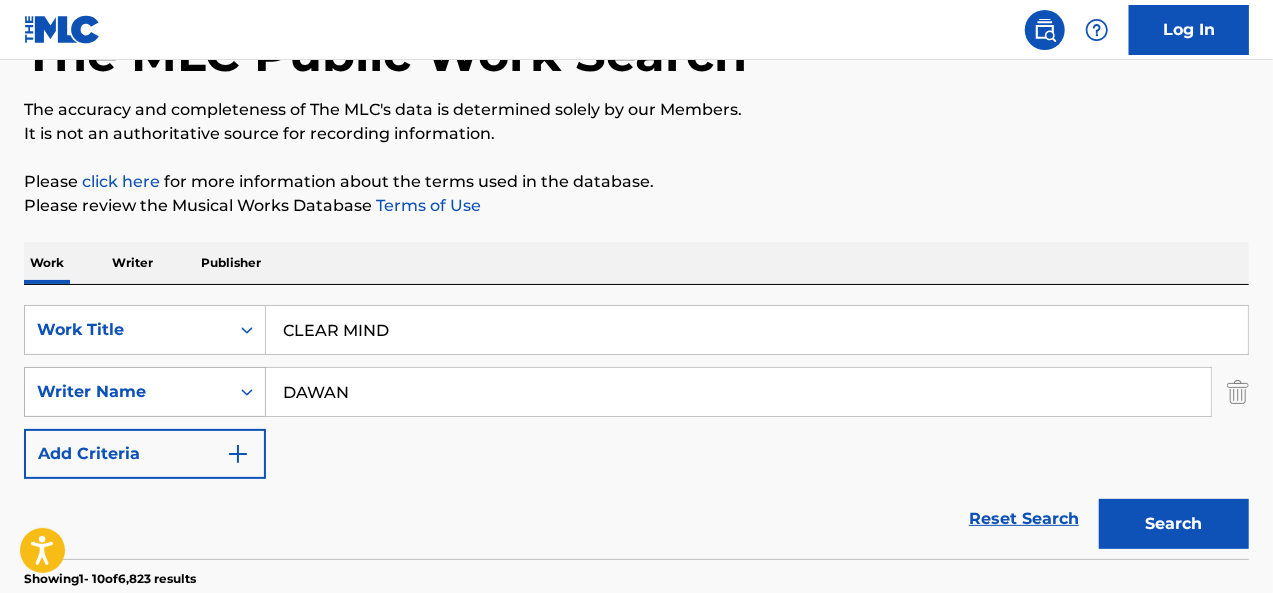 type on "DAWAN" 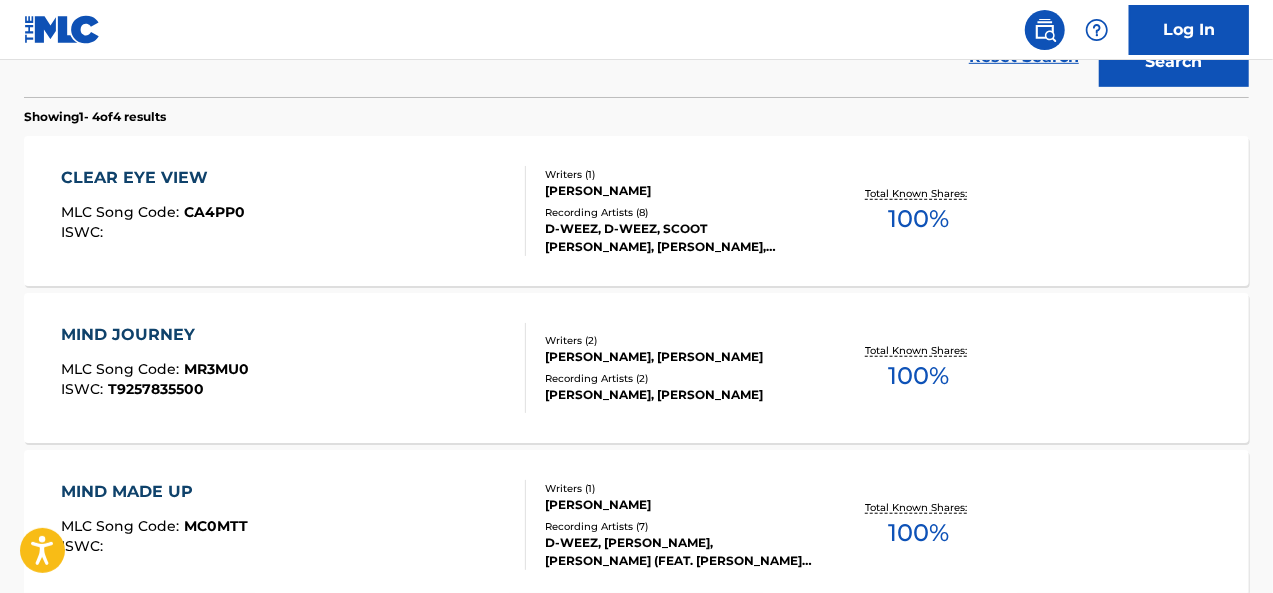 scroll, scrollTop: 0, scrollLeft: 0, axis: both 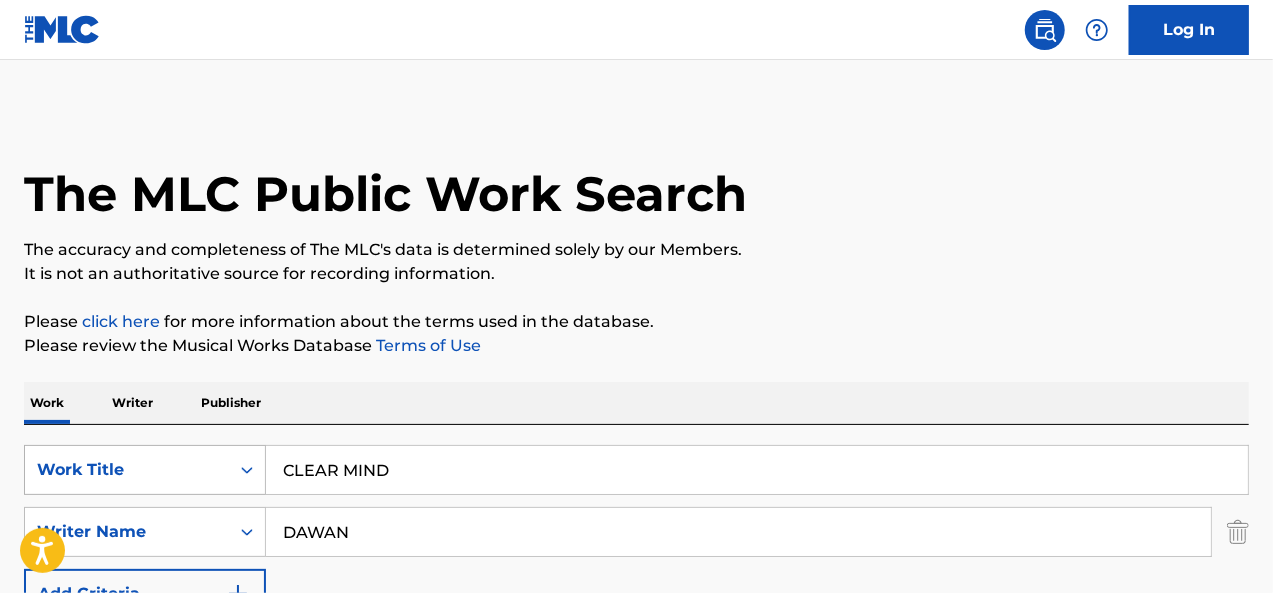 drag, startPoint x: 415, startPoint y: 467, endPoint x: 264, endPoint y: 467, distance: 151 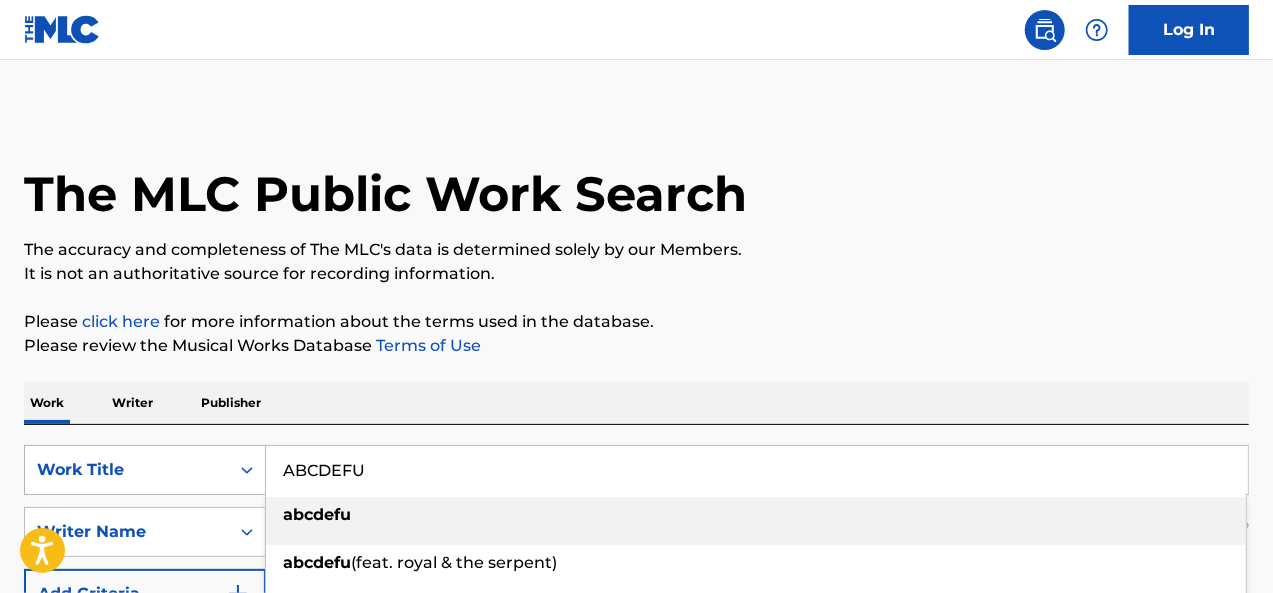 type on "ABCDEFU" 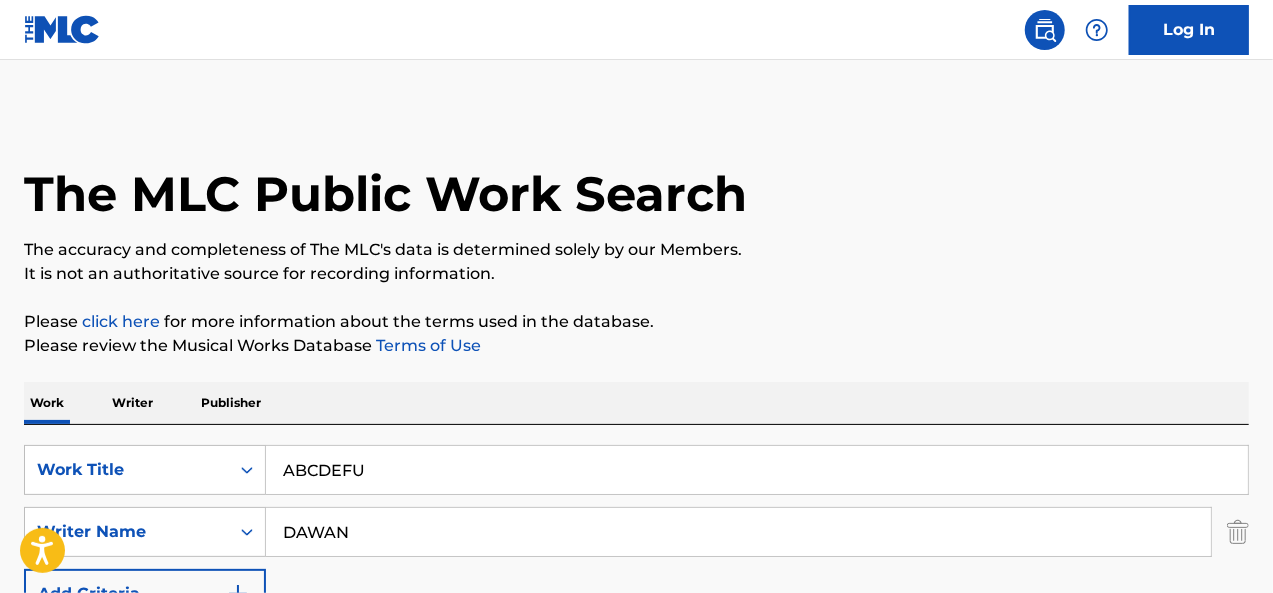 click on "DAWAN" at bounding box center [738, 532] 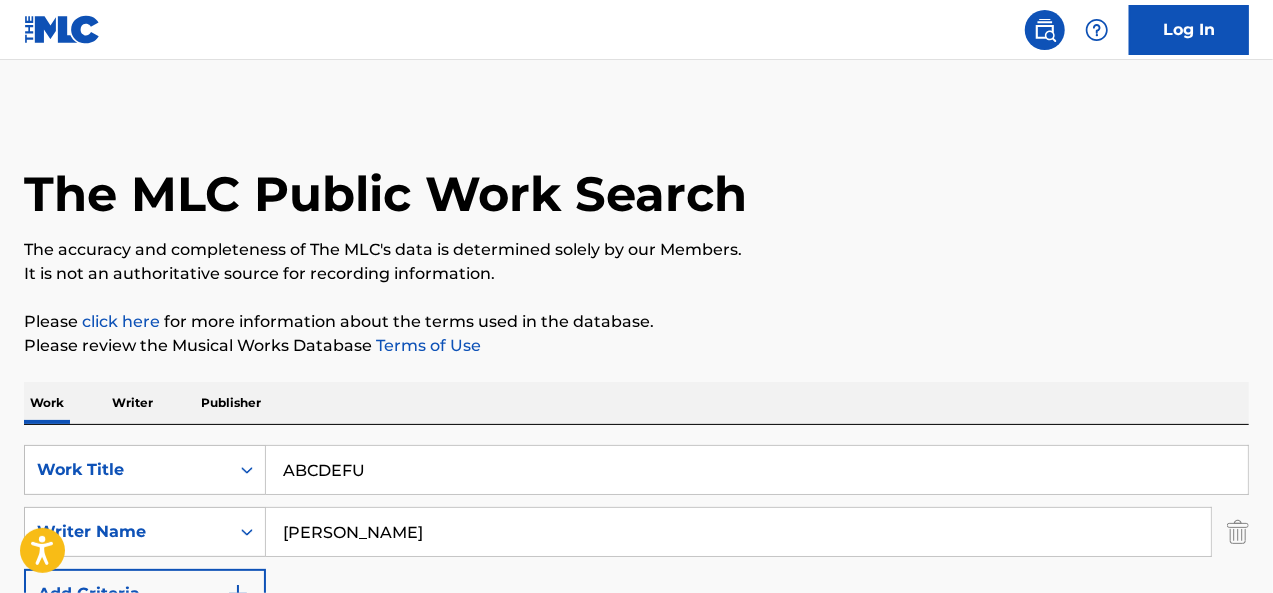 type on "[PERSON_NAME]" 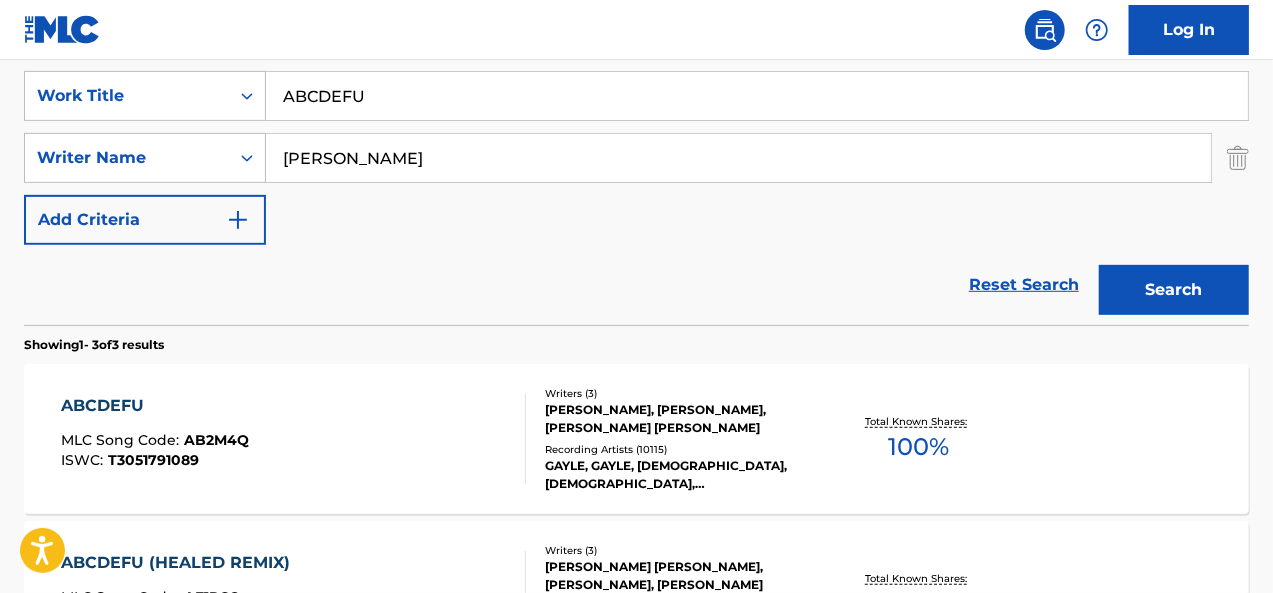 scroll, scrollTop: 384, scrollLeft: 0, axis: vertical 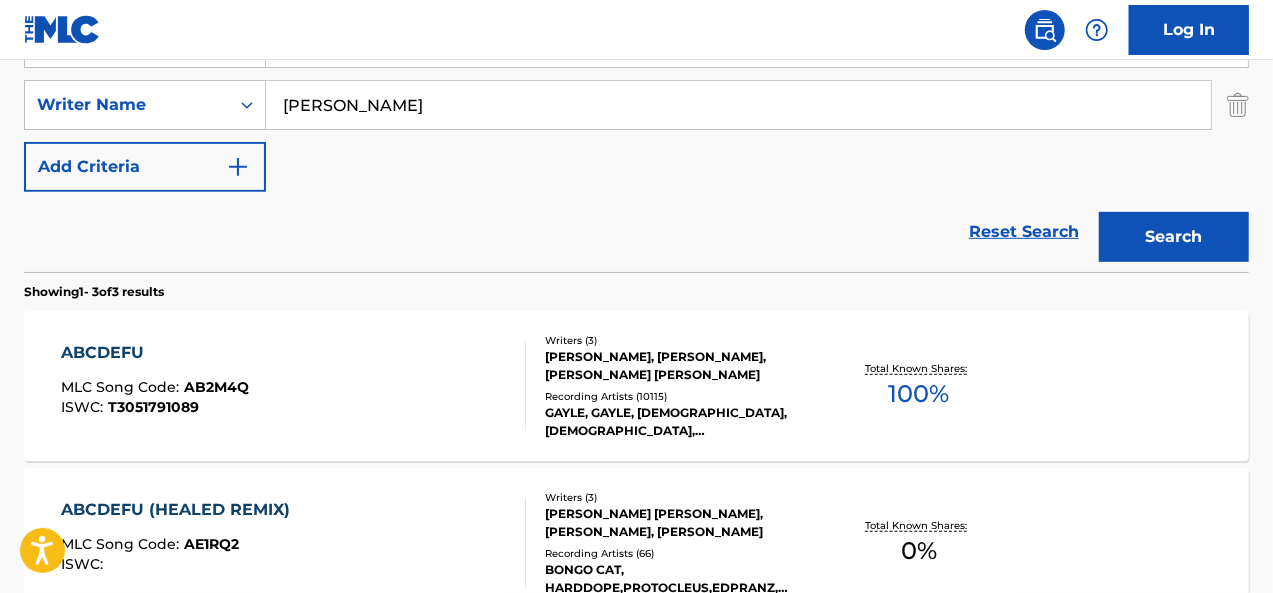 click on "ABCDEFU MLC Song Code : AB2M4Q ISWC : T3051791089" at bounding box center [294, 386] 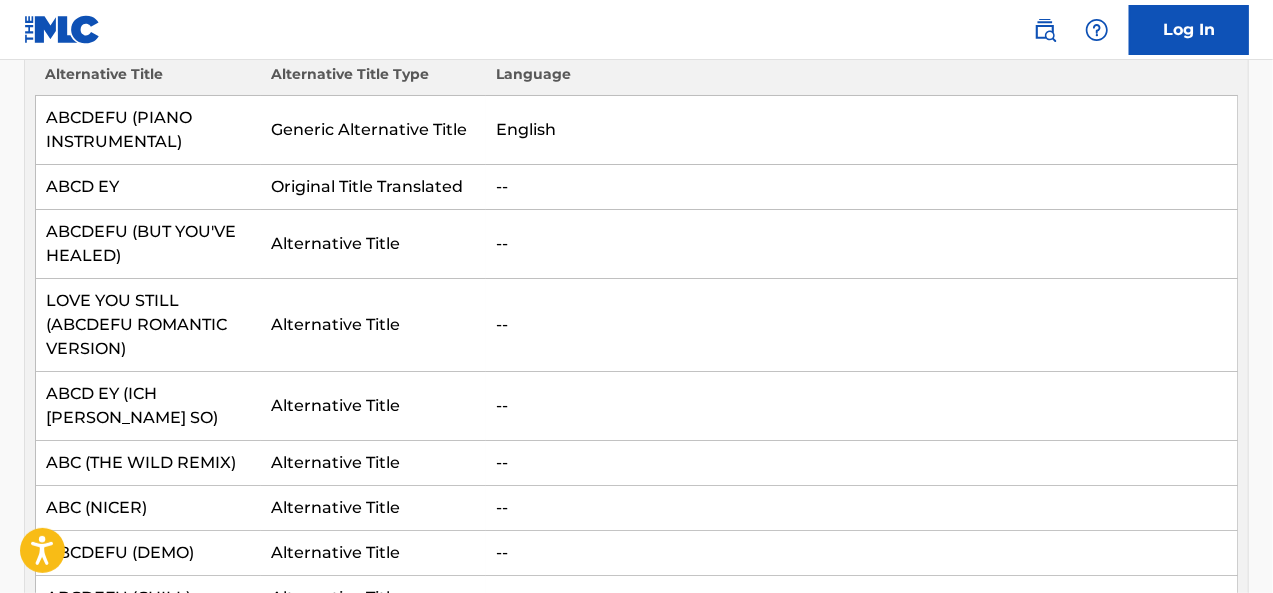 scroll, scrollTop: 662, scrollLeft: 0, axis: vertical 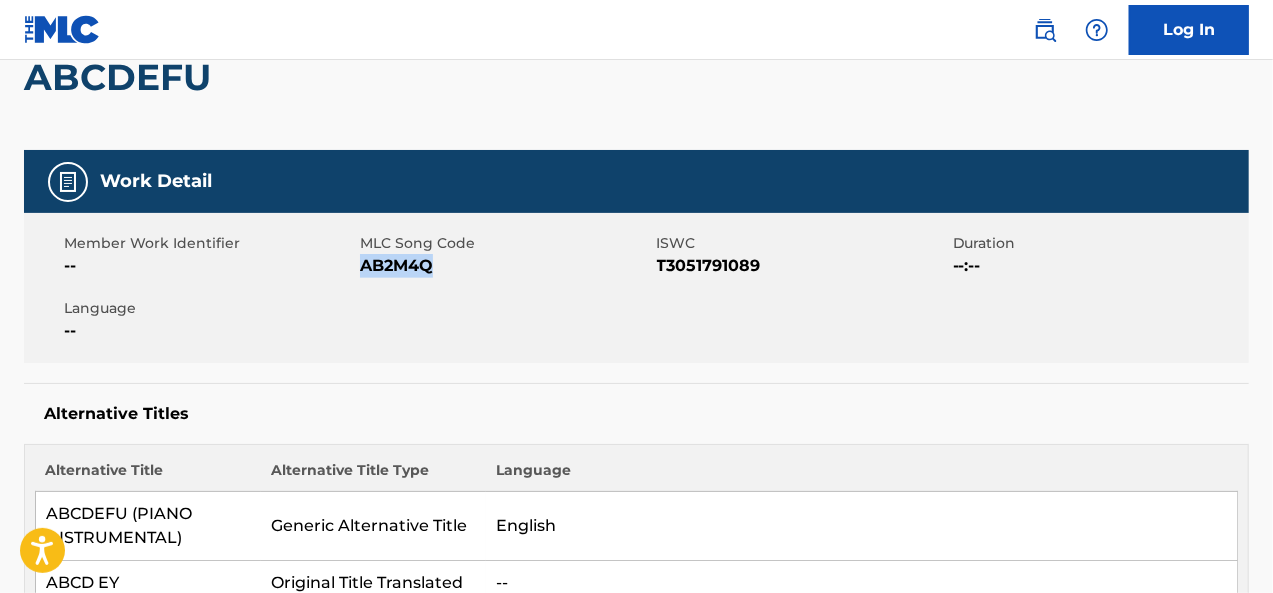 drag, startPoint x: 416, startPoint y: 271, endPoint x: 365, endPoint y: 273, distance: 51.0392 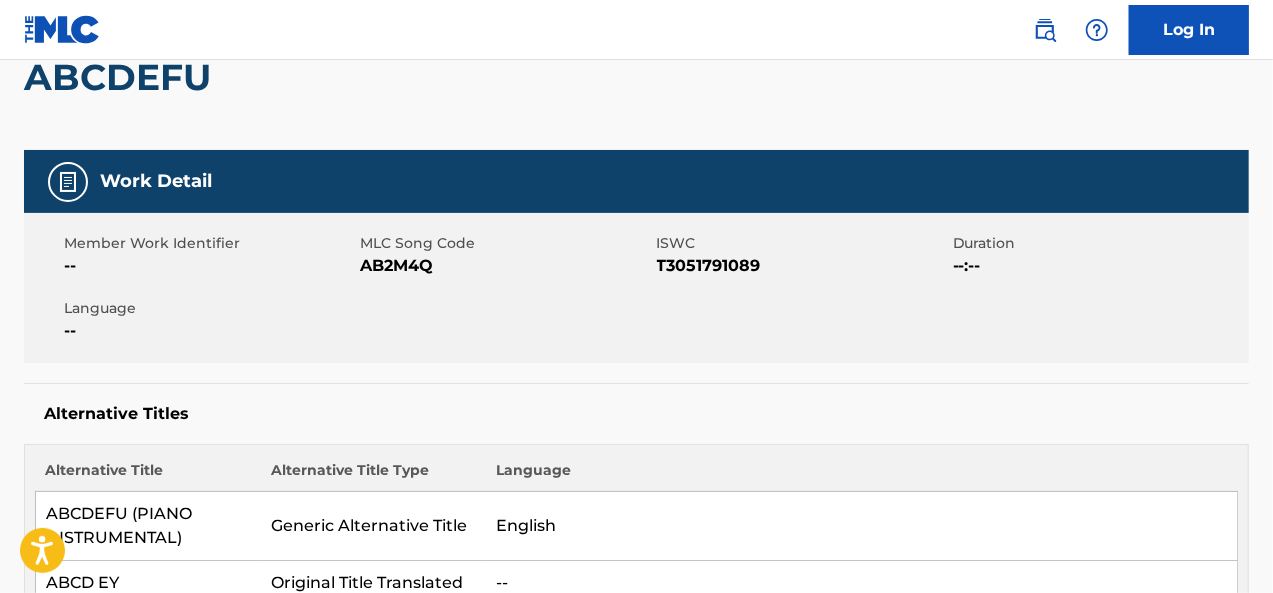 click on "Alternative Titles" at bounding box center (636, 414) 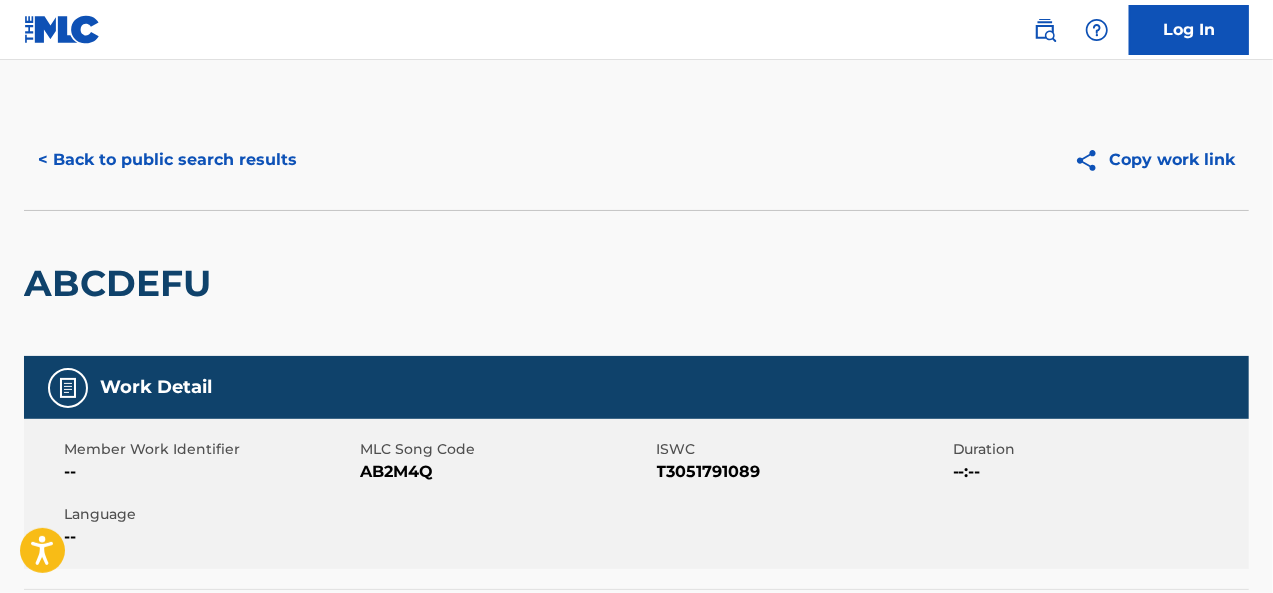 click on "< Back to public search results" at bounding box center (167, 160) 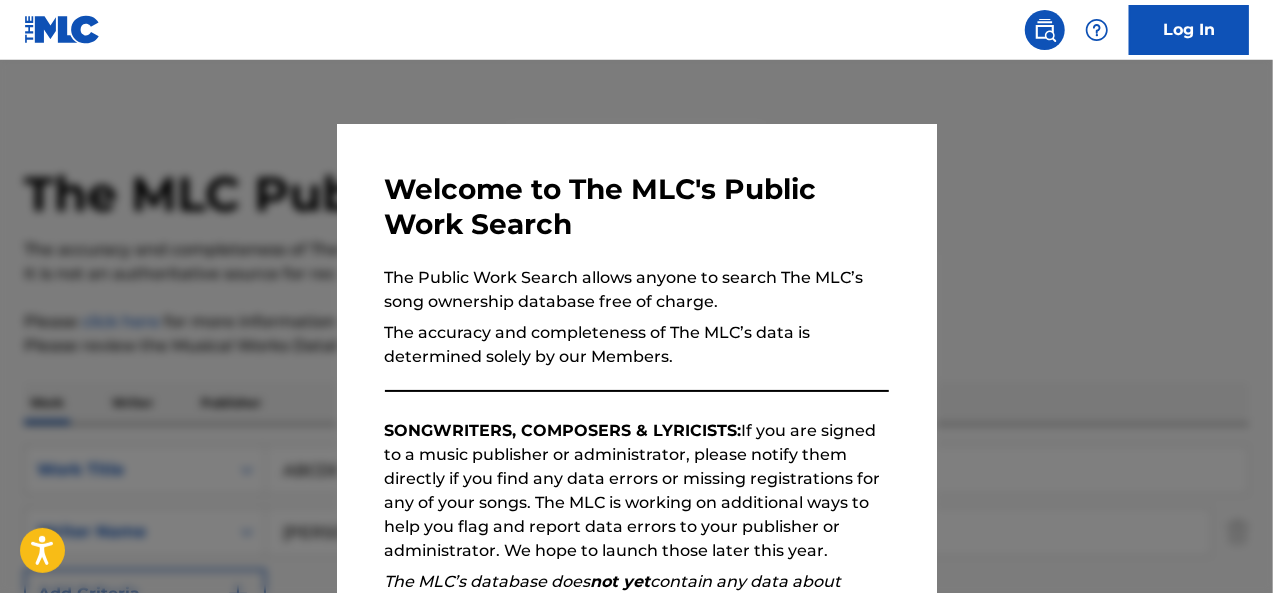 scroll, scrollTop: 427, scrollLeft: 0, axis: vertical 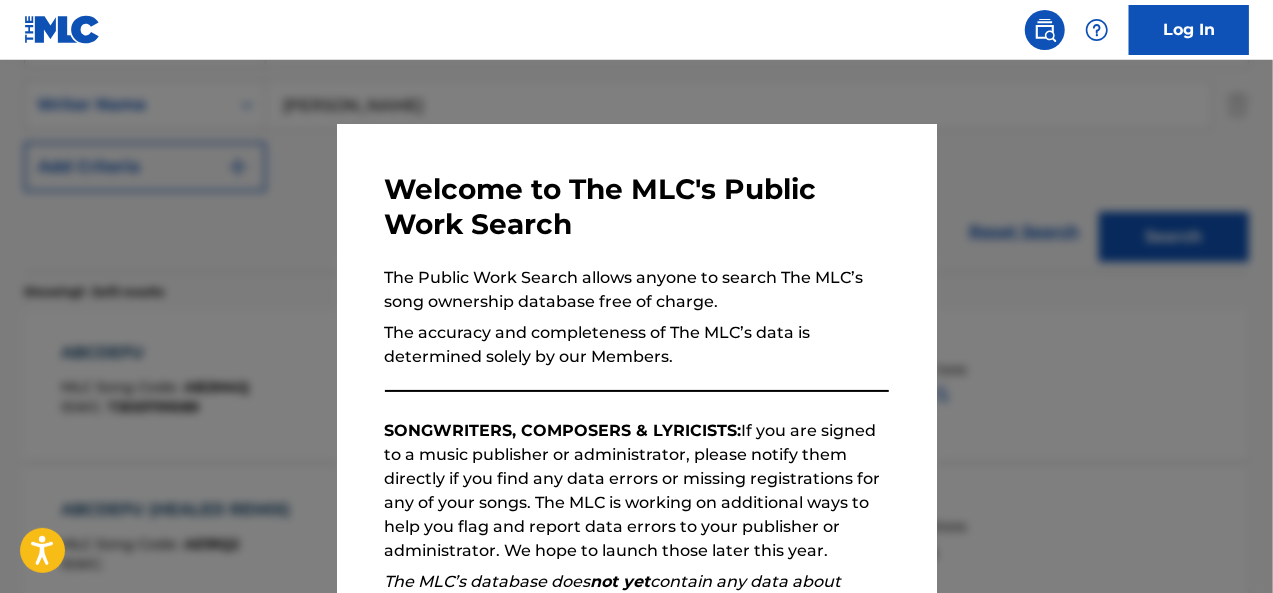 click at bounding box center (636, 356) 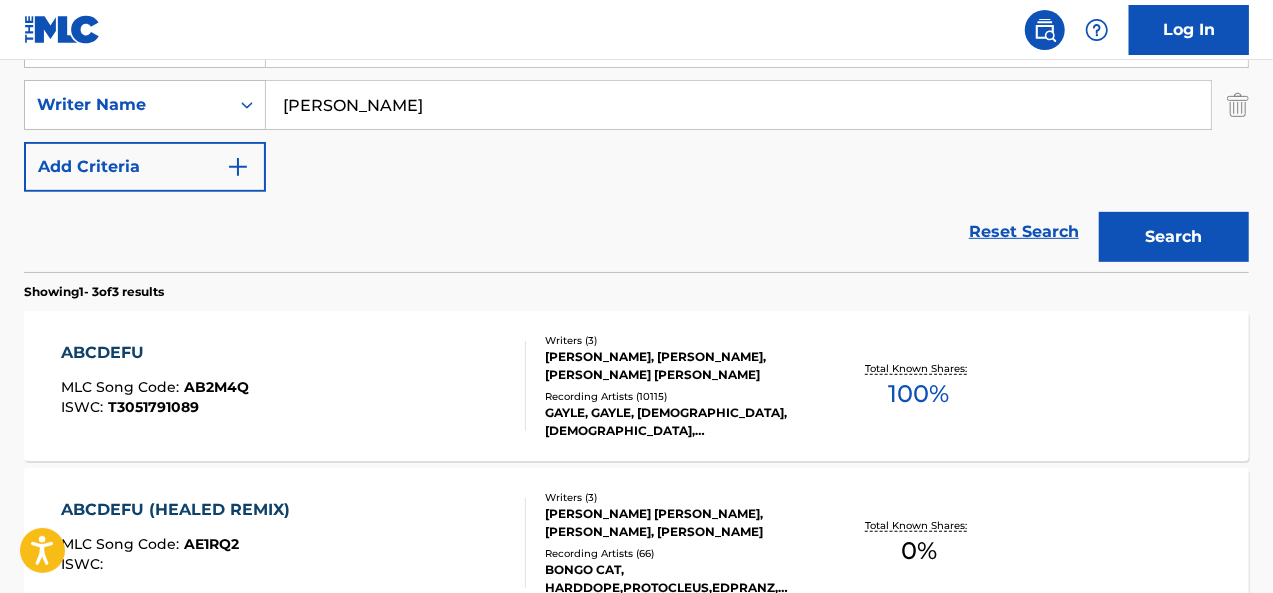 scroll, scrollTop: 324, scrollLeft: 0, axis: vertical 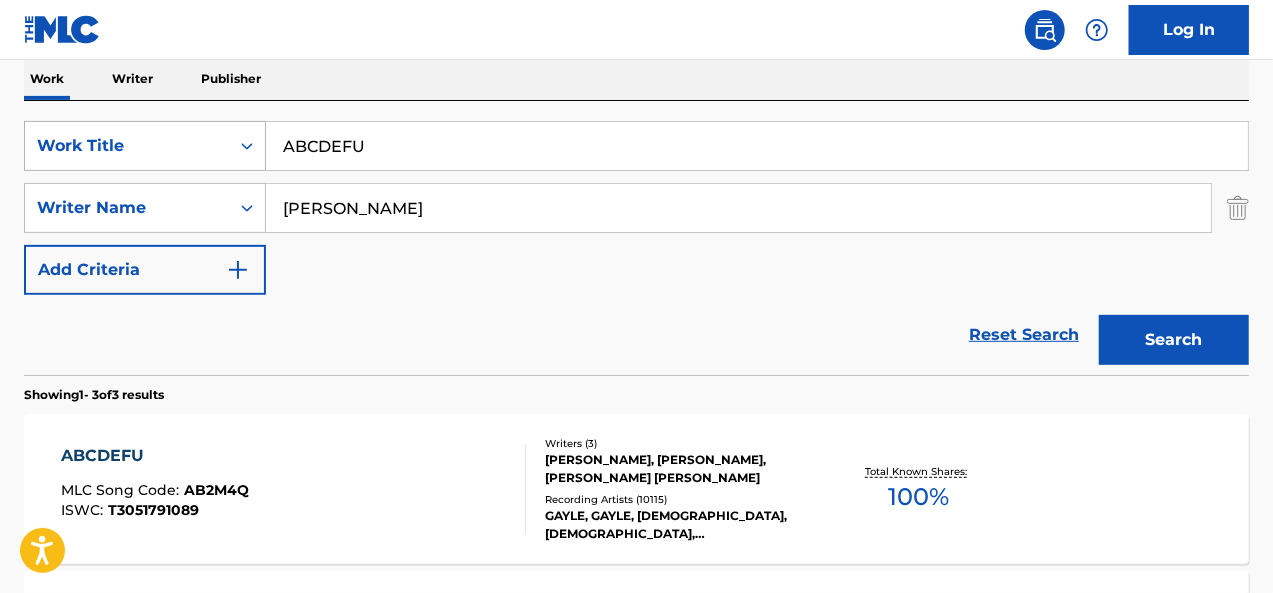drag, startPoint x: 387, startPoint y: 147, endPoint x: 201, endPoint y: 135, distance: 186.38669 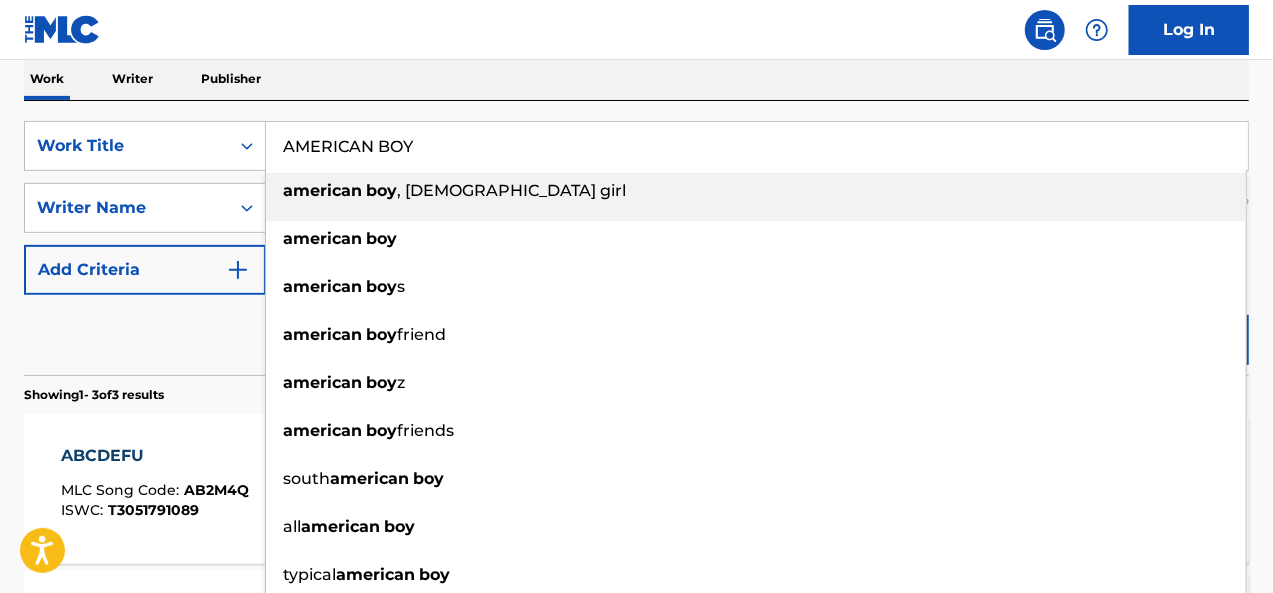 type on "AMERICAN BOY" 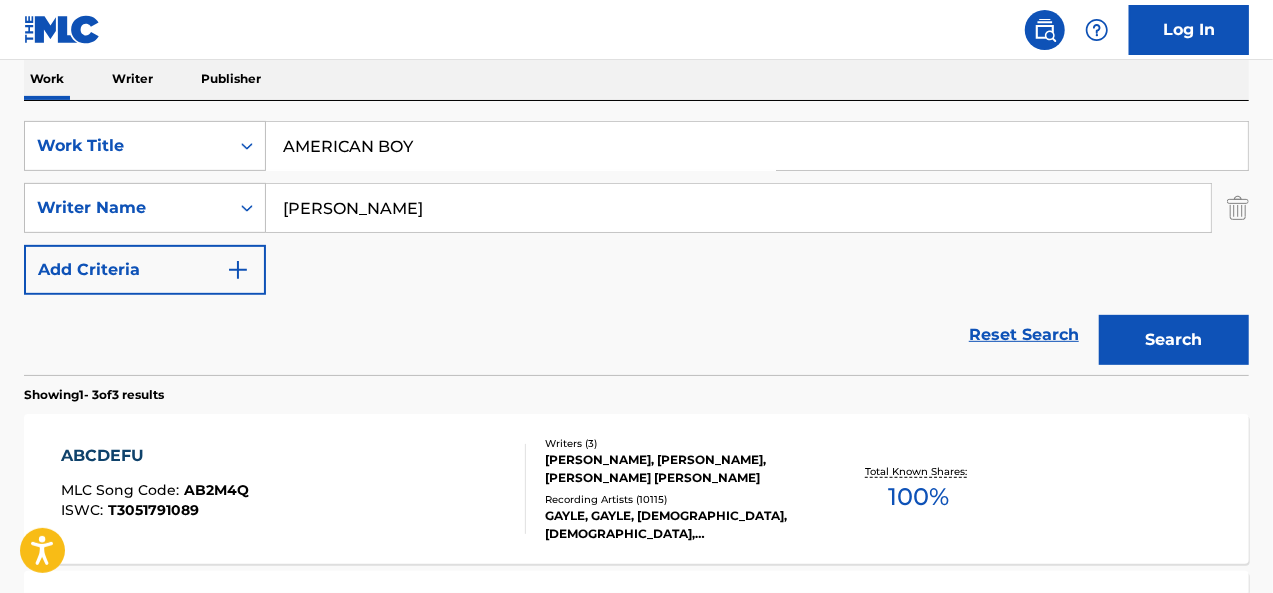 click on "Reset Search Search" at bounding box center [636, 335] 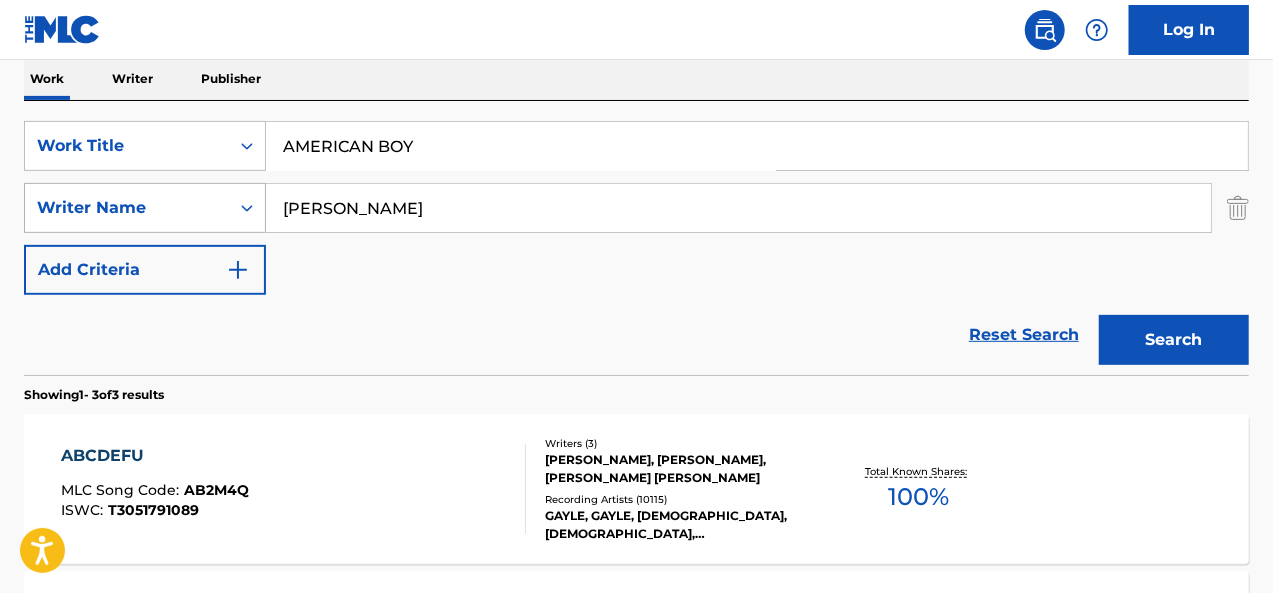 drag, startPoint x: 359, startPoint y: 197, endPoint x: 199, endPoint y: 193, distance: 160.04999 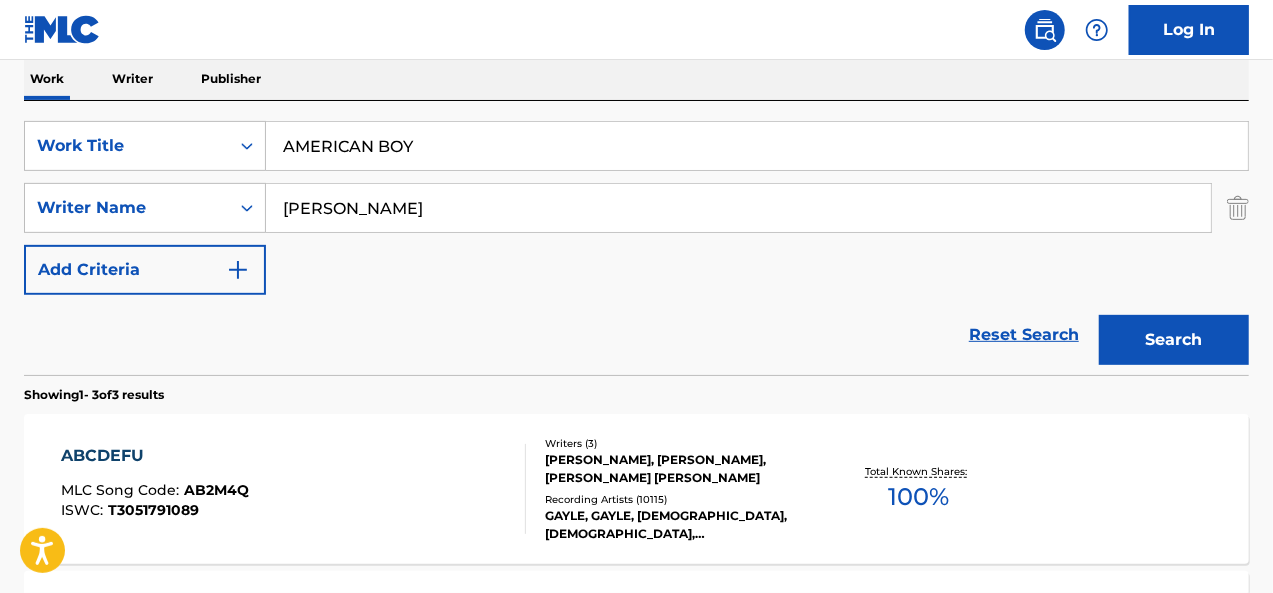 type on "[PERSON_NAME]" 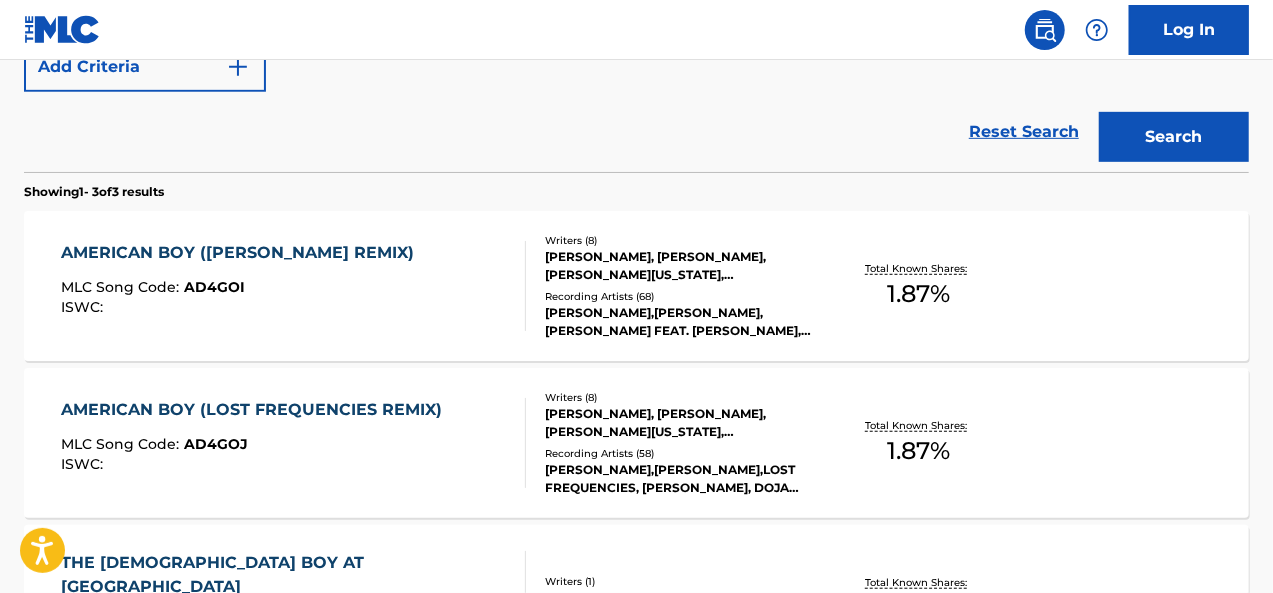scroll, scrollTop: 524, scrollLeft: 0, axis: vertical 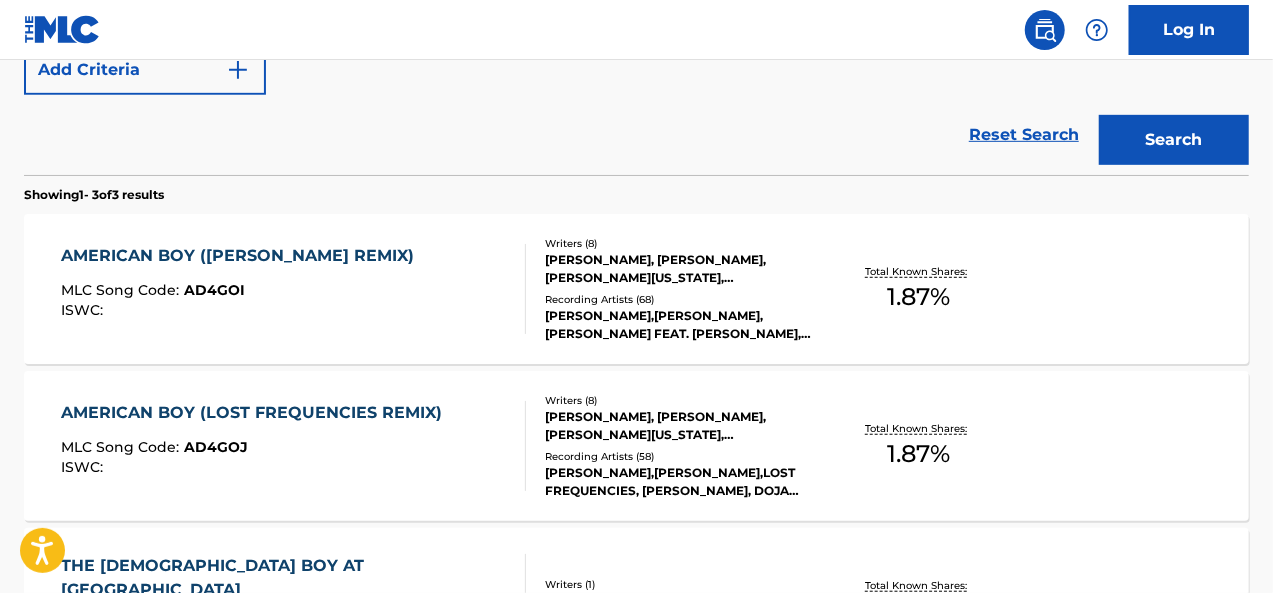click on "AMERICAN BOY ([PERSON_NAME] REMIX) MLC Song Code : AD4GOI ISWC :" at bounding box center [294, 289] 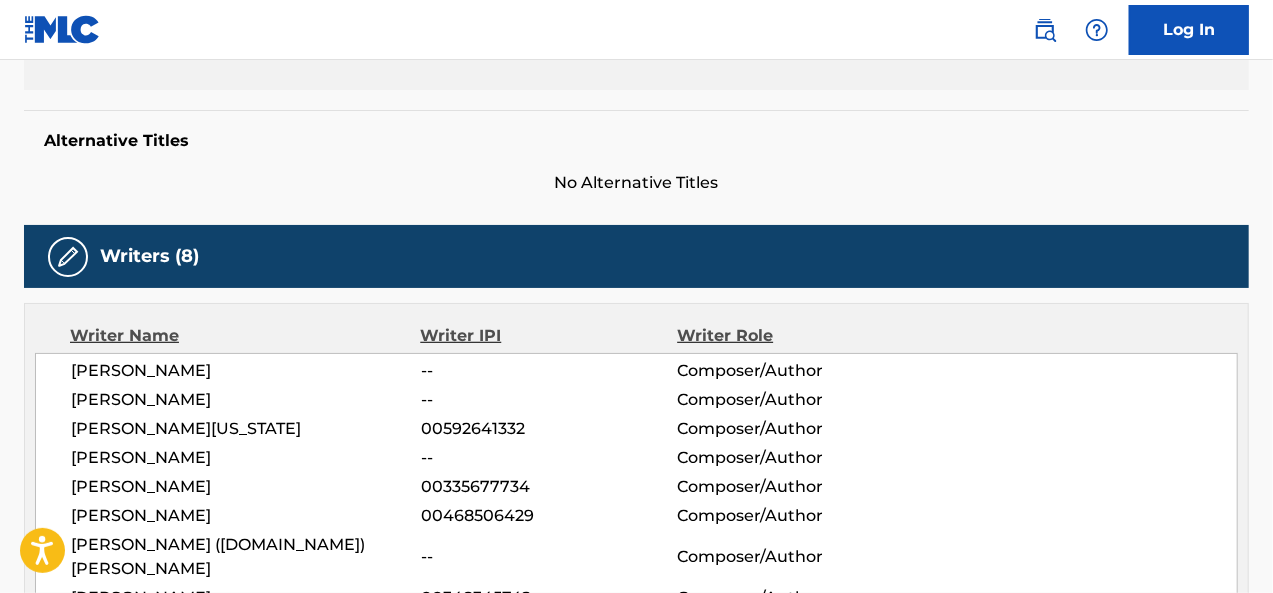 scroll, scrollTop: 0, scrollLeft: 0, axis: both 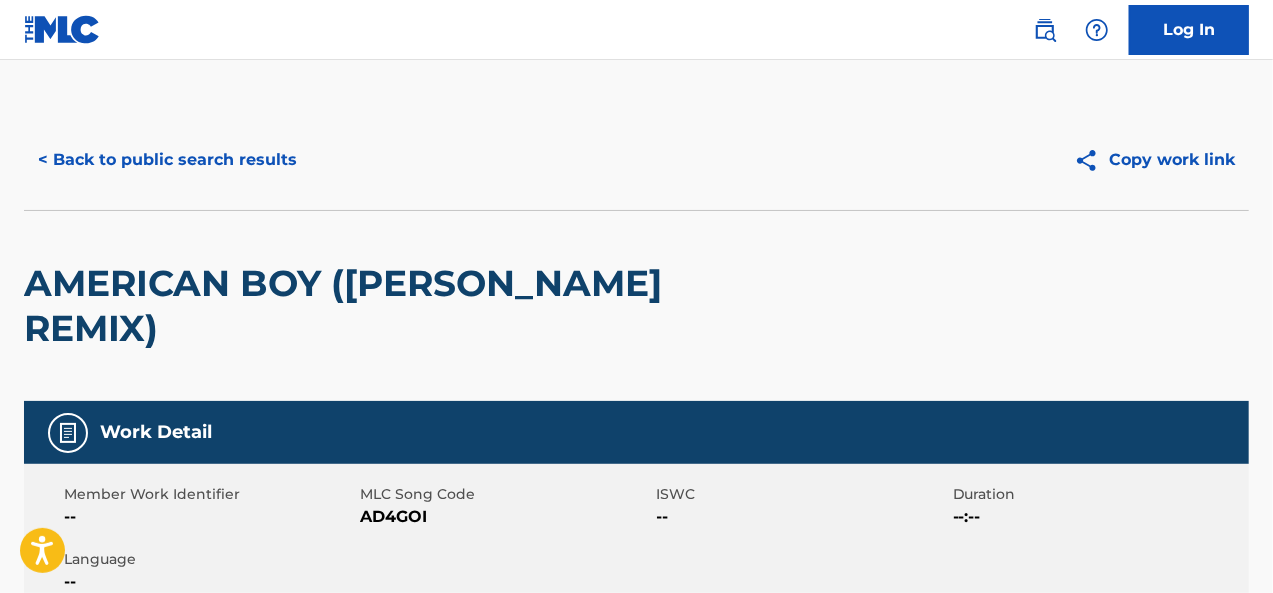 click on "< Back to public search results" at bounding box center [167, 160] 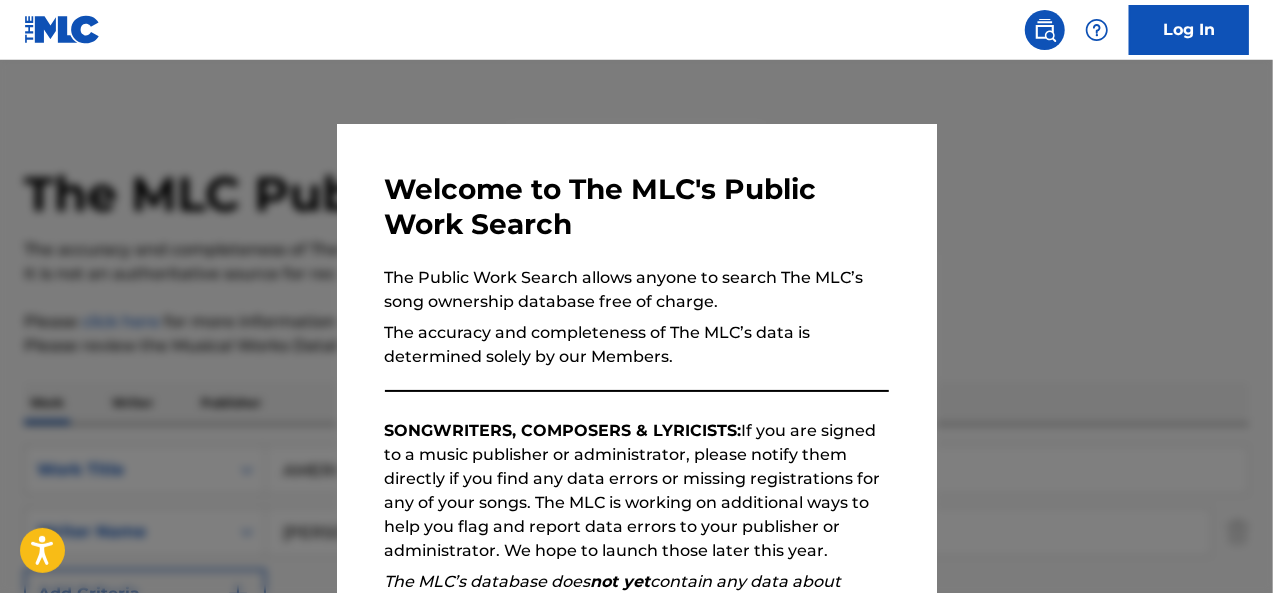 scroll, scrollTop: 638, scrollLeft: 0, axis: vertical 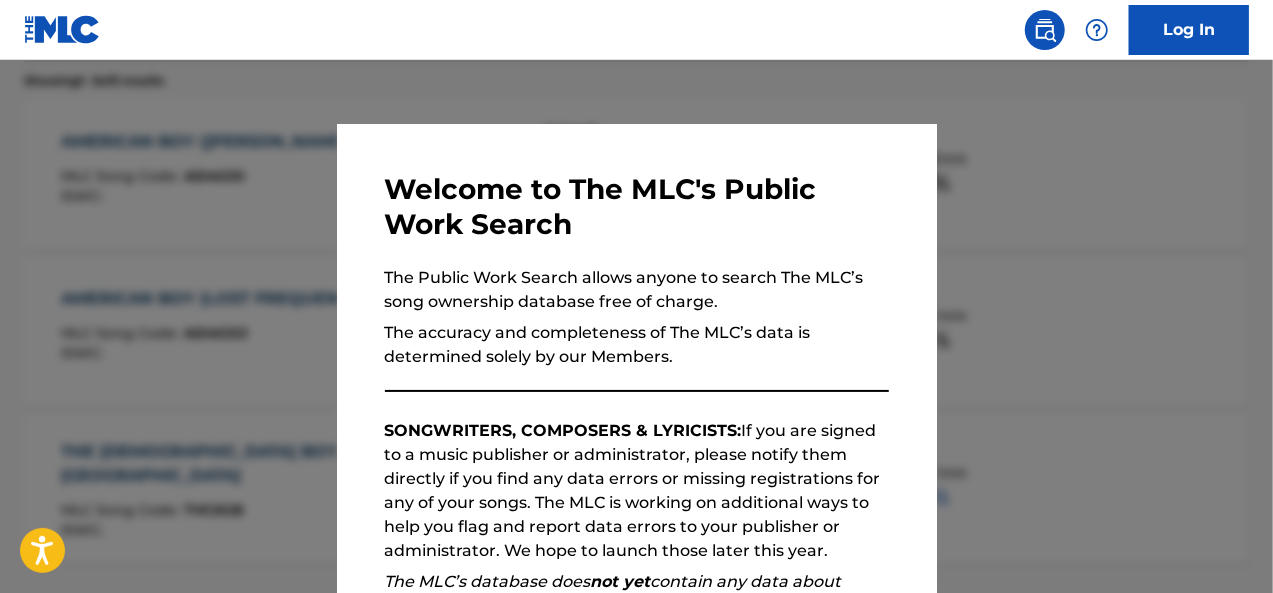 click at bounding box center (636, 356) 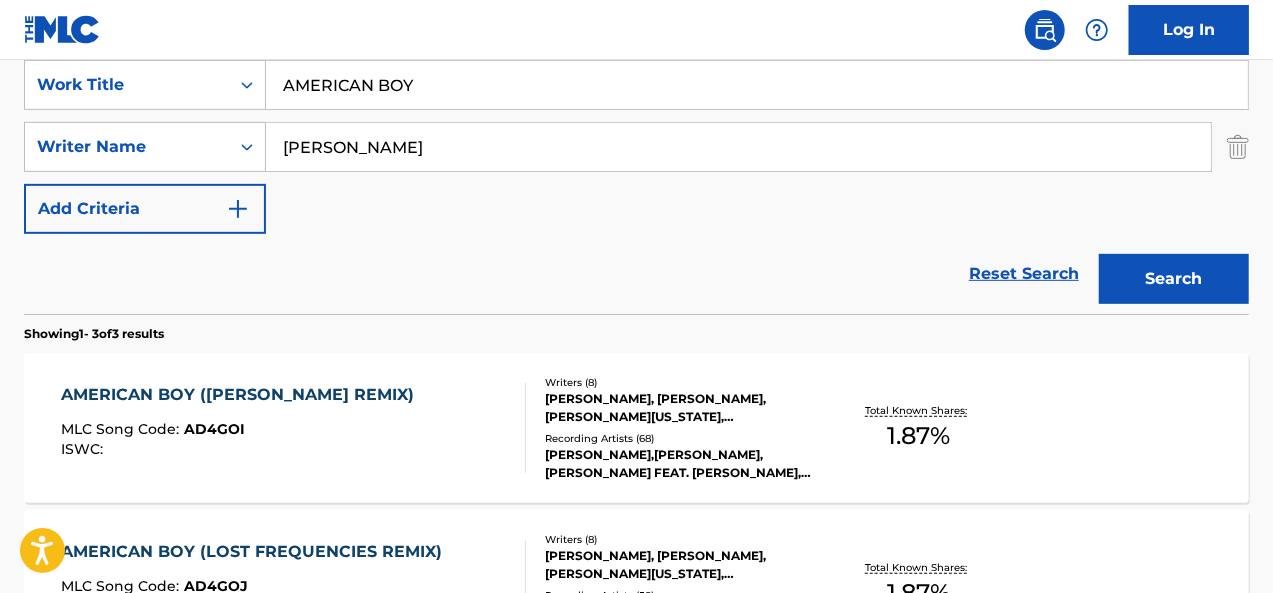 scroll, scrollTop: 381, scrollLeft: 0, axis: vertical 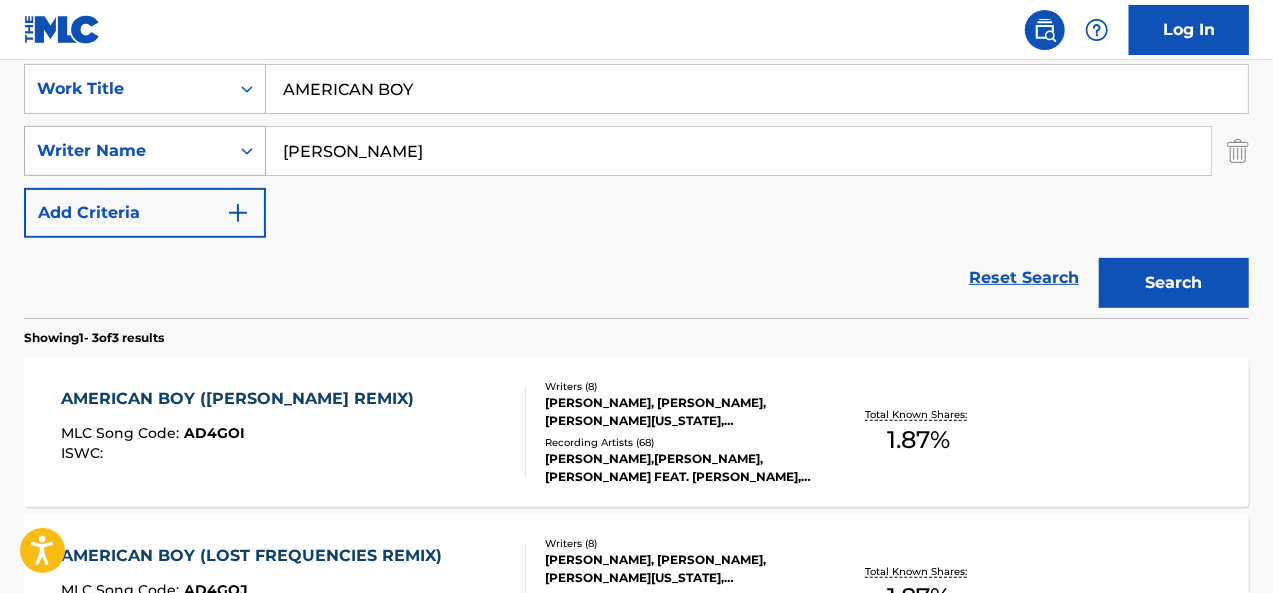 drag, startPoint x: 368, startPoint y: 139, endPoint x: 221, endPoint y: 153, distance: 147.66516 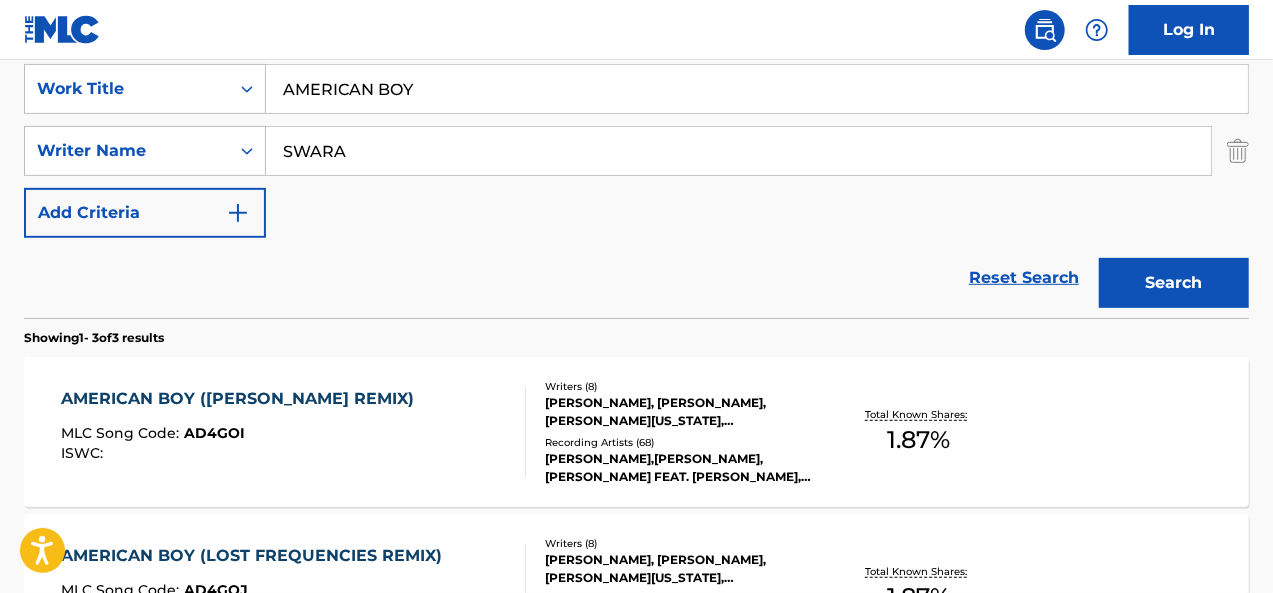 type on "SWARA" 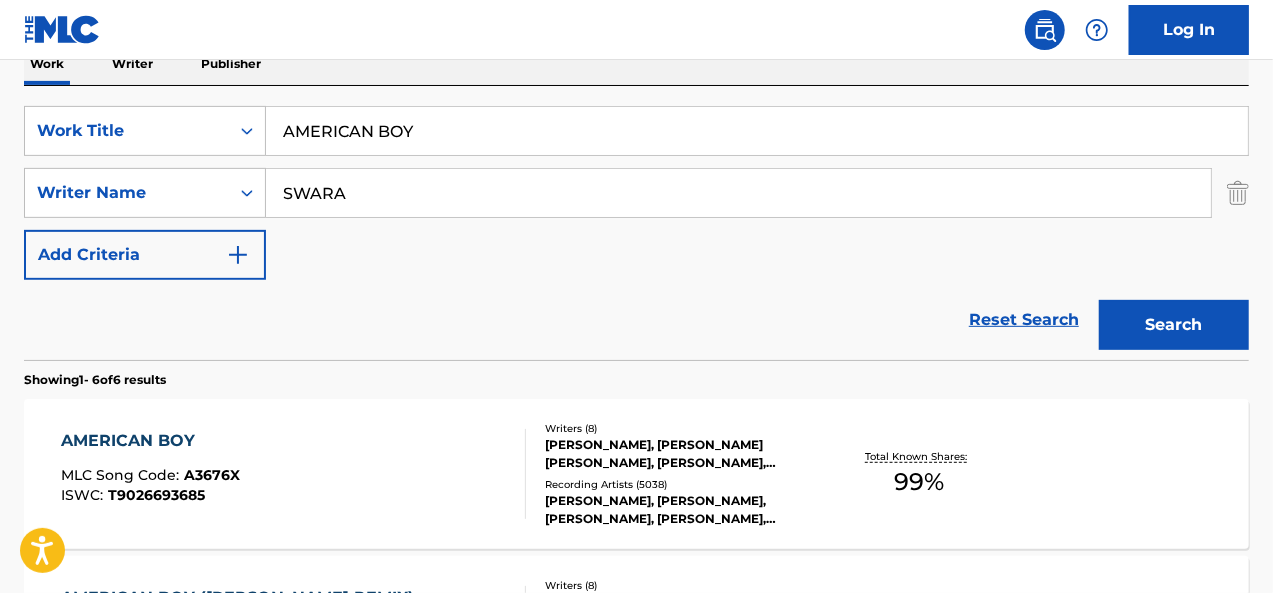 scroll, scrollTop: 381, scrollLeft: 0, axis: vertical 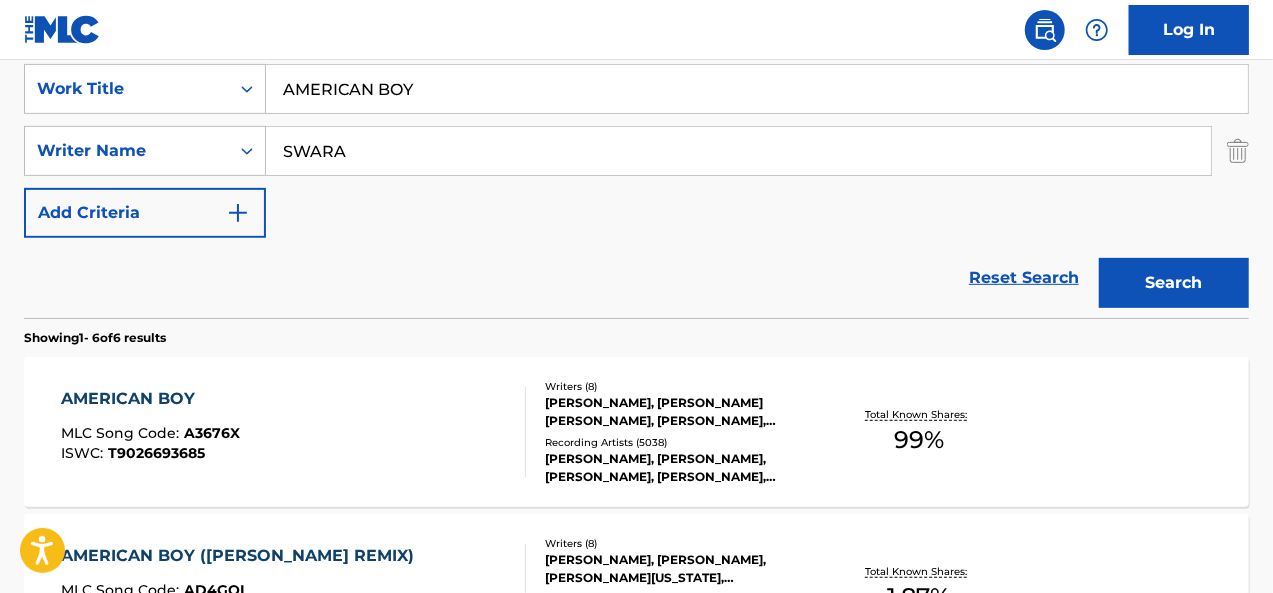 click on "AMERICAN BOY MLC Song Code : A3676X ISWC : T9026693685" at bounding box center (294, 432) 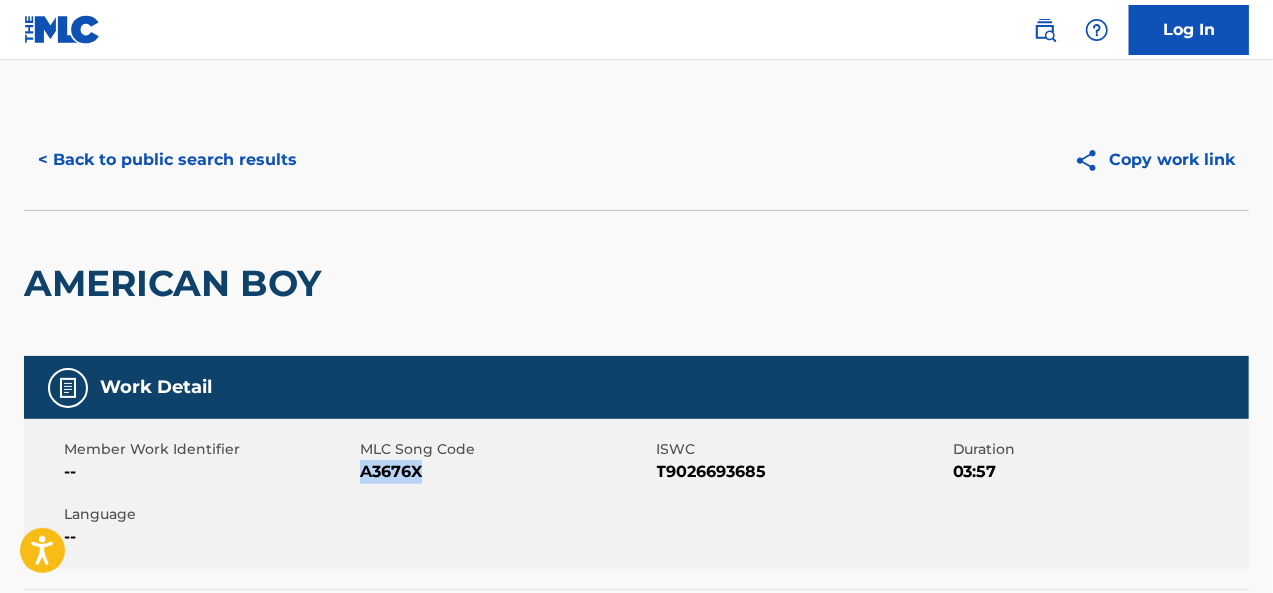 drag, startPoint x: 430, startPoint y: 477, endPoint x: 364, endPoint y: 479, distance: 66.0303 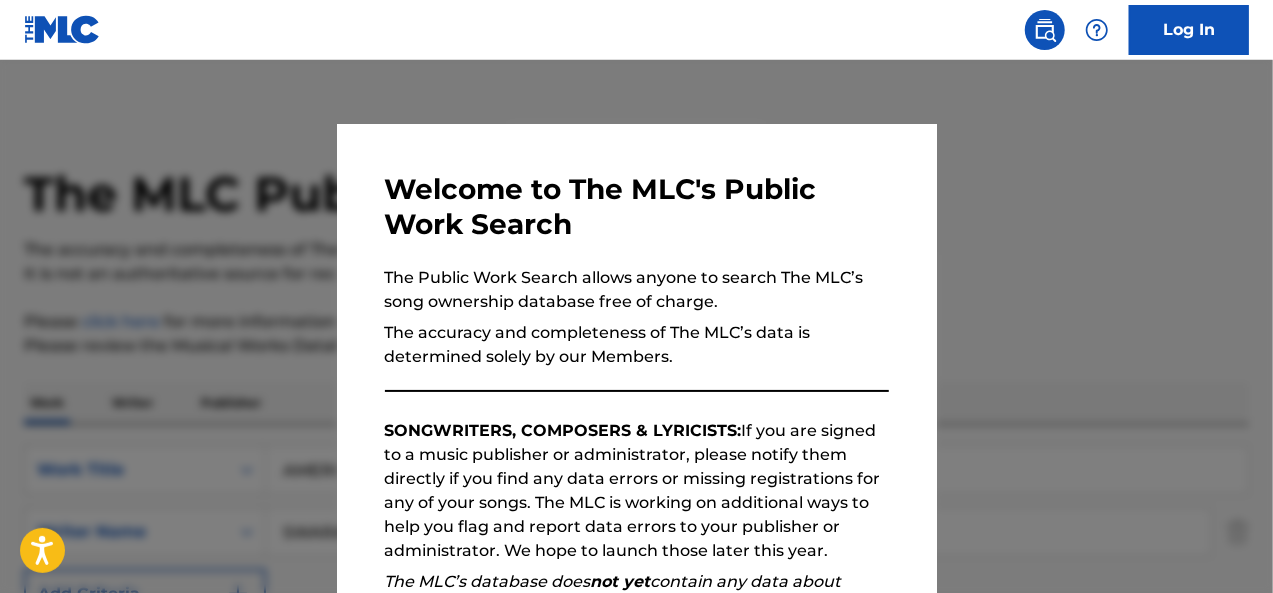 scroll, scrollTop: 381, scrollLeft: 0, axis: vertical 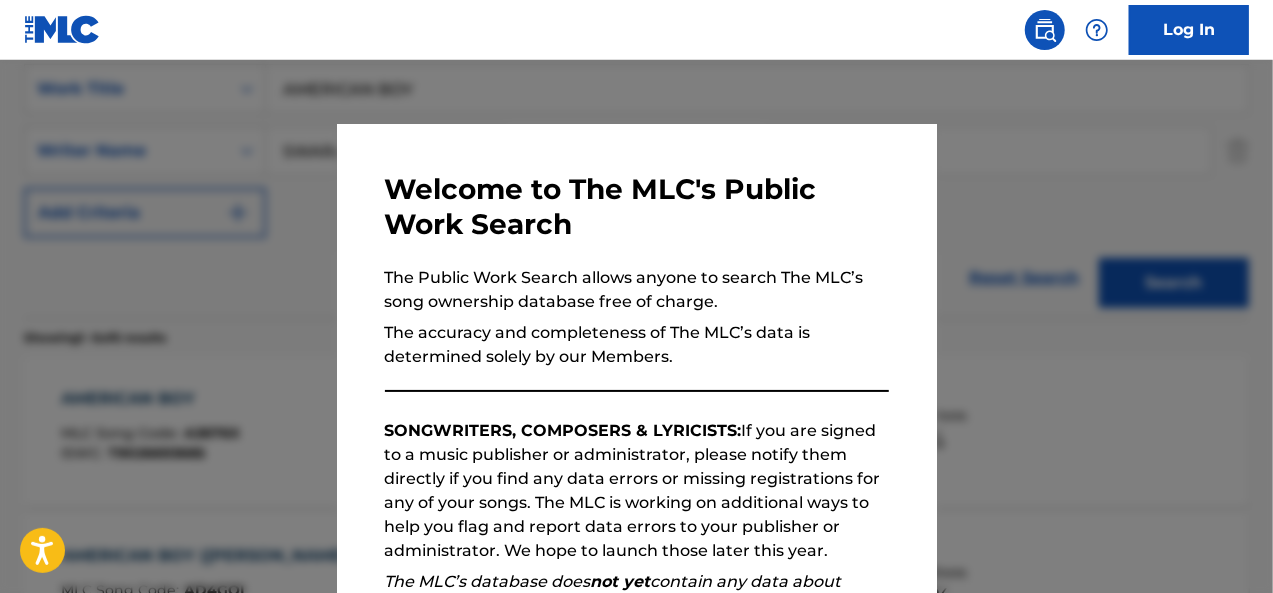 click at bounding box center (636, 356) 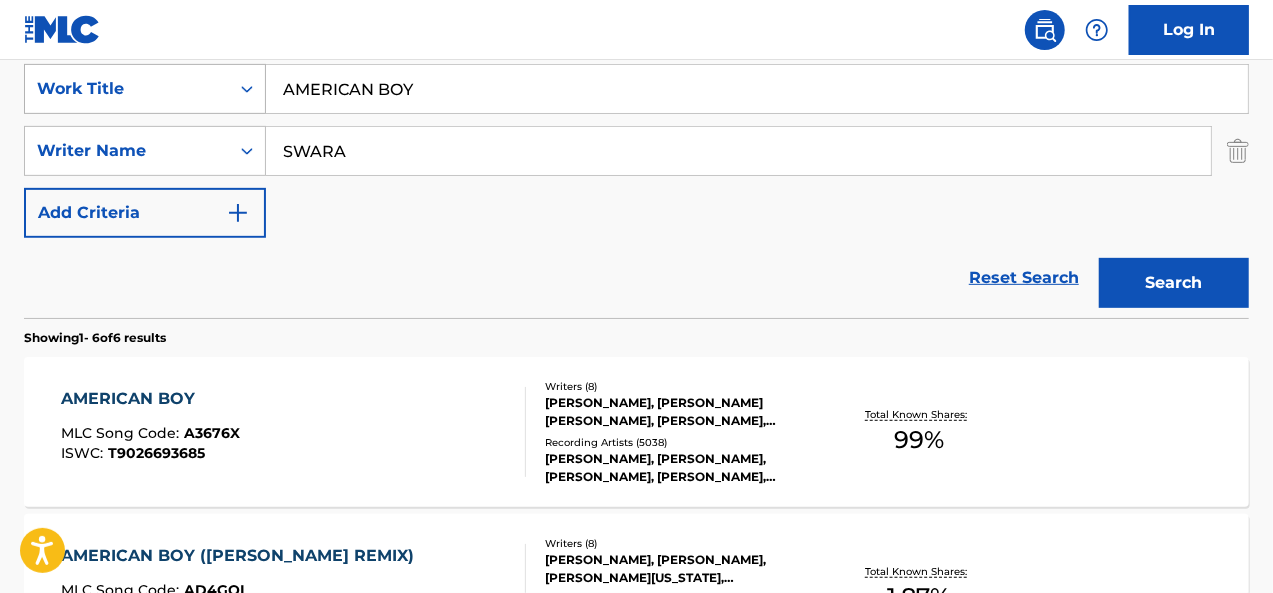 drag, startPoint x: 437, startPoint y: 93, endPoint x: 254, endPoint y: 75, distance: 183.88312 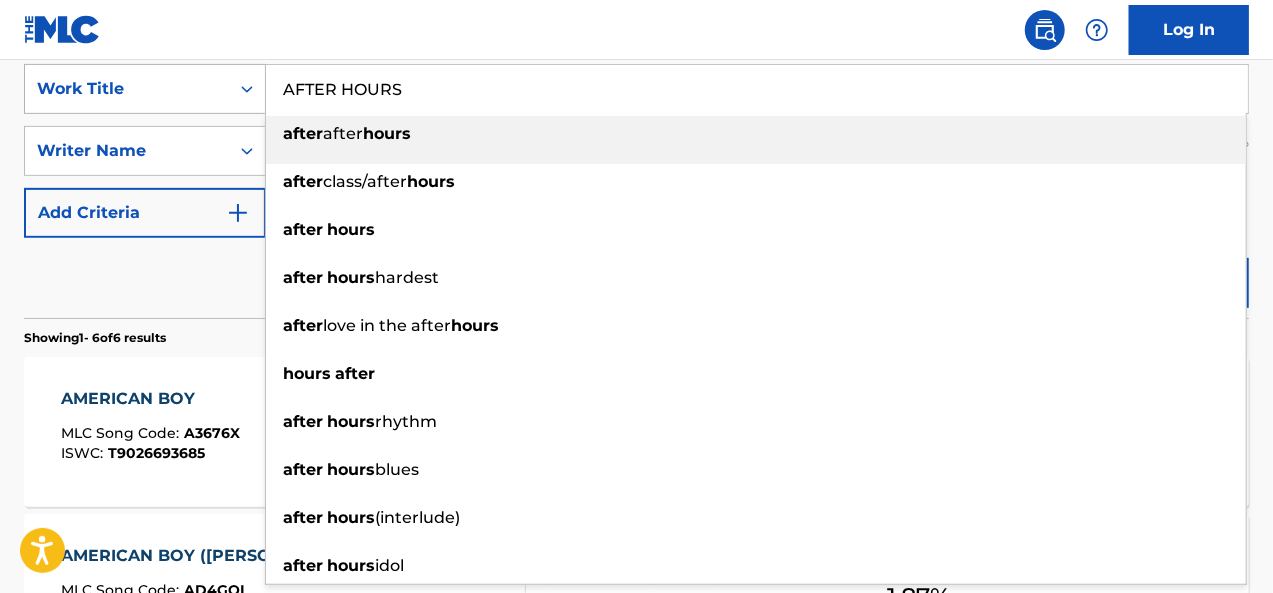 type on "AFTER HOURS" 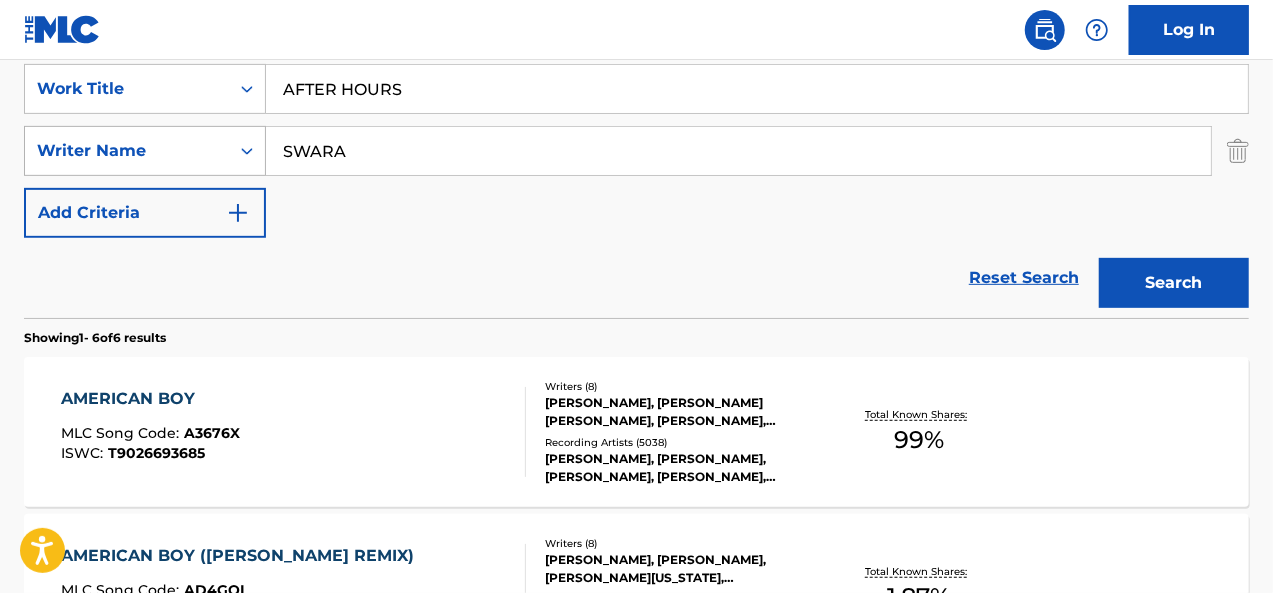 drag, startPoint x: 314, startPoint y: 147, endPoint x: 242, endPoint y: 155, distance: 72.443085 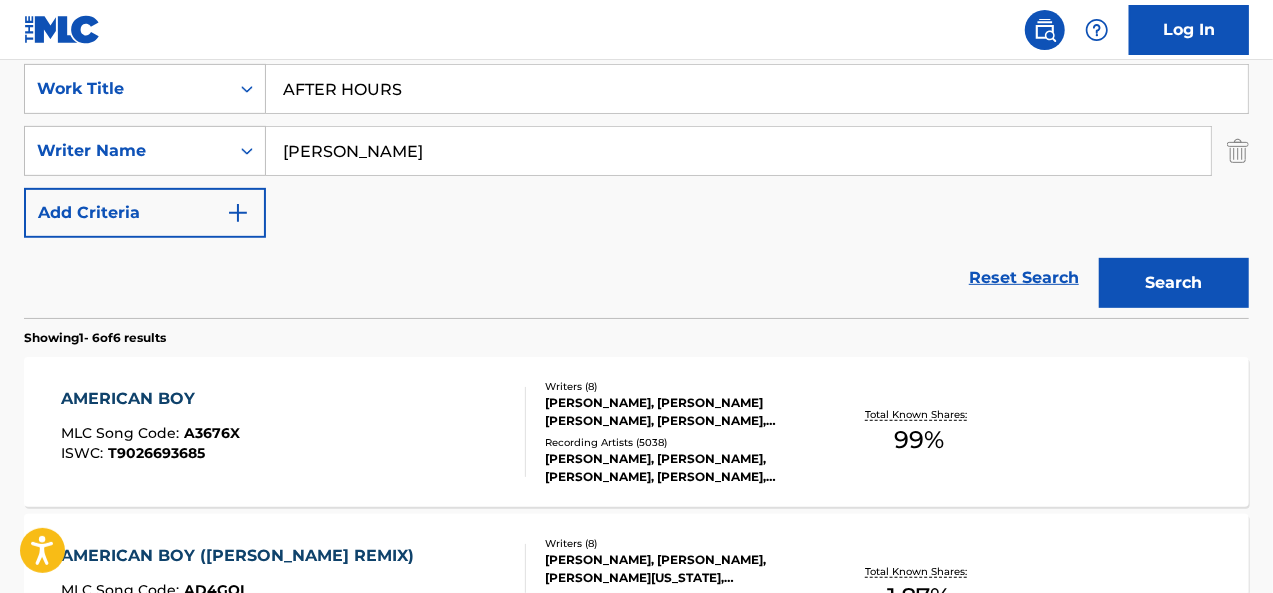 type on "[PERSON_NAME]" 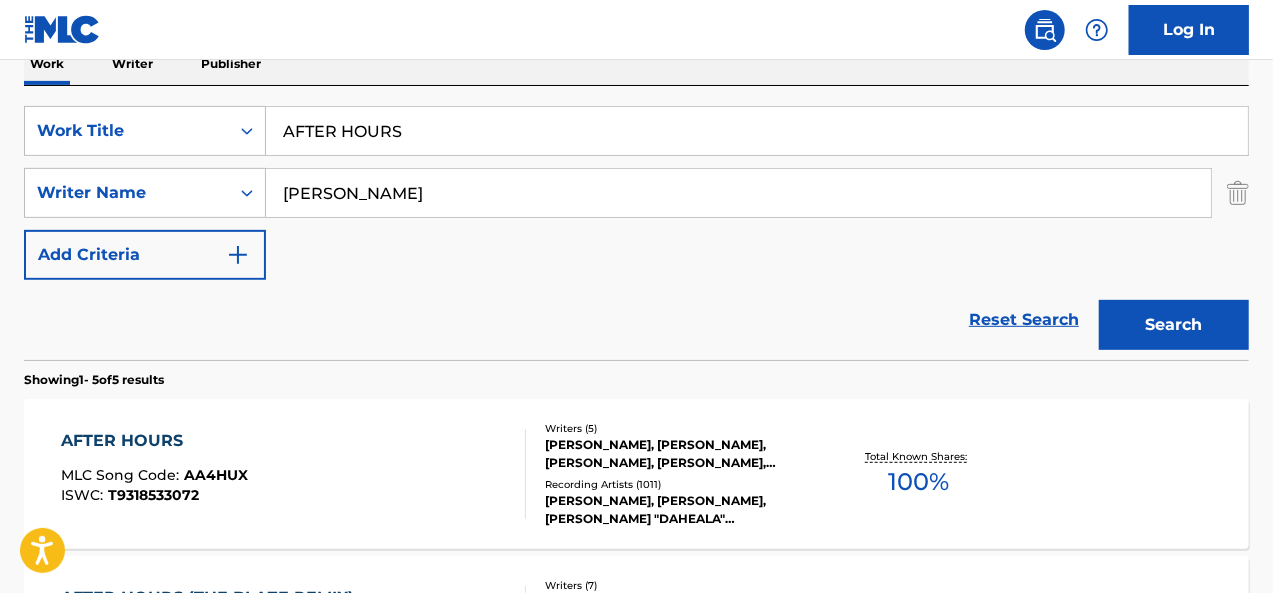 scroll, scrollTop: 381, scrollLeft: 0, axis: vertical 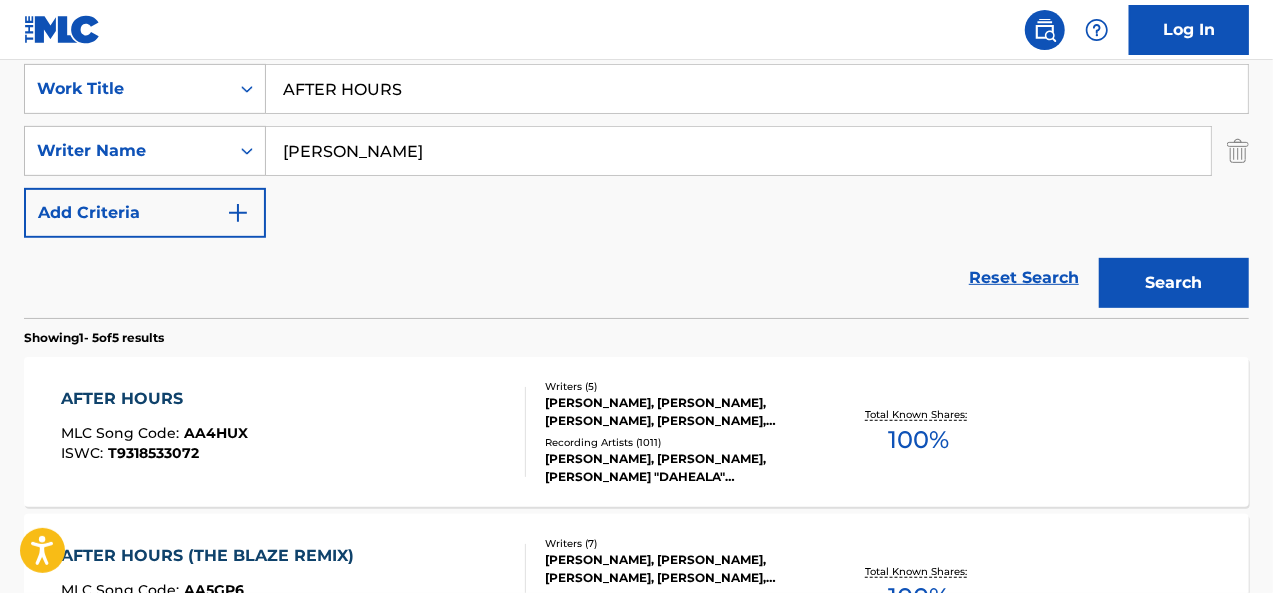 drag, startPoint x: 414, startPoint y: 86, endPoint x: 271, endPoint y: 84, distance: 143.01399 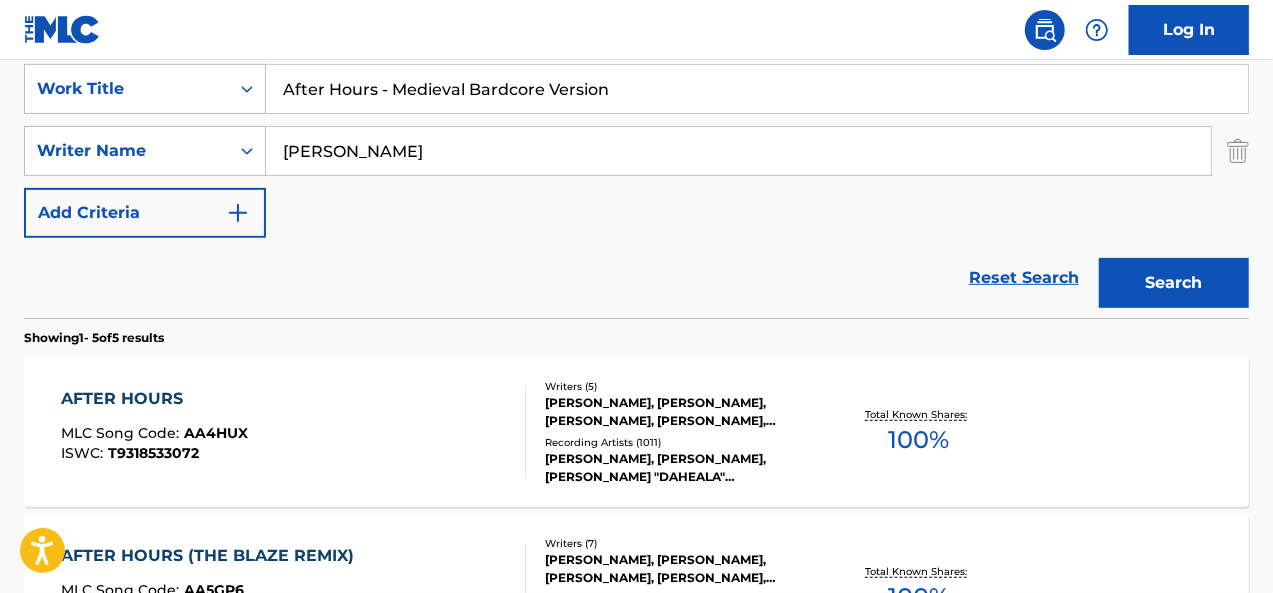 type on "After Hours - Medieval Bardcore Version" 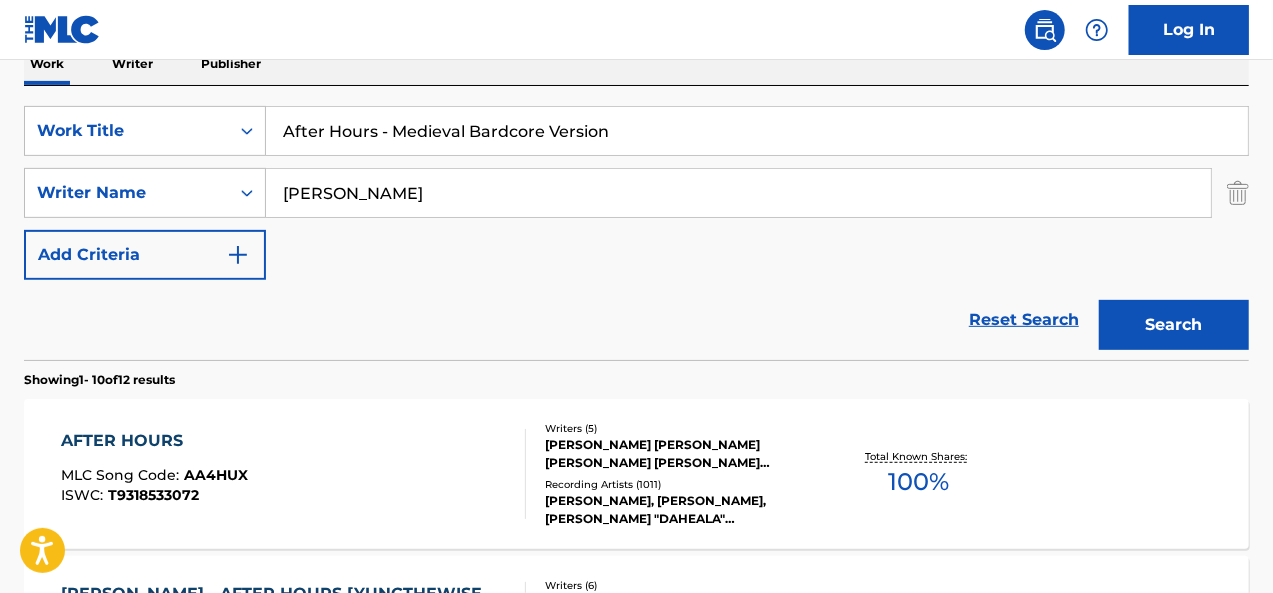 scroll, scrollTop: 381, scrollLeft: 0, axis: vertical 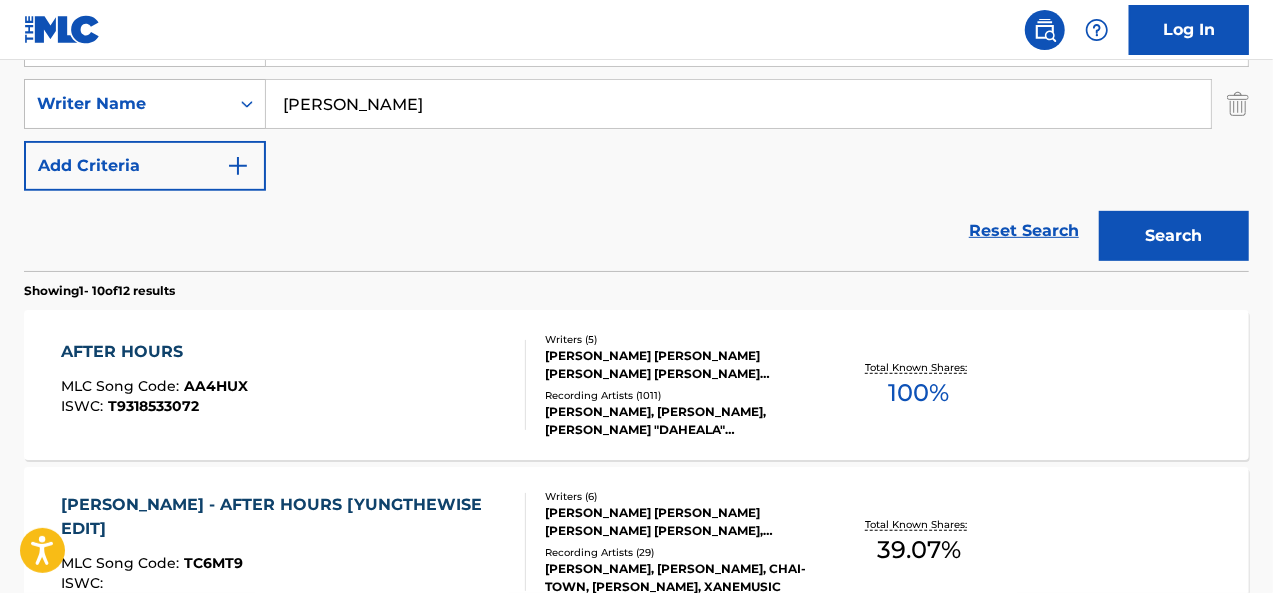 click on "AFTER HOURS MLC Song Code : AA4HUX ISWC : T9318533072" at bounding box center (294, 385) 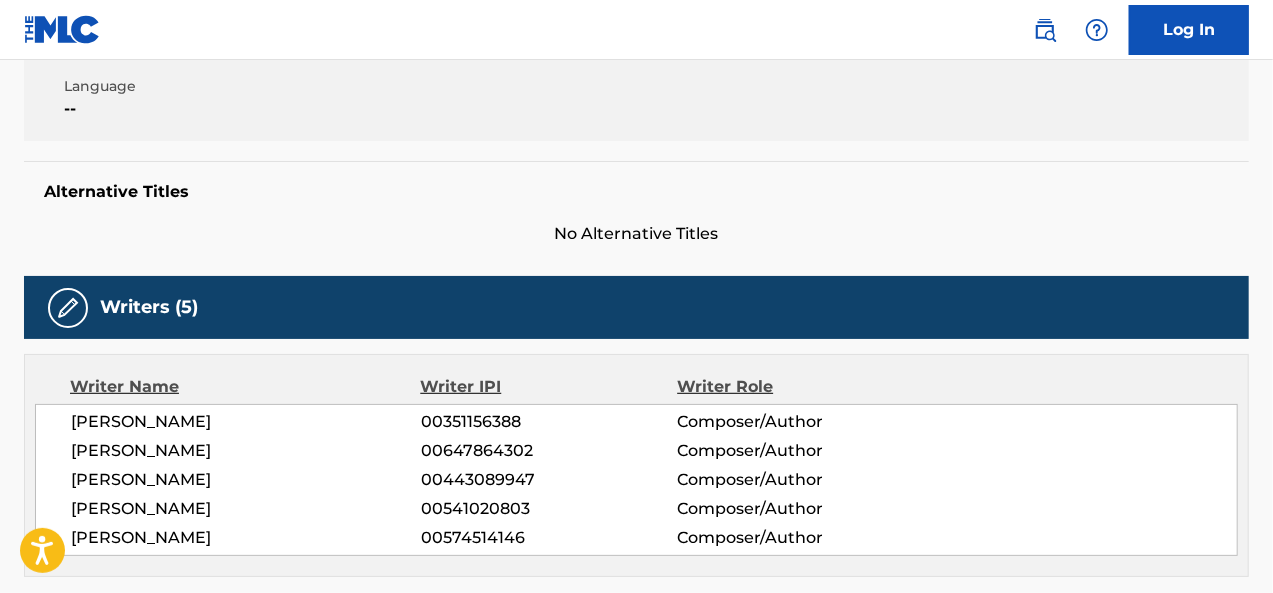 scroll, scrollTop: 0, scrollLeft: 0, axis: both 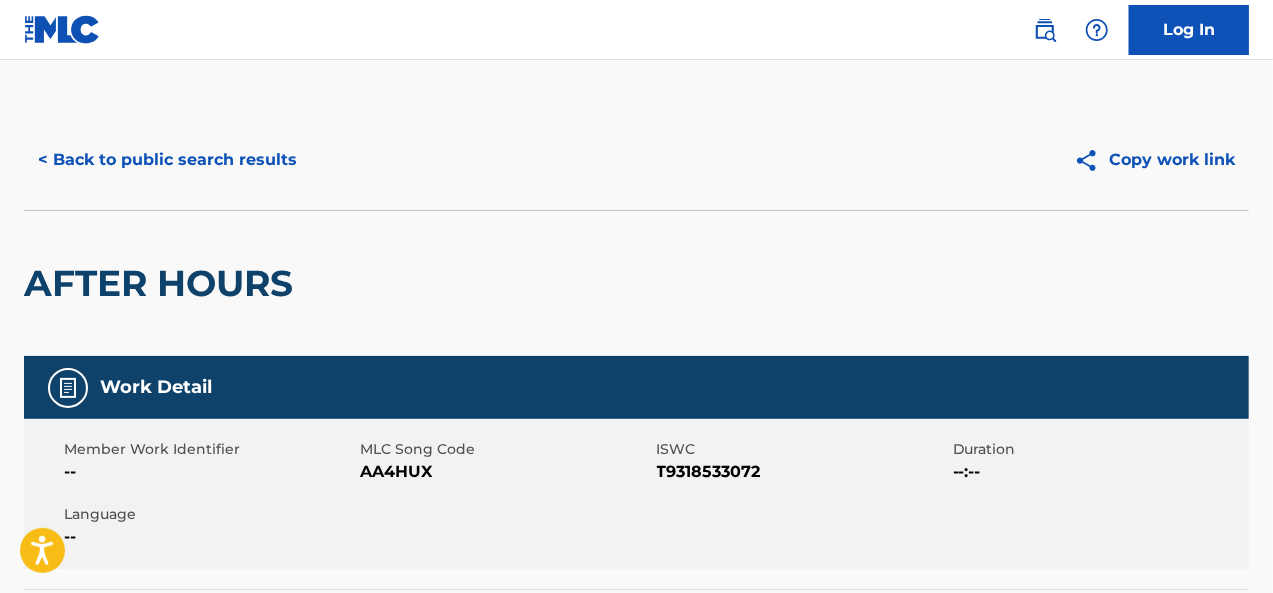 click on "< Back to public search results" at bounding box center (167, 160) 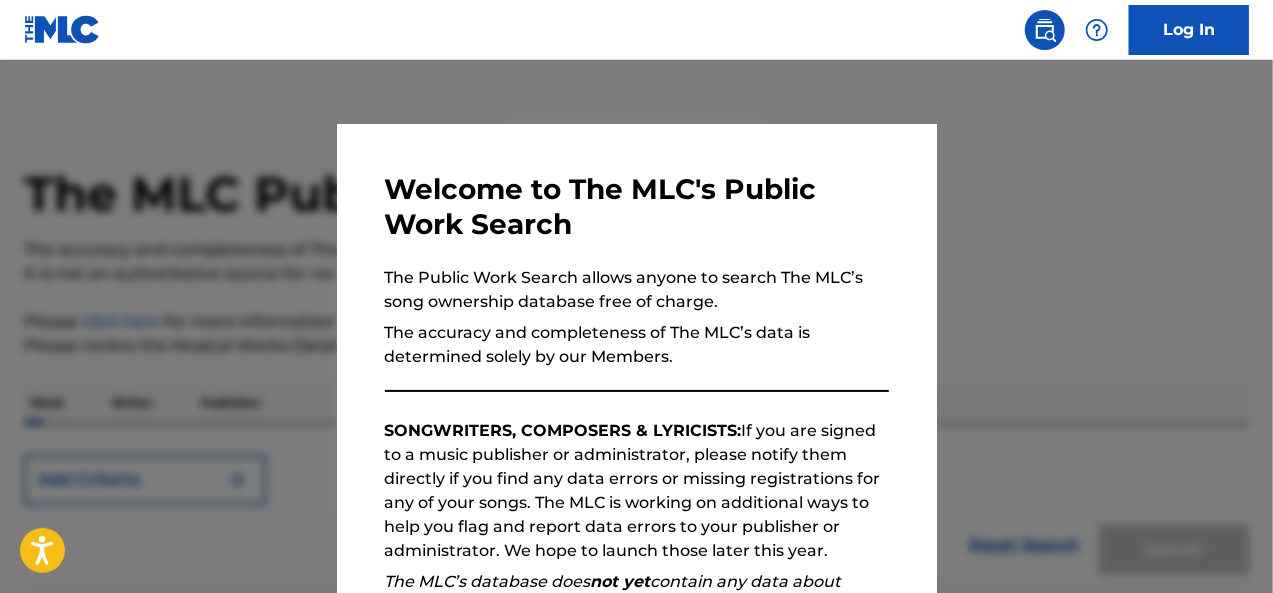 scroll, scrollTop: 428, scrollLeft: 0, axis: vertical 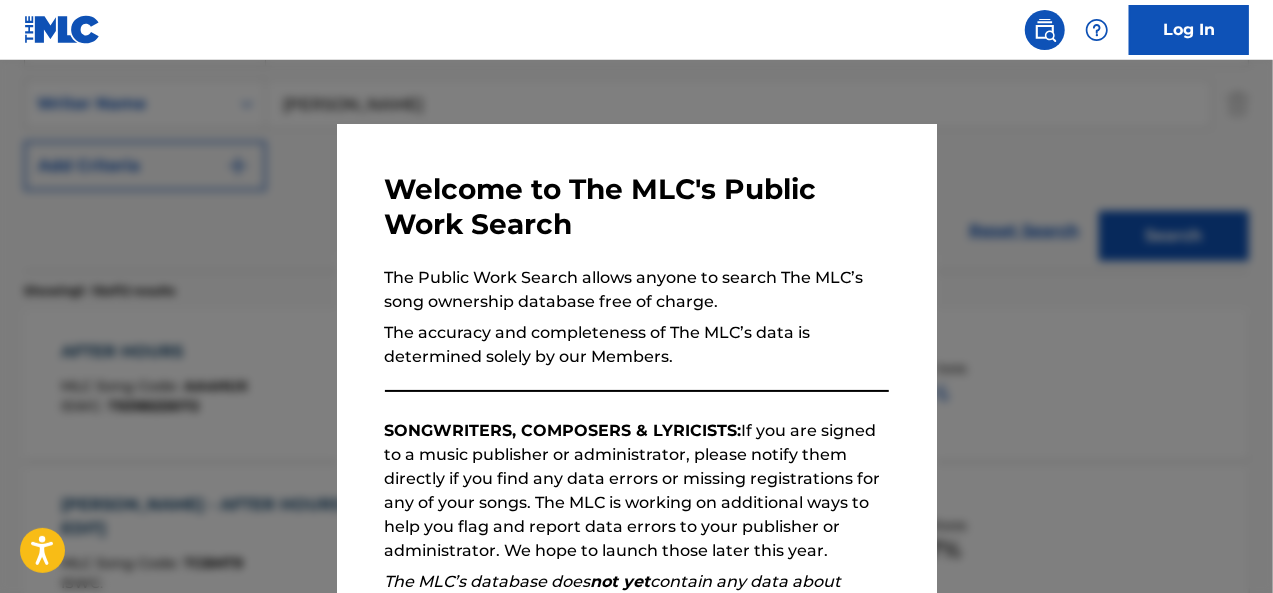click at bounding box center [636, 356] 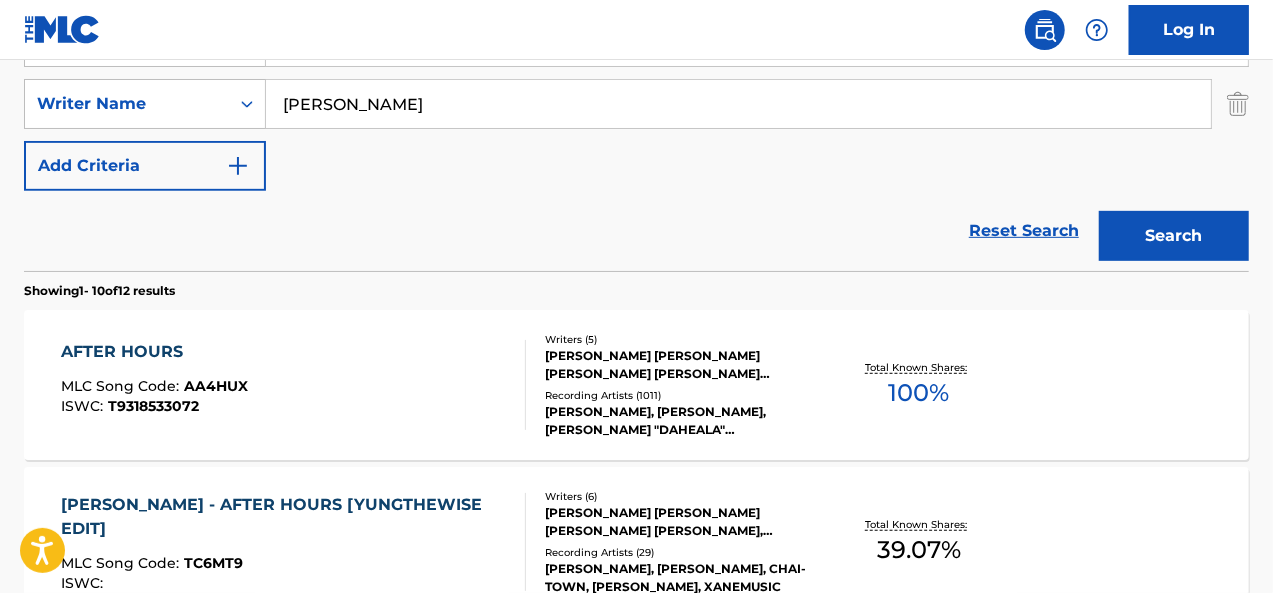 click on "AFTER HOURS MLC Song Code : AA4HUX ISWC : T9318533072" at bounding box center [294, 385] 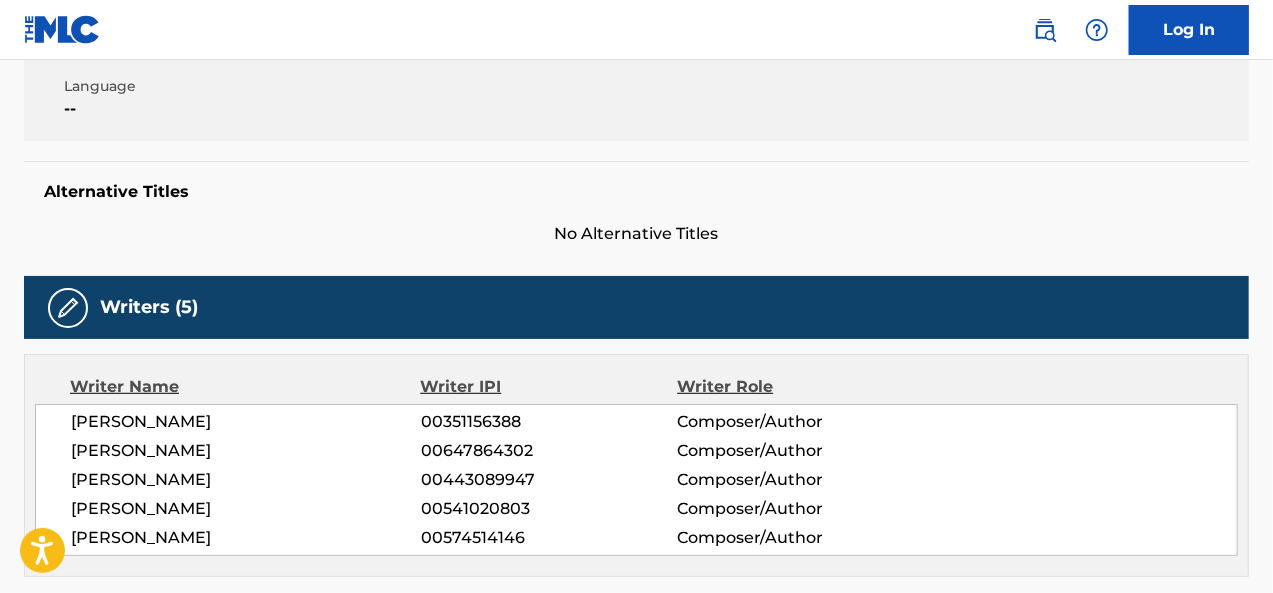 scroll, scrollTop: 0, scrollLeft: 0, axis: both 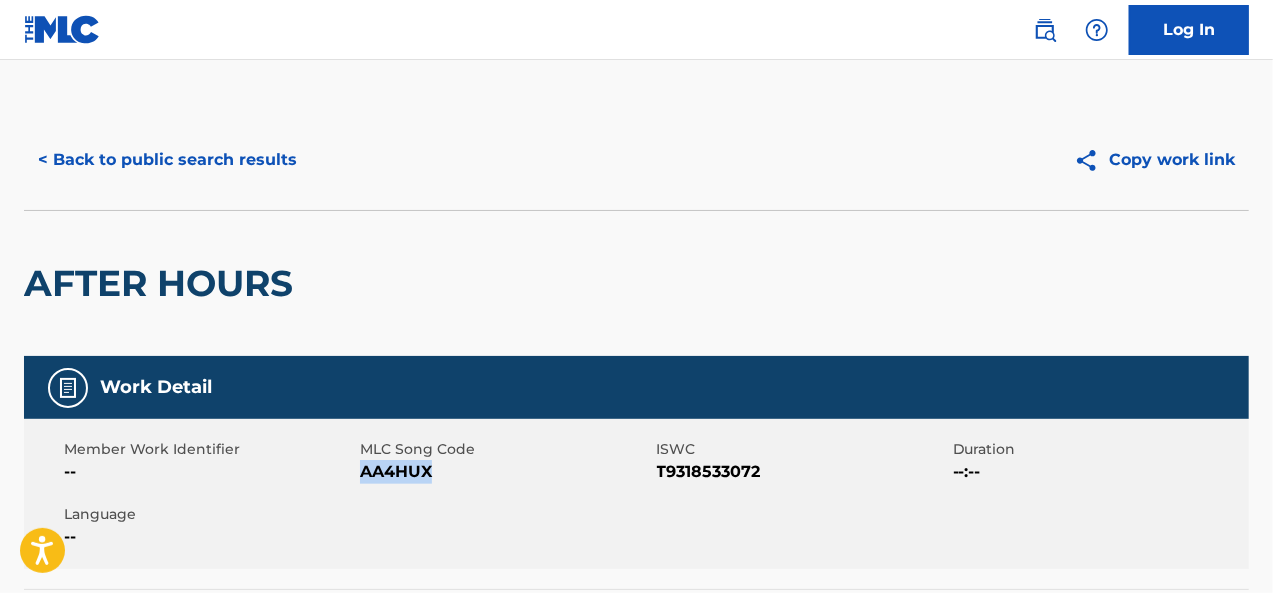 drag, startPoint x: 442, startPoint y: 472, endPoint x: 364, endPoint y: 474, distance: 78.025635 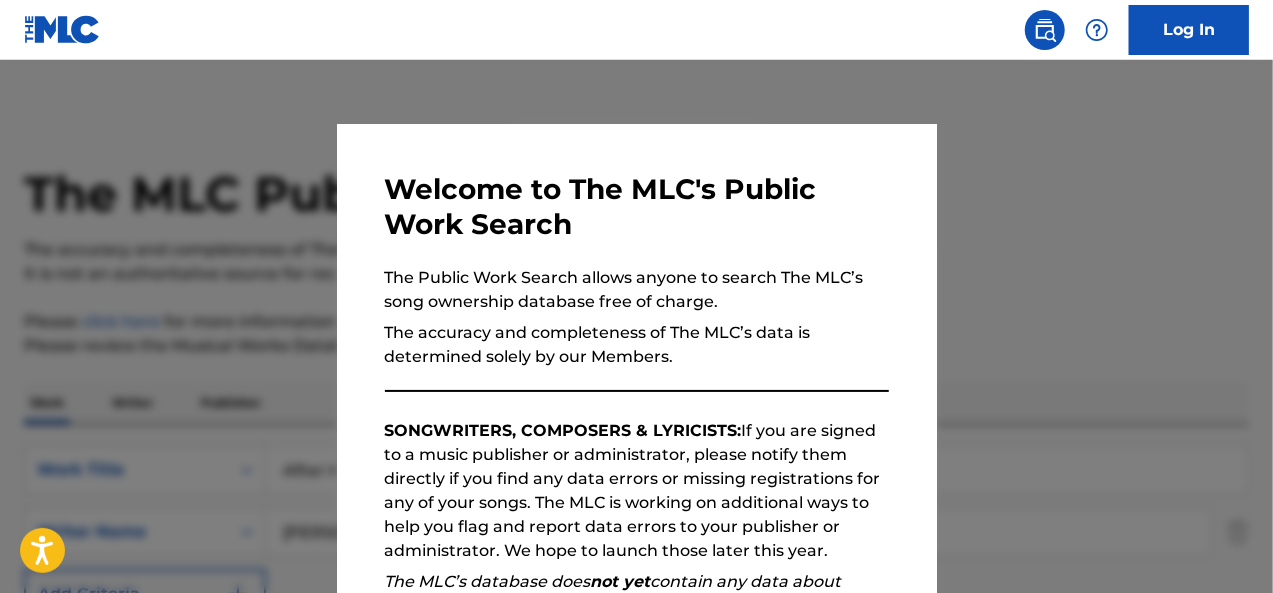 scroll, scrollTop: 428, scrollLeft: 0, axis: vertical 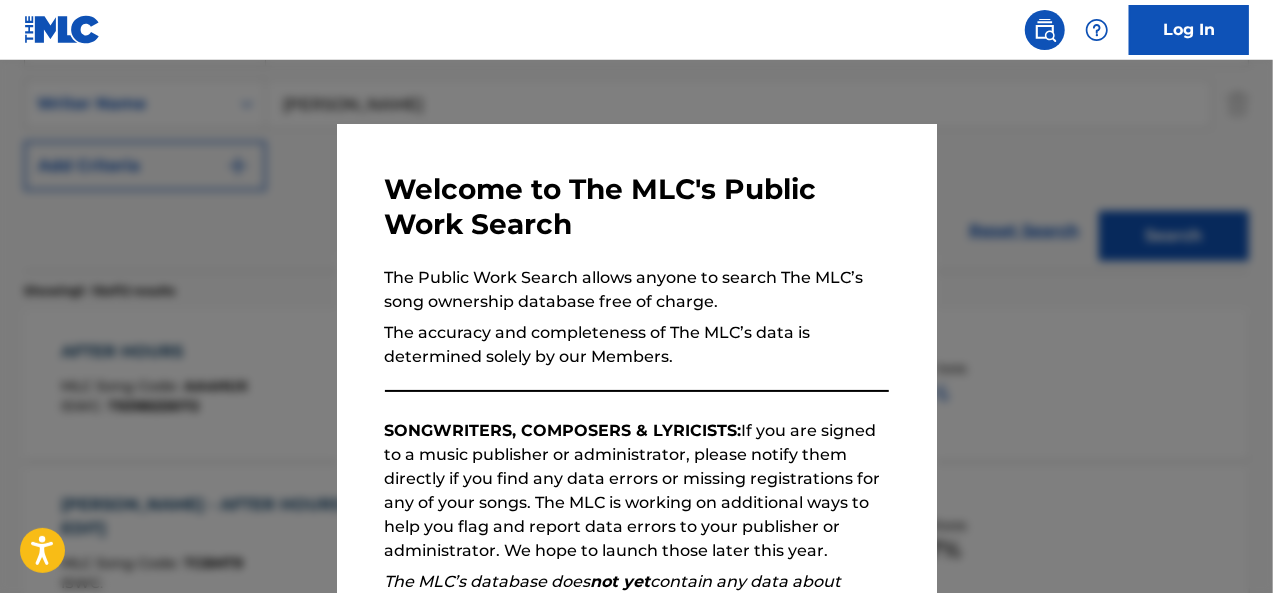 click at bounding box center [636, 356] 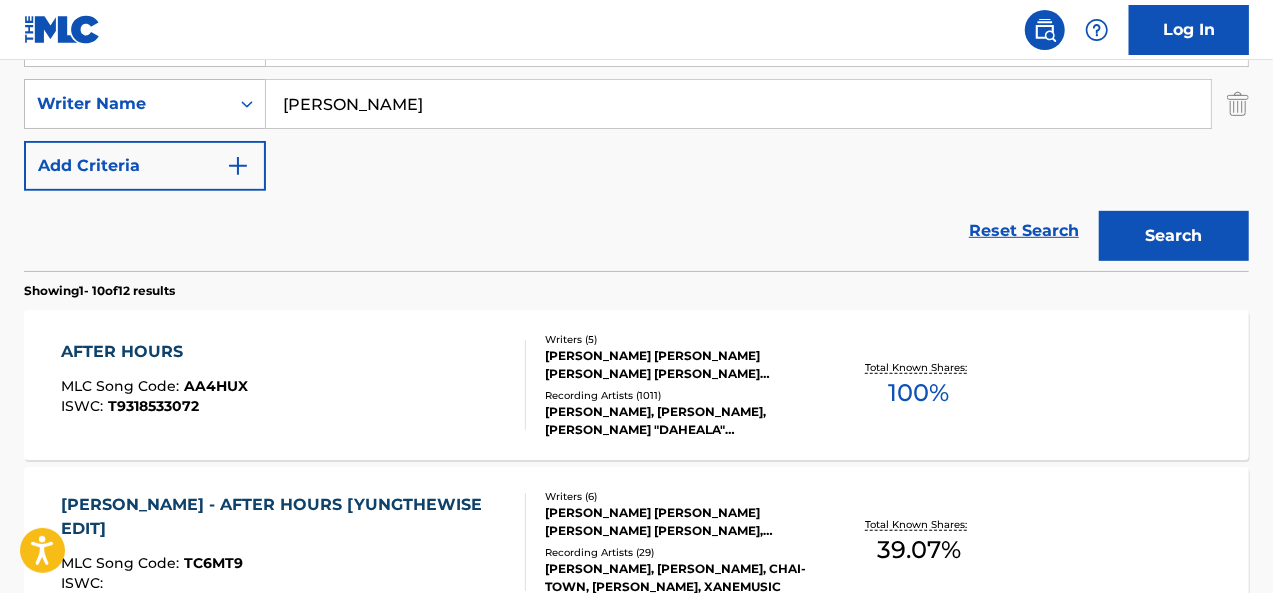 scroll, scrollTop: 262, scrollLeft: 0, axis: vertical 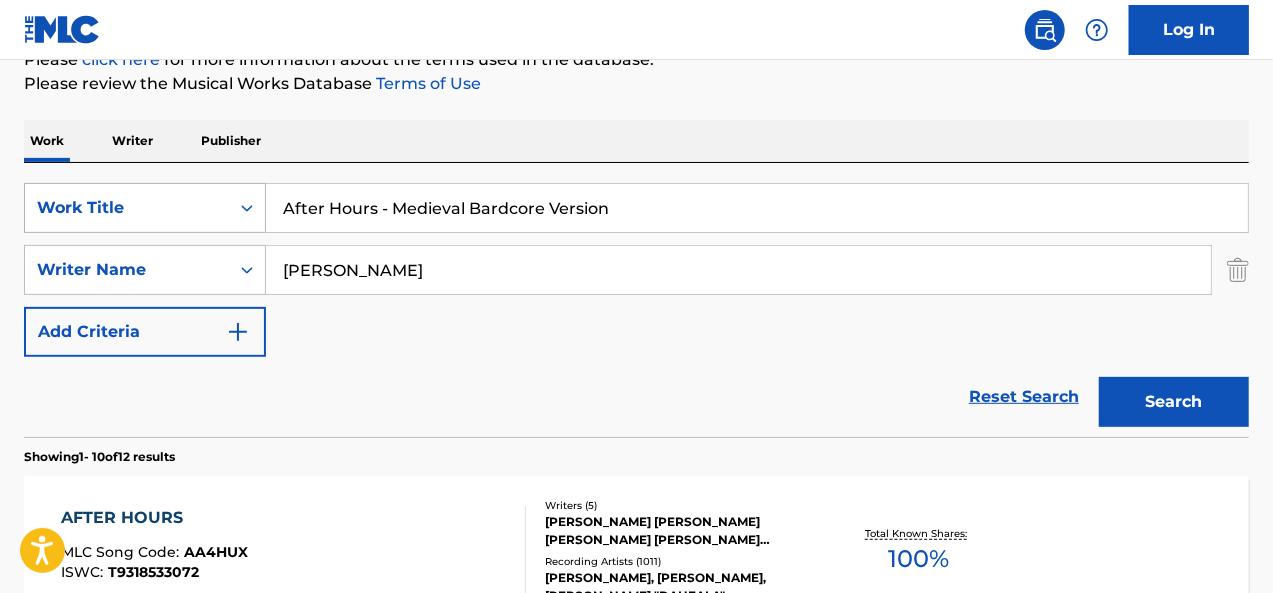 drag, startPoint x: 359, startPoint y: 233, endPoint x: 182, endPoint y: 214, distance: 178.01685 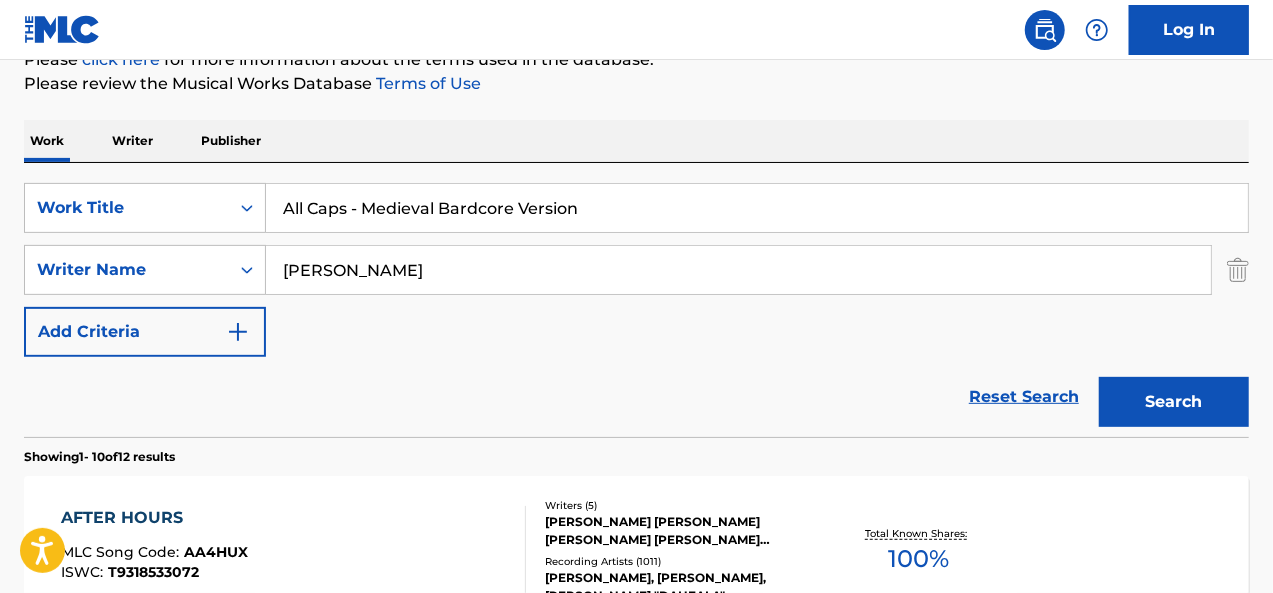 type on "All Caps - Medieval Bardcore Version" 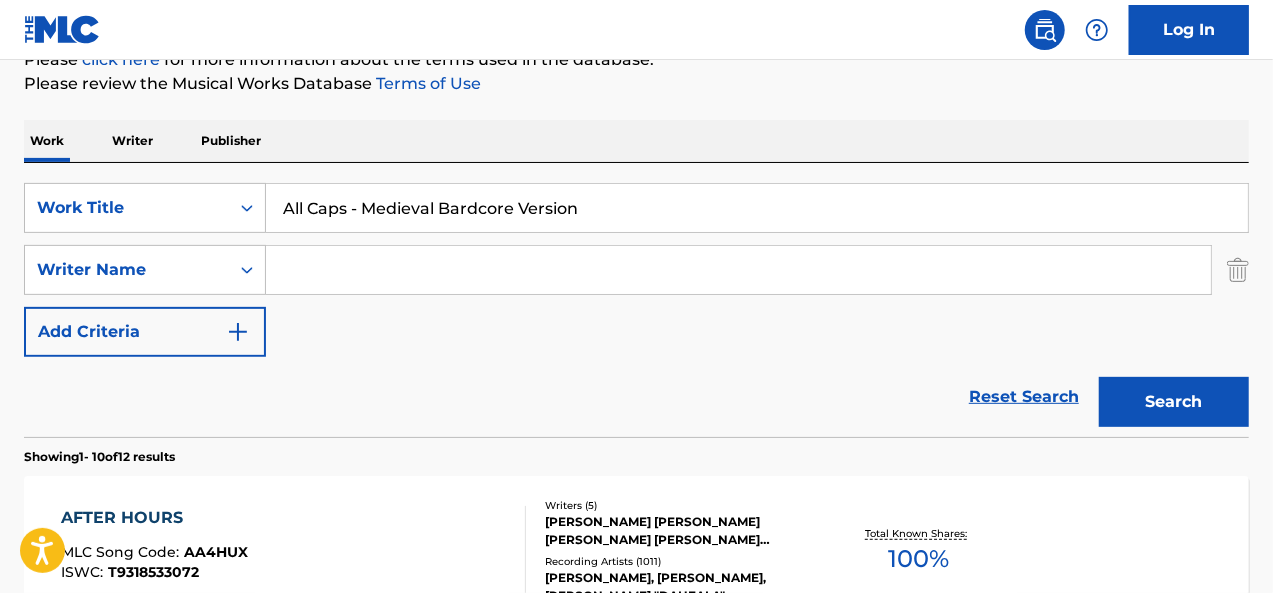 click on "Search" at bounding box center [1174, 402] 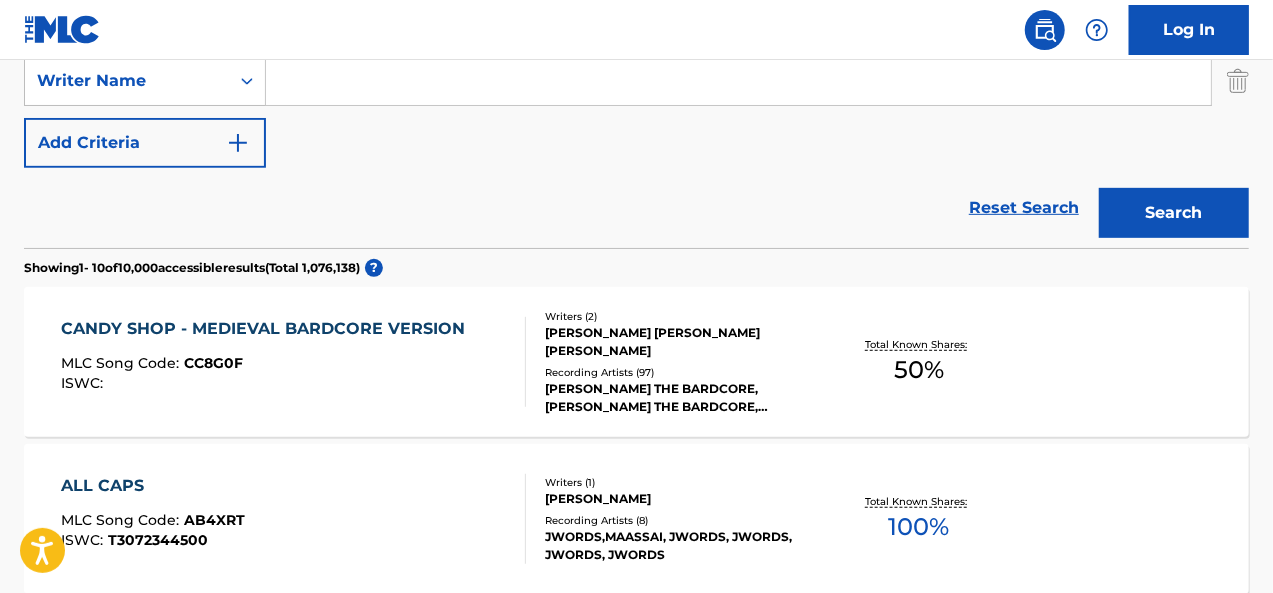scroll, scrollTop: 143, scrollLeft: 0, axis: vertical 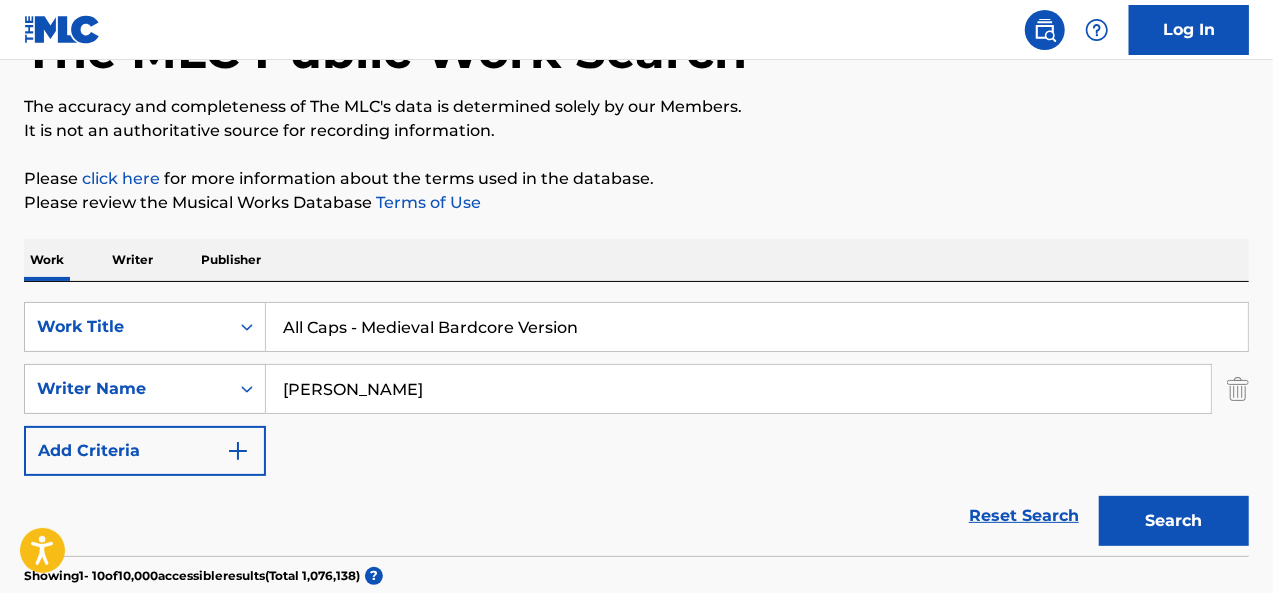 type on "[PERSON_NAME]" 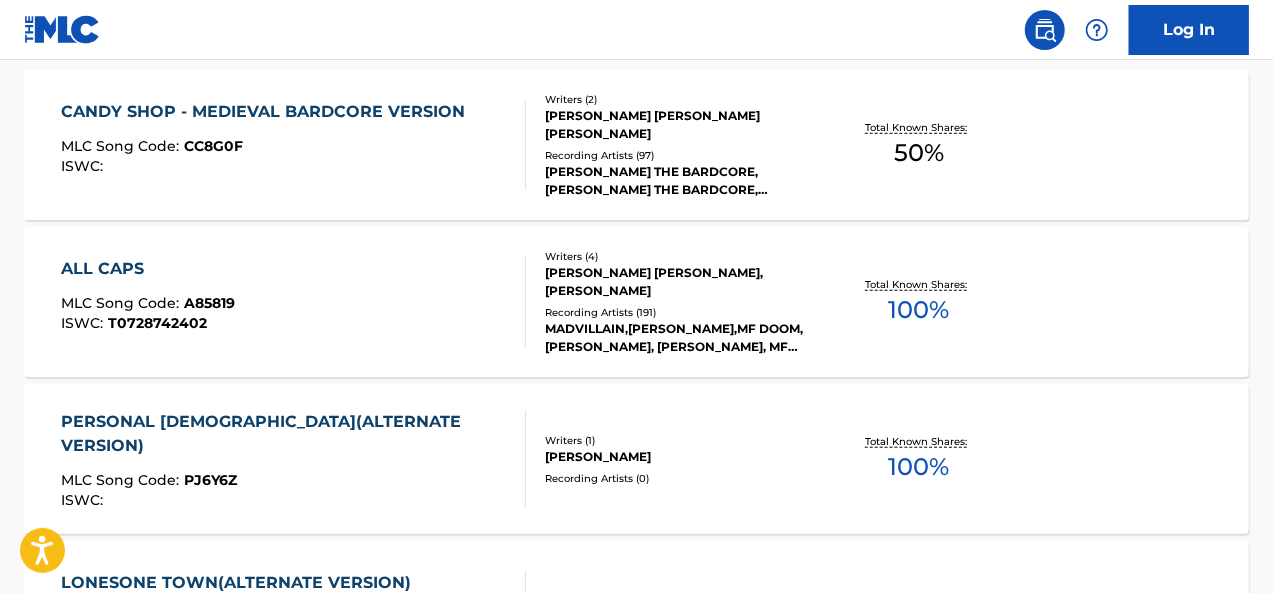 scroll, scrollTop: 727, scrollLeft: 0, axis: vertical 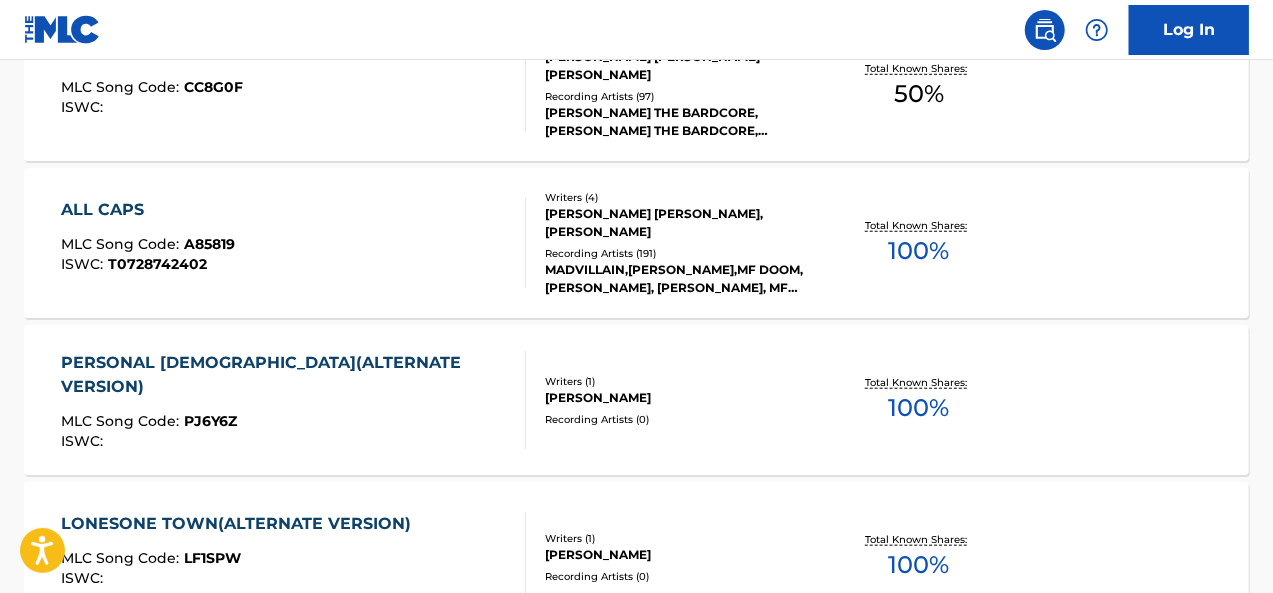 click on "ALL CAPS MLC Song Code : A85819 ISWC : T0728742402" at bounding box center (294, 243) 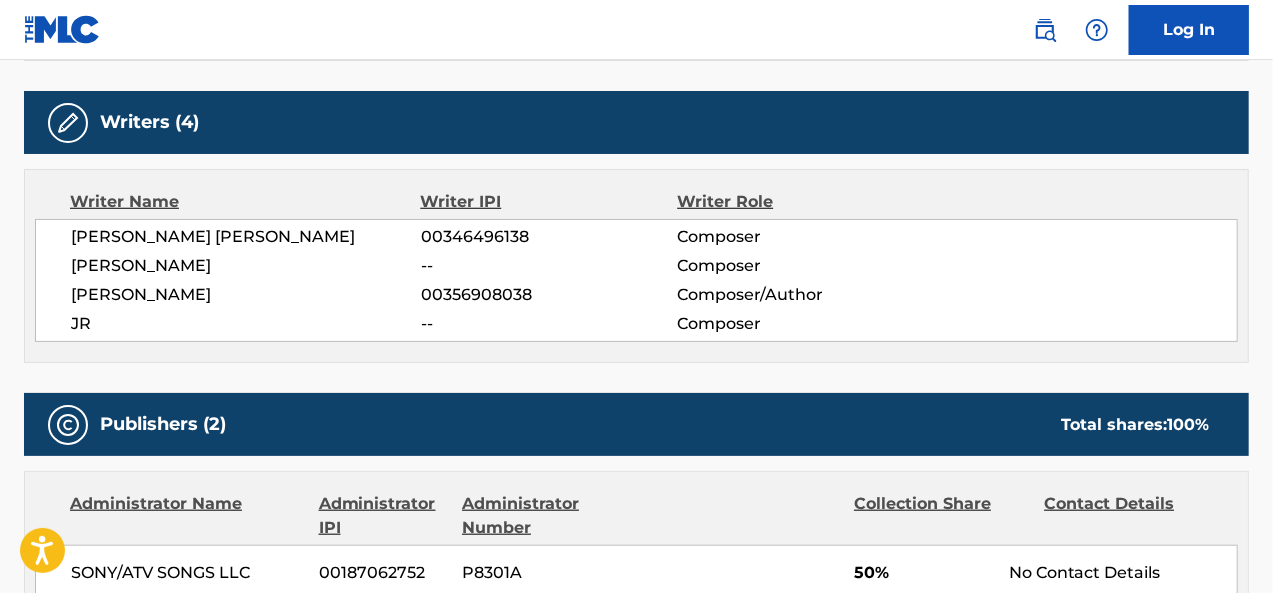 scroll, scrollTop: 0, scrollLeft: 0, axis: both 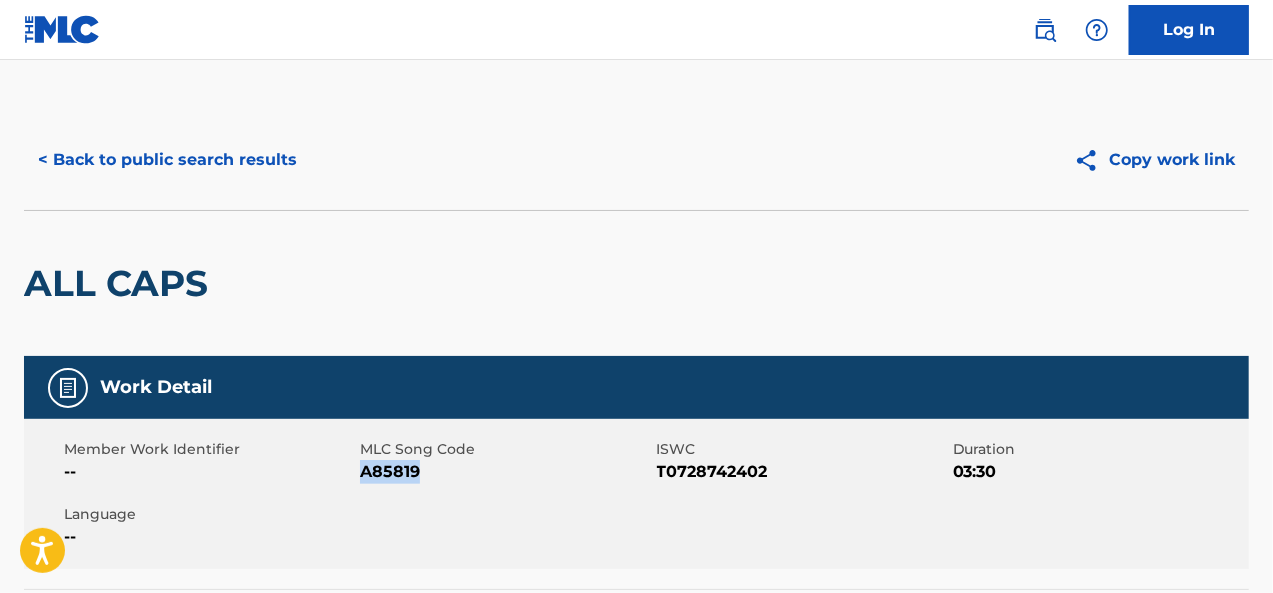drag, startPoint x: 422, startPoint y: 467, endPoint x: 362, endPoint y: 468, distance: 60.00833 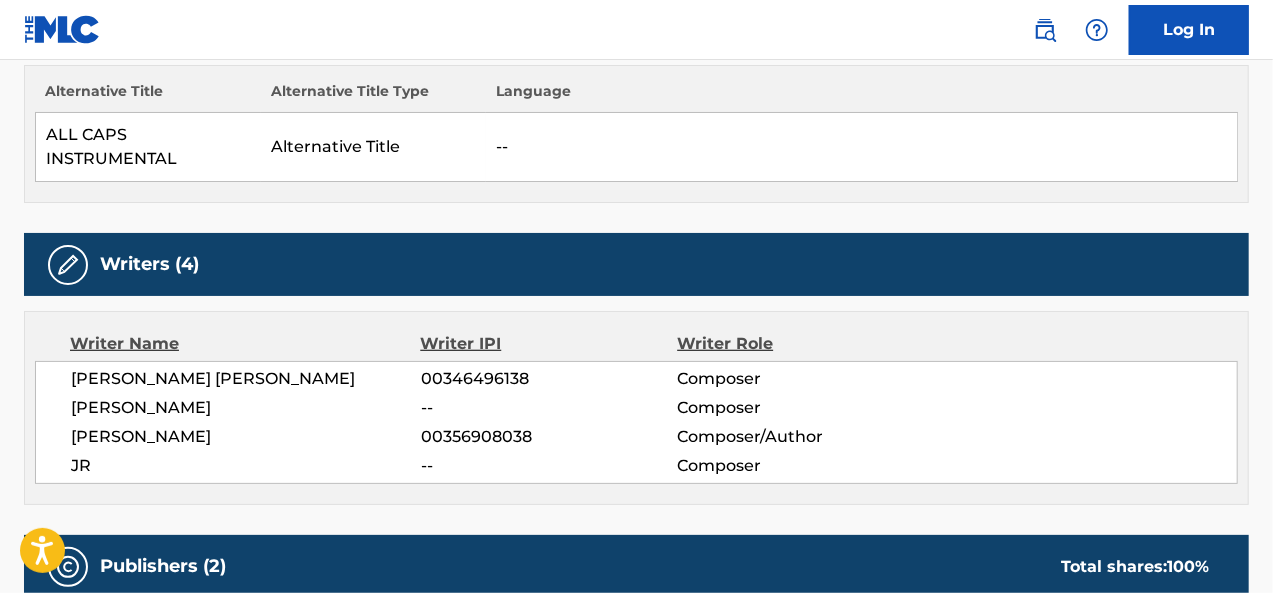 scroll, scrollTop: 0, scrollLeft: 0, axis: both 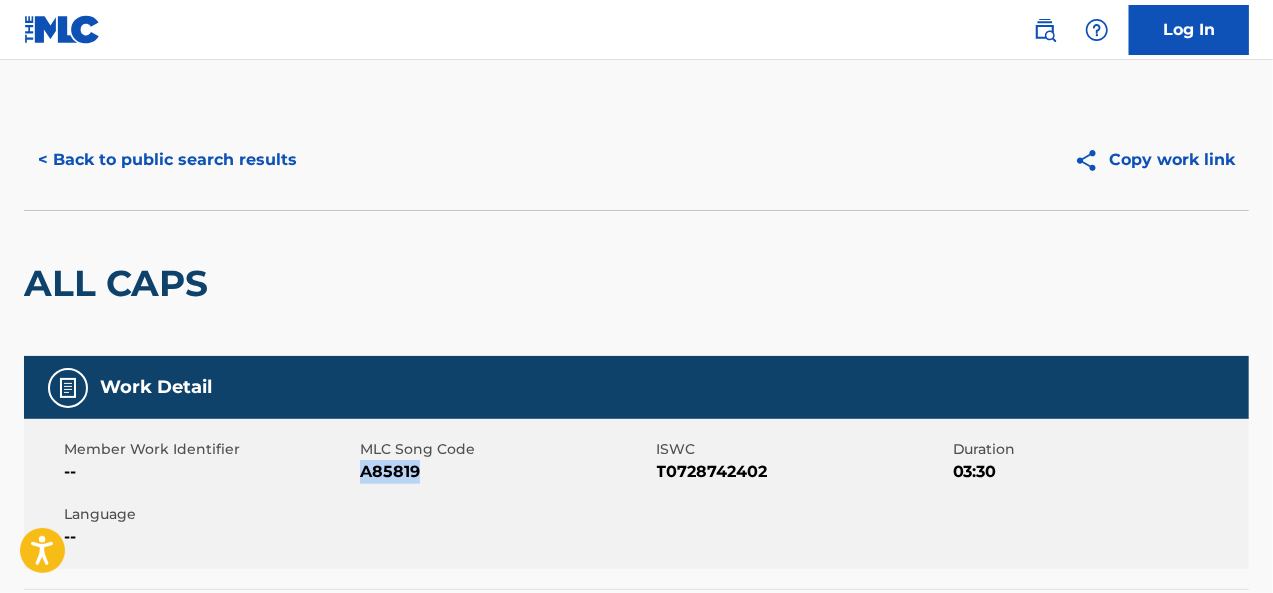 click on "< Back to public search results" at bounding box center (167, 160) 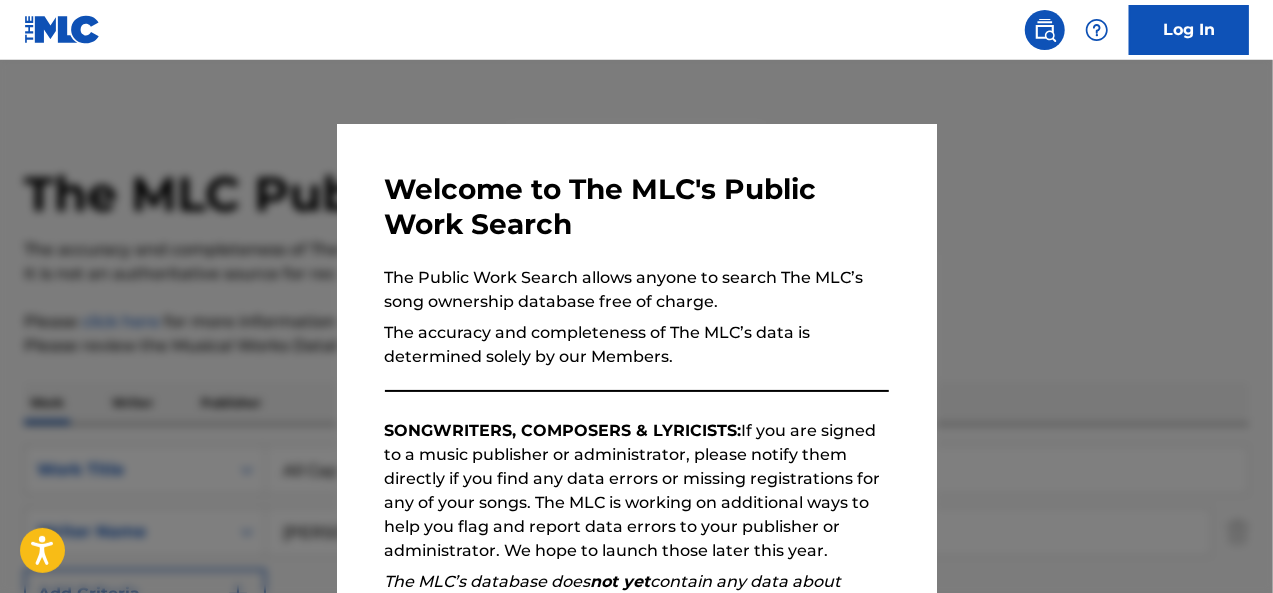 scroll, scrollTop: 841, scrollLeft: 0, axis: vertical 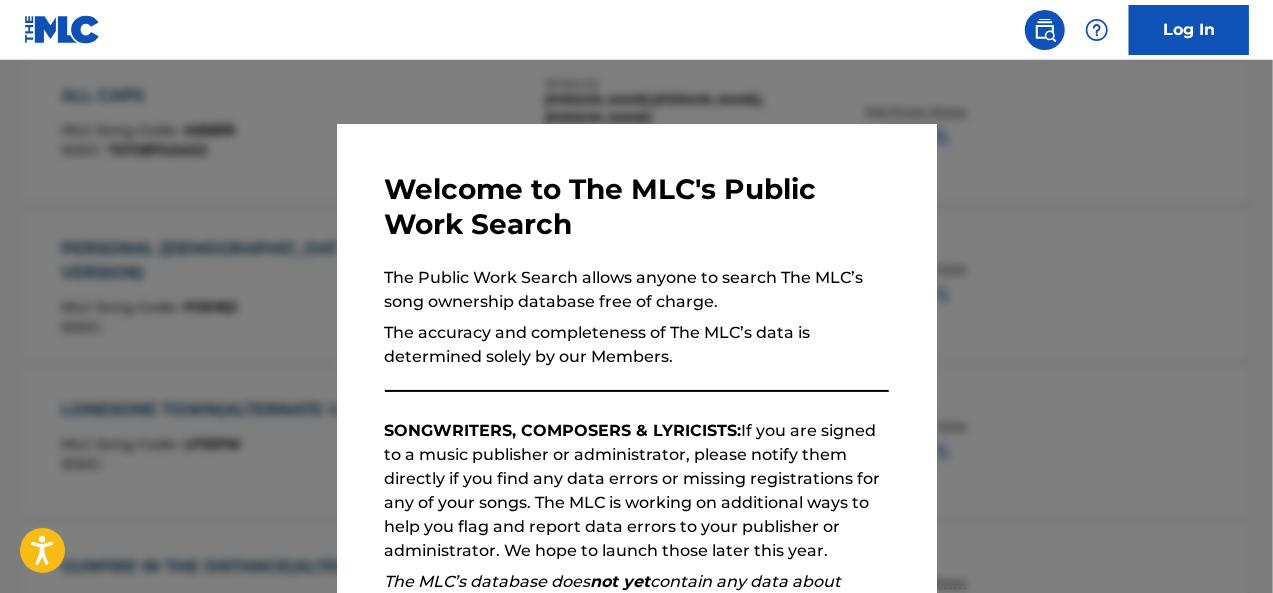 click at bounding box center [636, 356] 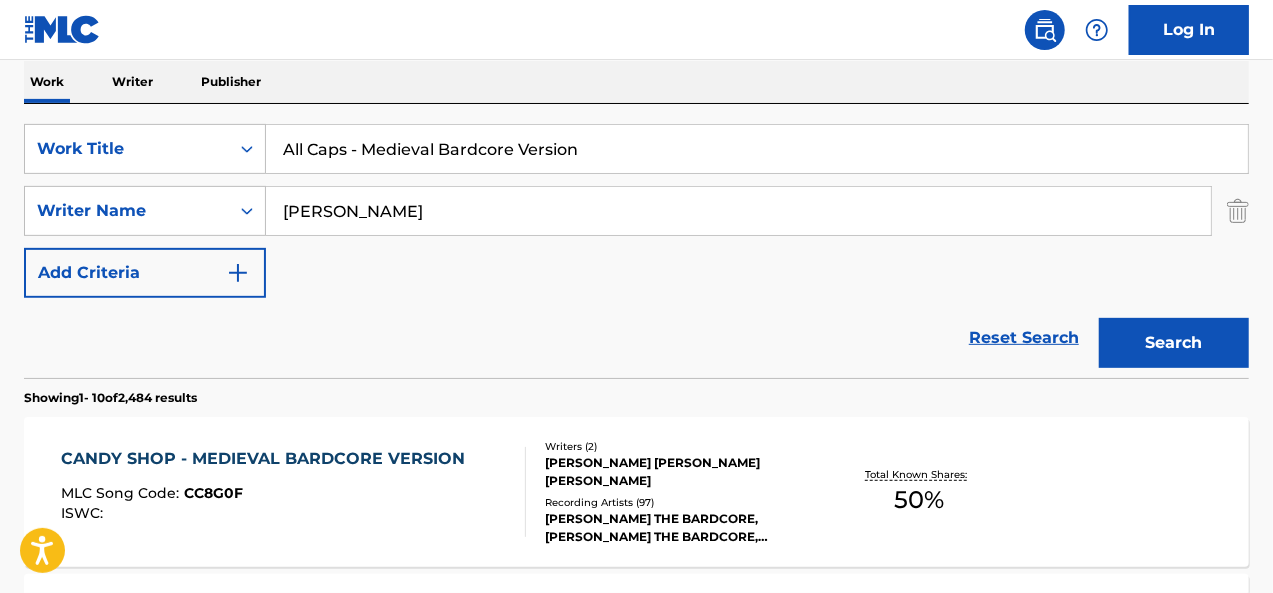 scroll, scrollTop: 225, scrollLeft: 0, axis: vertical 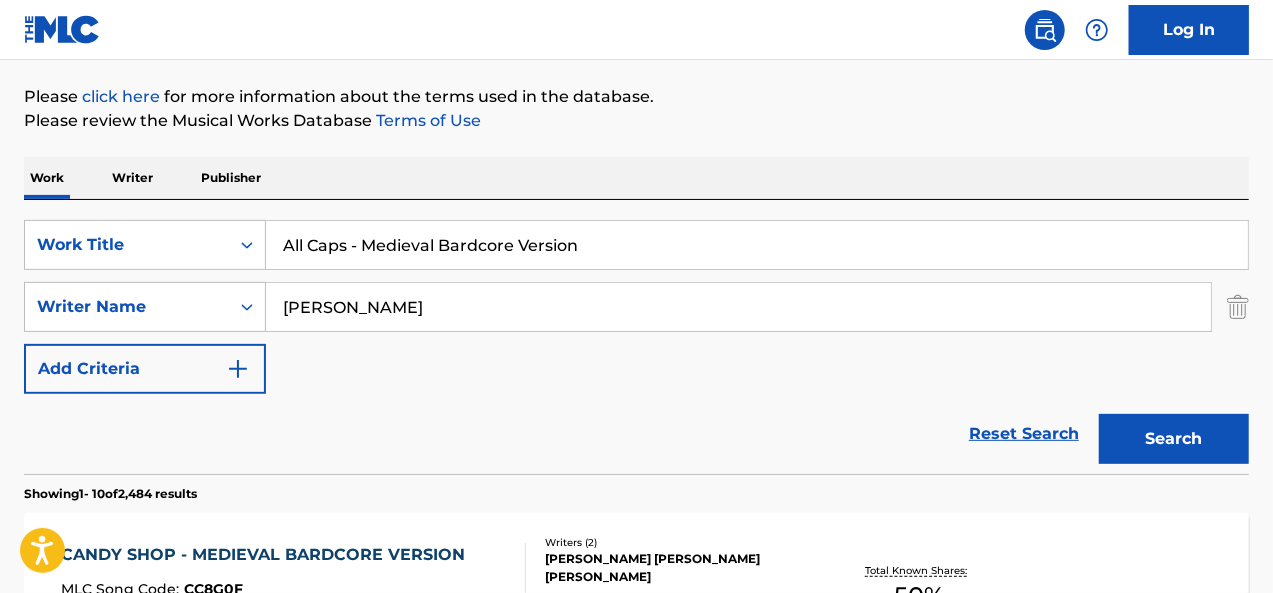 drag, startPoint x: 475, startPoint y: 234, endPoint x: 294, endPoint y: 214, distance: 182.10162 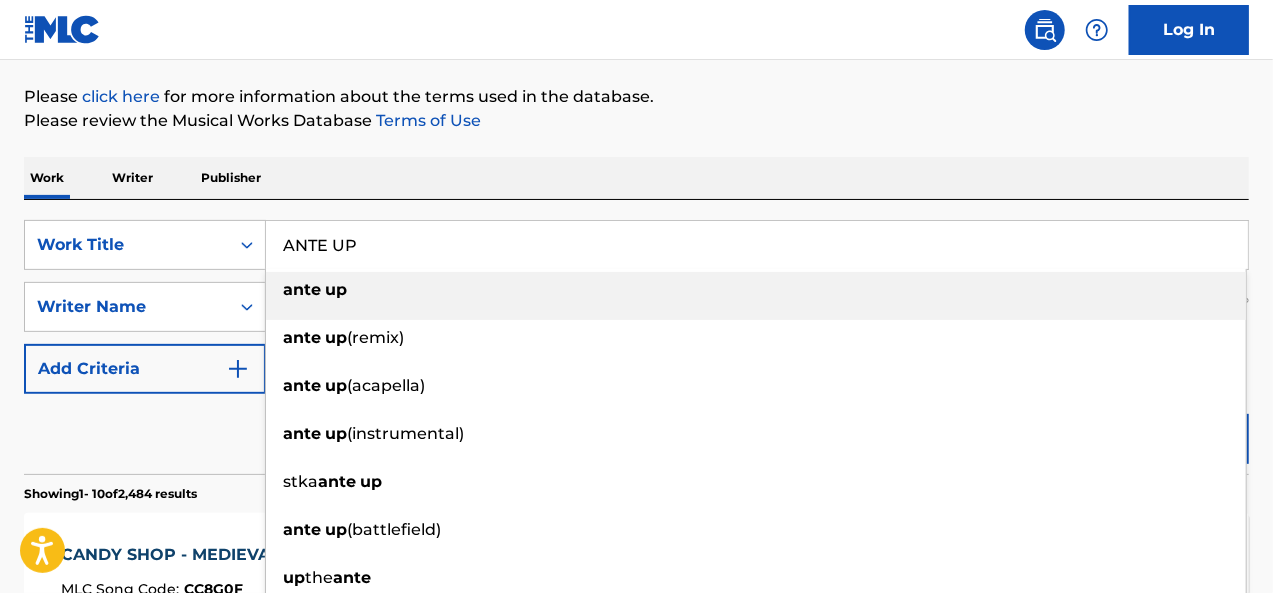 type on "ANTE UP" 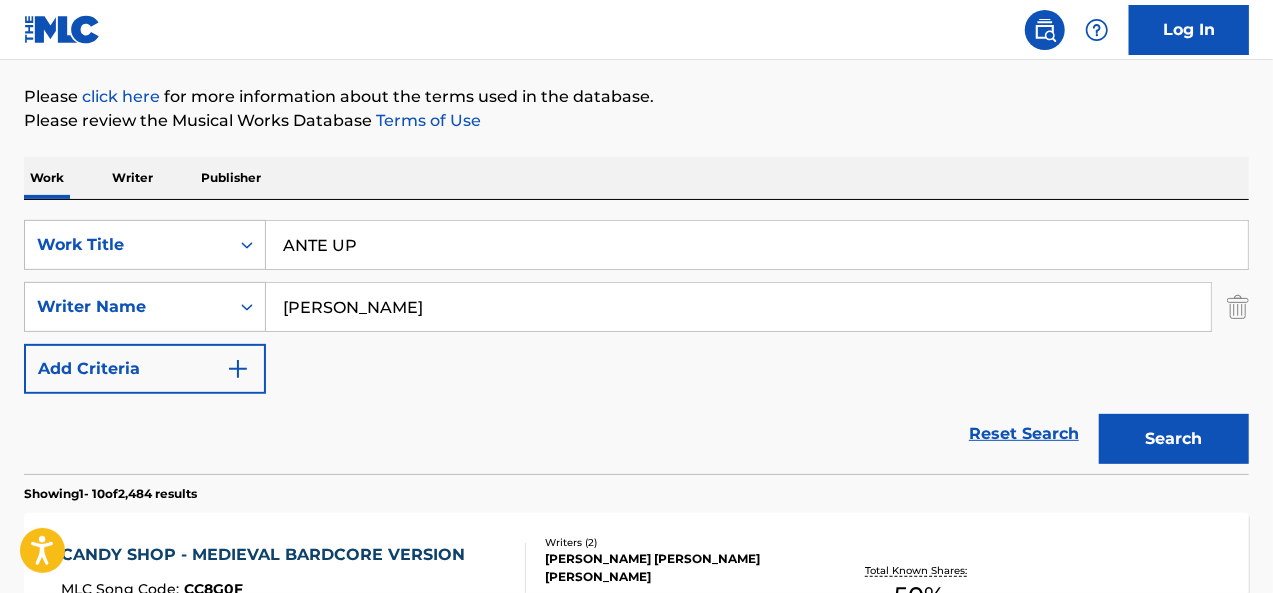 click on "[PERSON_NAME]" at bounding box center [738, 307] 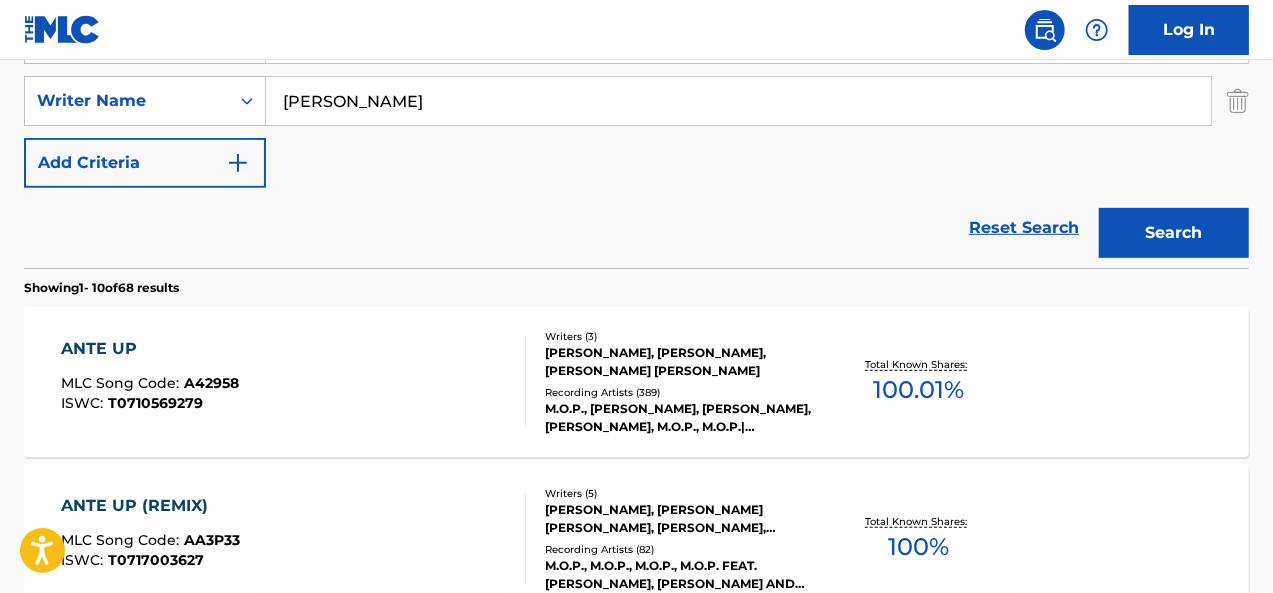 scroll, scrollTop: 464, scrollLeft: 0, axis: vertical 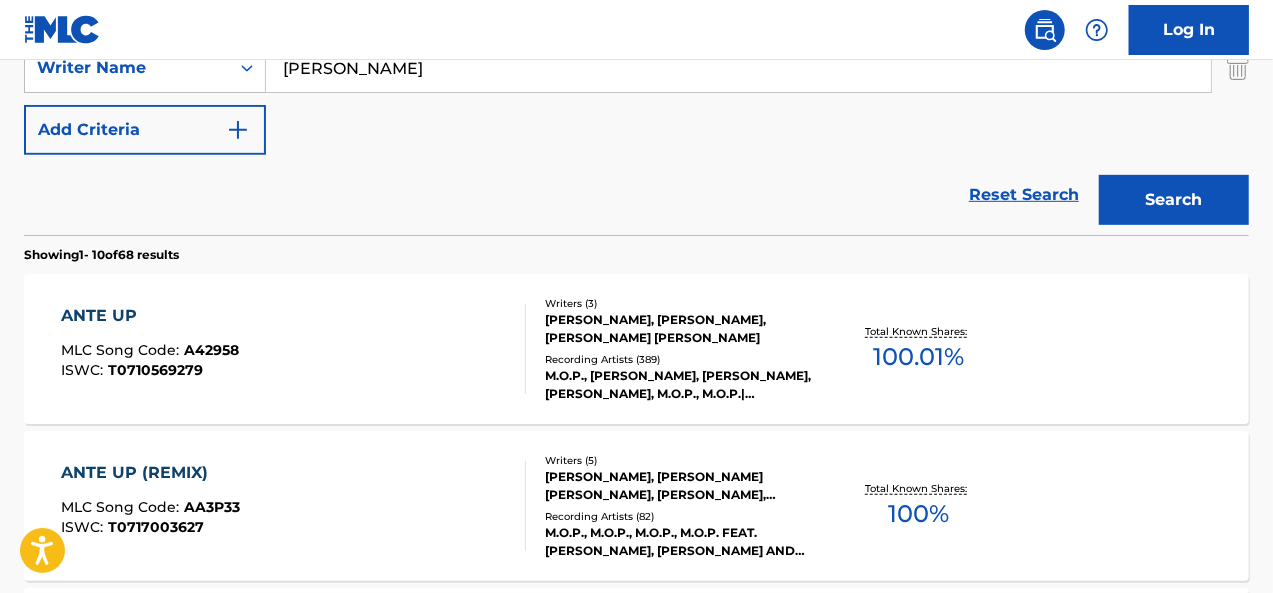 click on "ANTE UP MLC Song Code : A42958 ISWC : T0710569279" at bounding box center (294, 349) 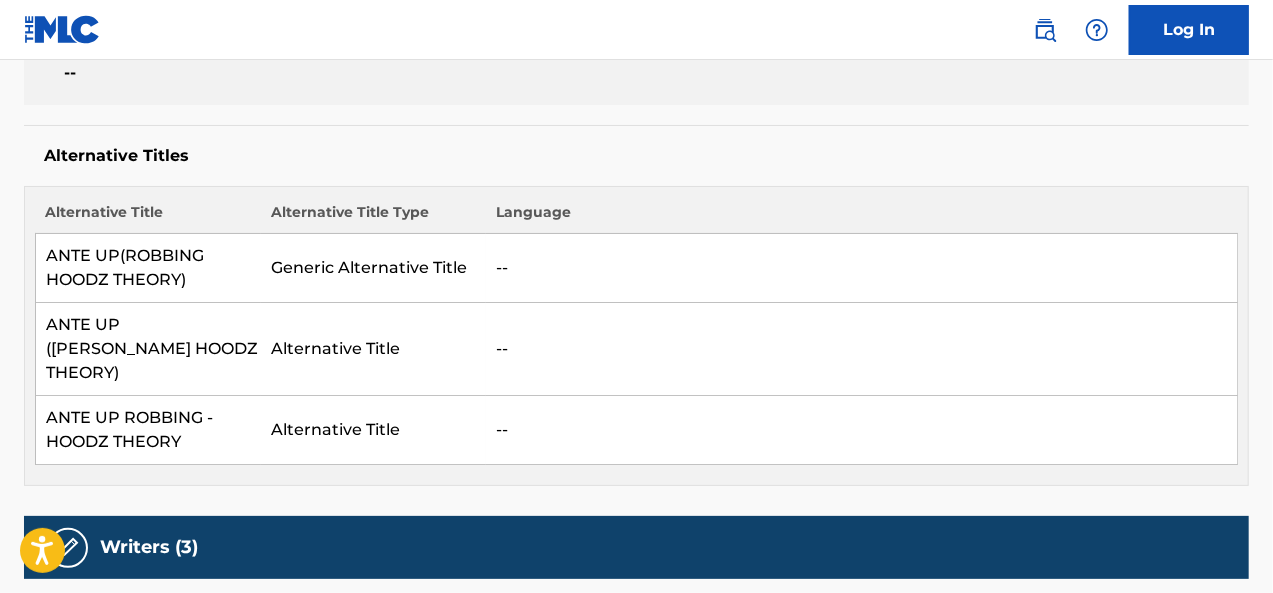 scroll, scrollTop: 0, scrollLeft: 0, axis: both 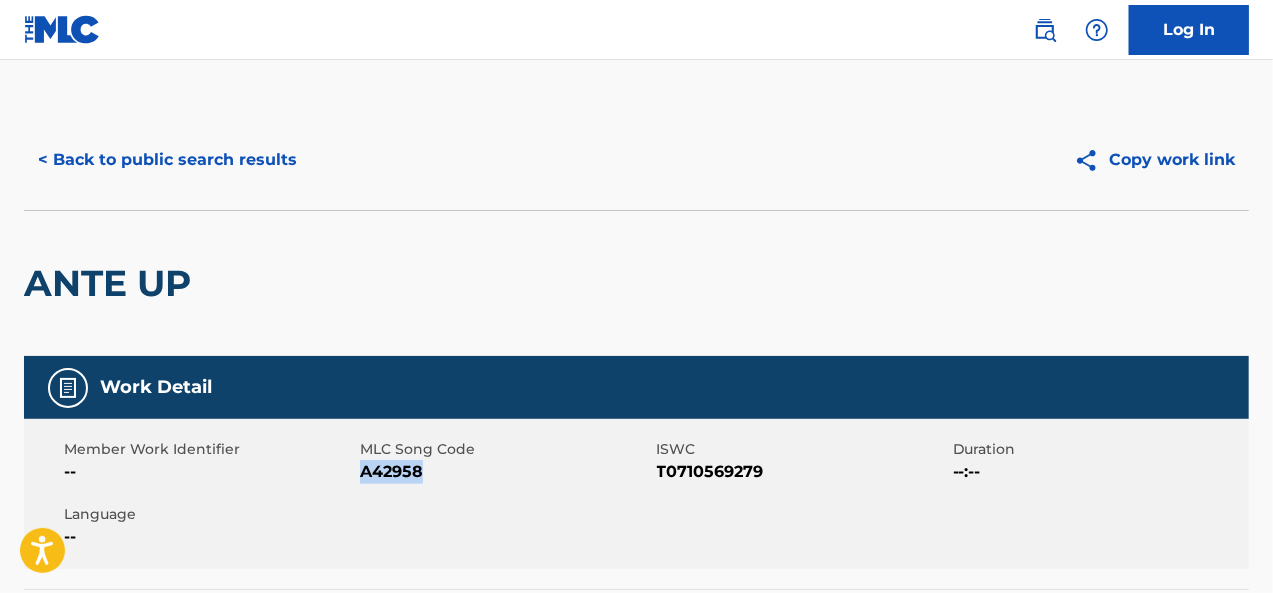 drag, startPoint x: 428, startPoint y: 469, endPoint x: 360, endPoint y: 471, distance: 68.0294 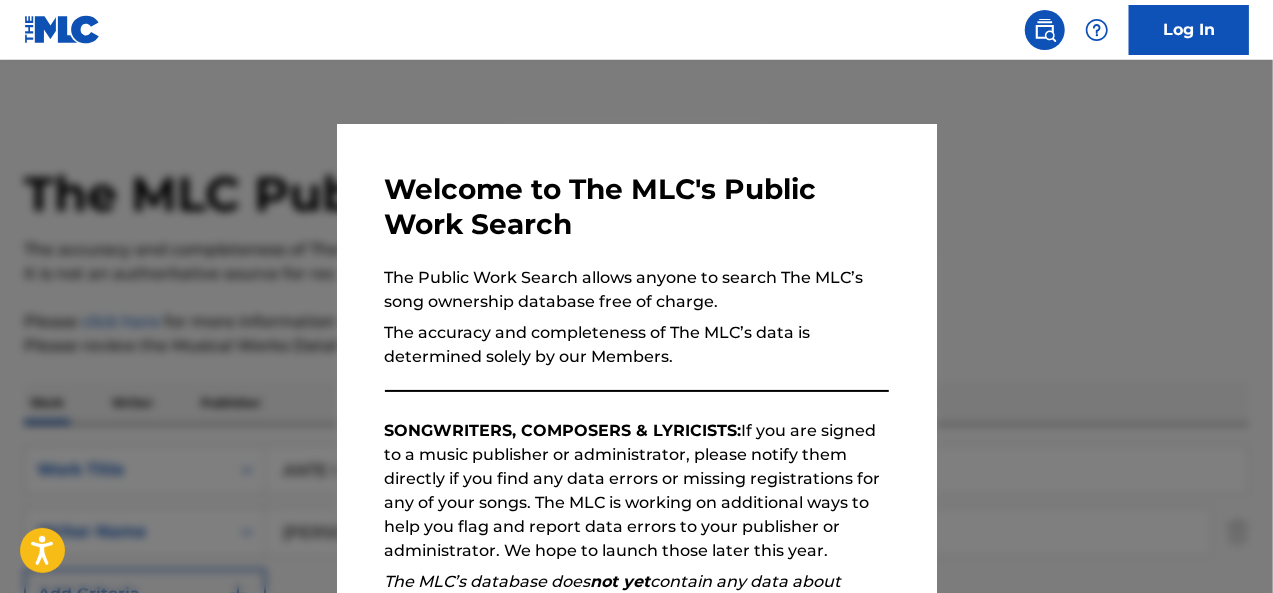 scroll, scrollTop: 578, scrollLeft: 0, axis: vertical 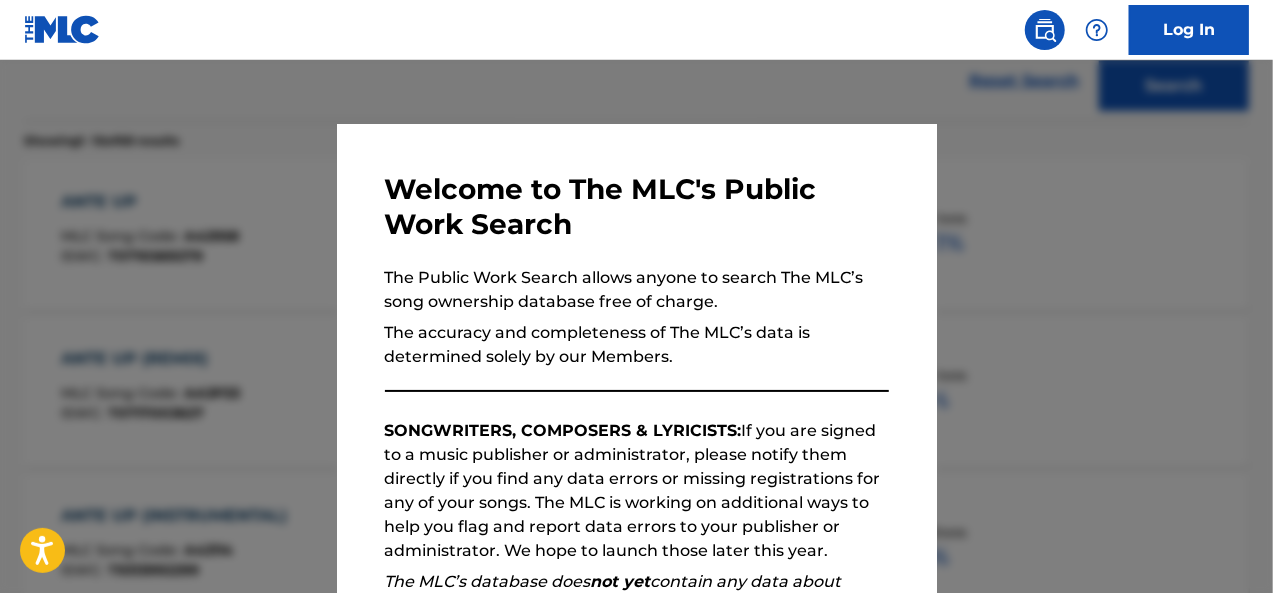 click at bounding box center [636, 356] 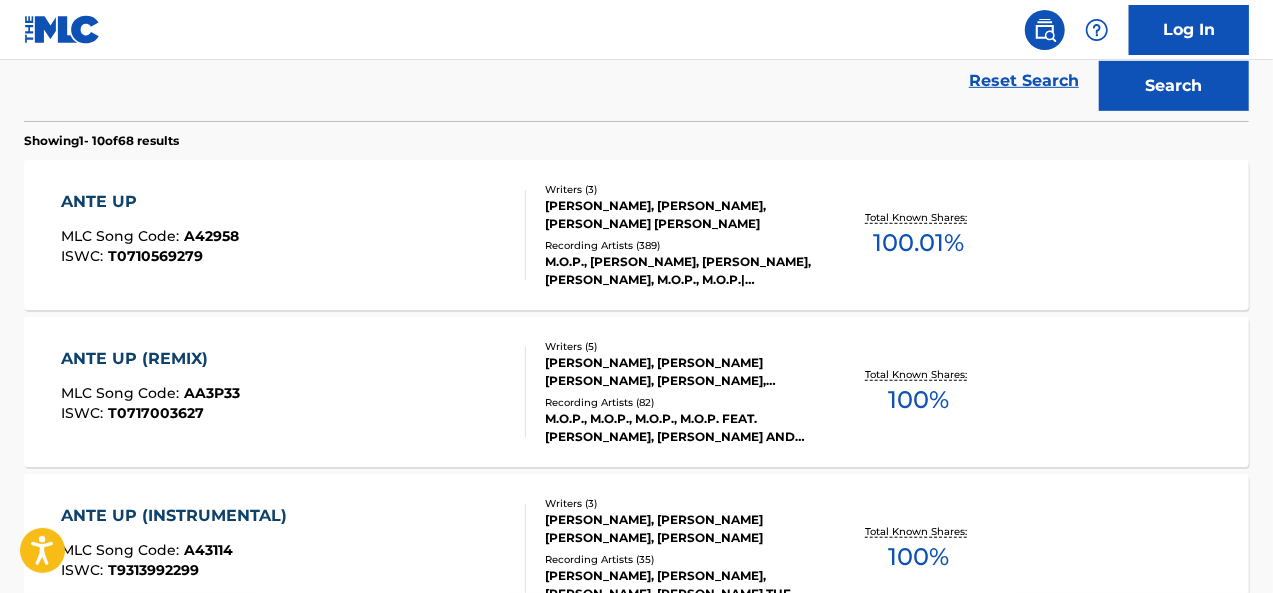 scroll, scrollTop: 366, scrollLeft: 0, axis: vertical 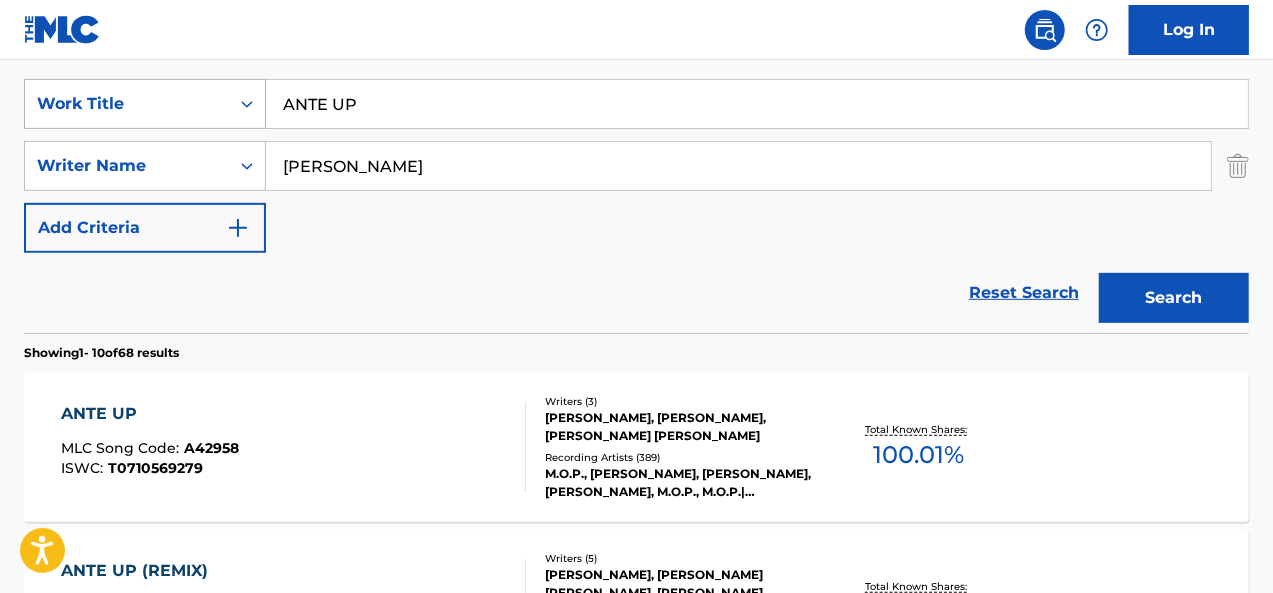 drag, startPoint x: 428, startPoint y: 105, endPoint x: 247, endPoint y: 89, distance: 181.70581 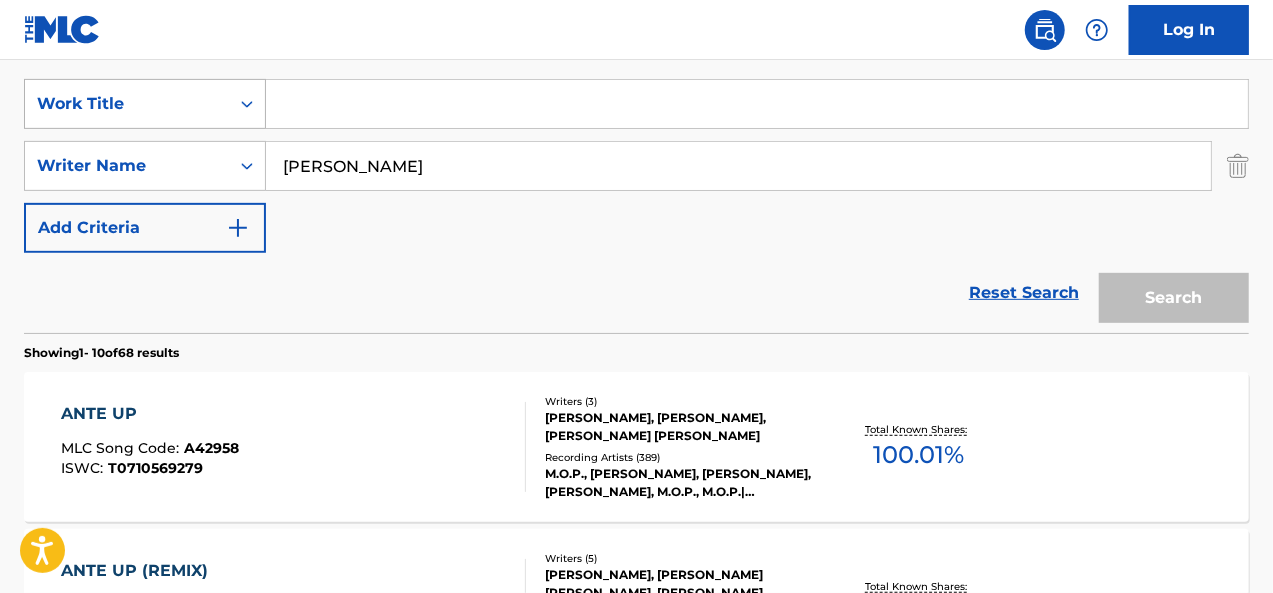 paste on "Anyone - Medieval Version" 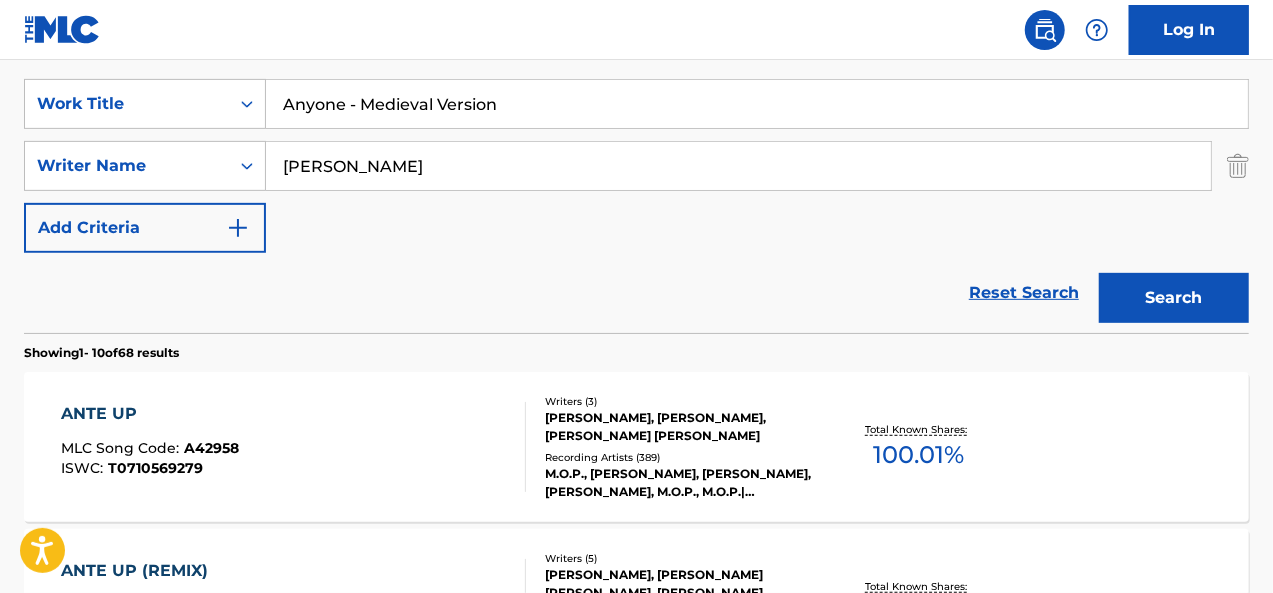 type on "Anyone - Medieval Version" 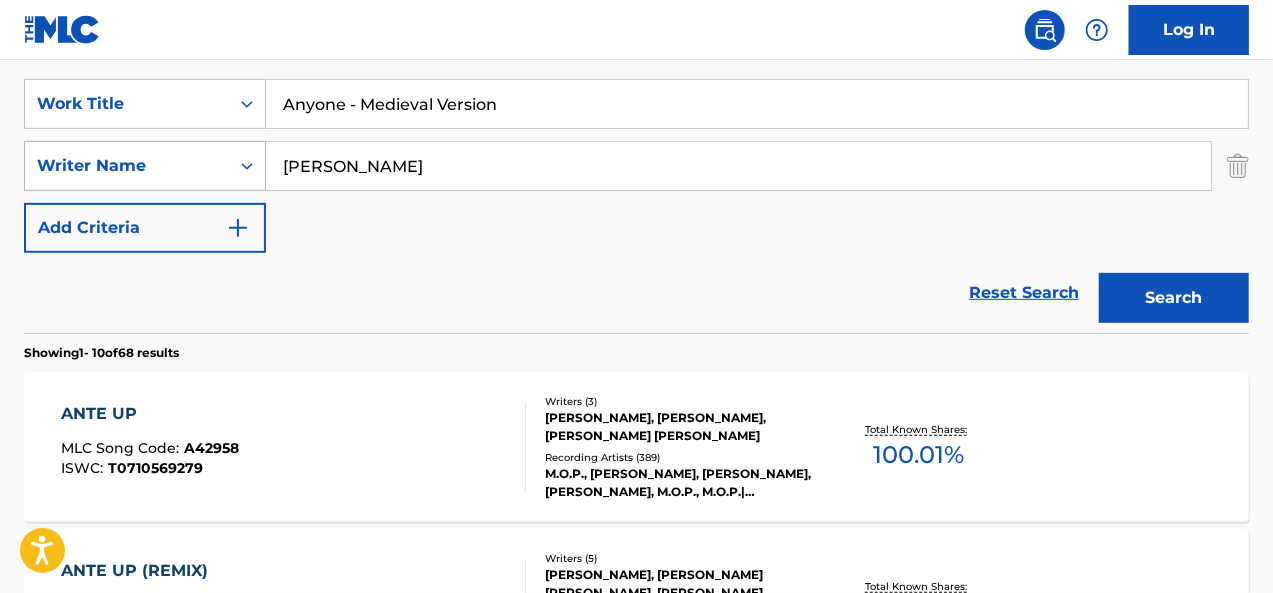 drag, startPoint x: 292, startPoint y: 168, endPoint x: 186, endPoint y: 159, distance: 106.381386 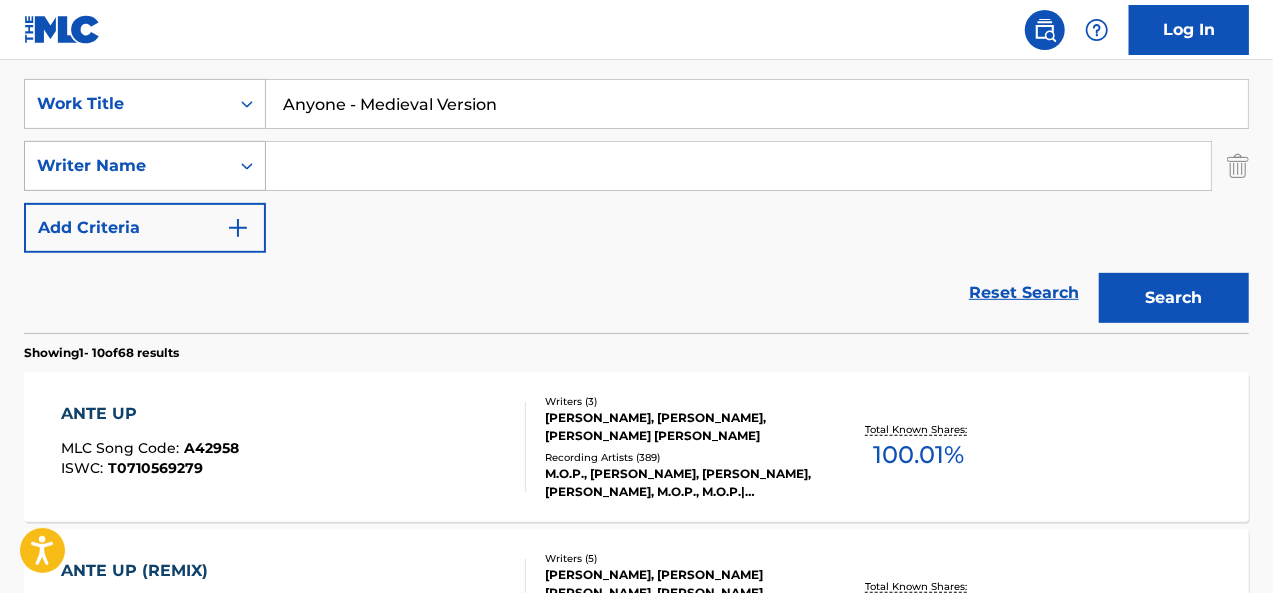 click on "Search" at bounding box center (1174, 298) 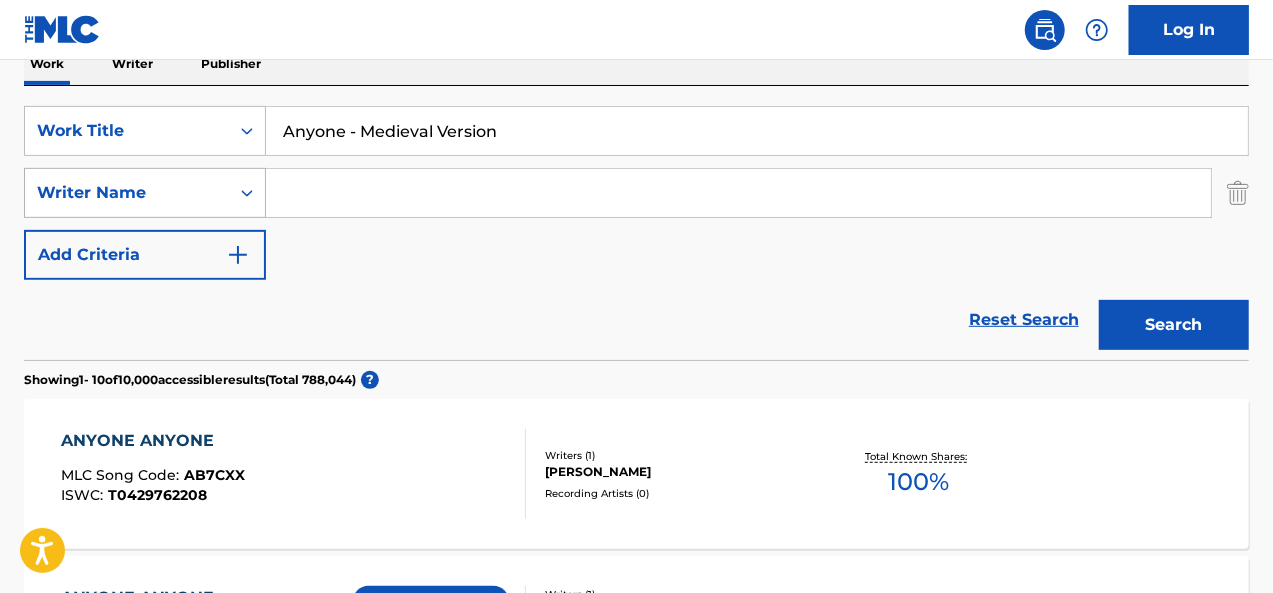 scroll, scrollTop: 366, scrollLeft: 0, axis: vertical 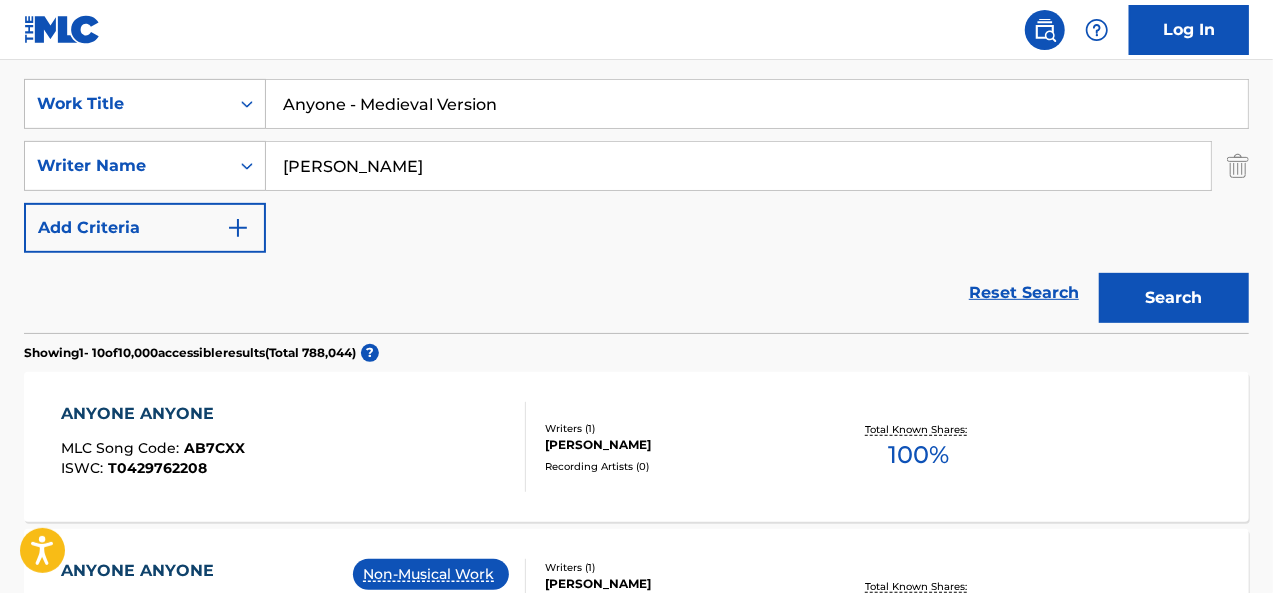 type on "[PERSON_NAME]" 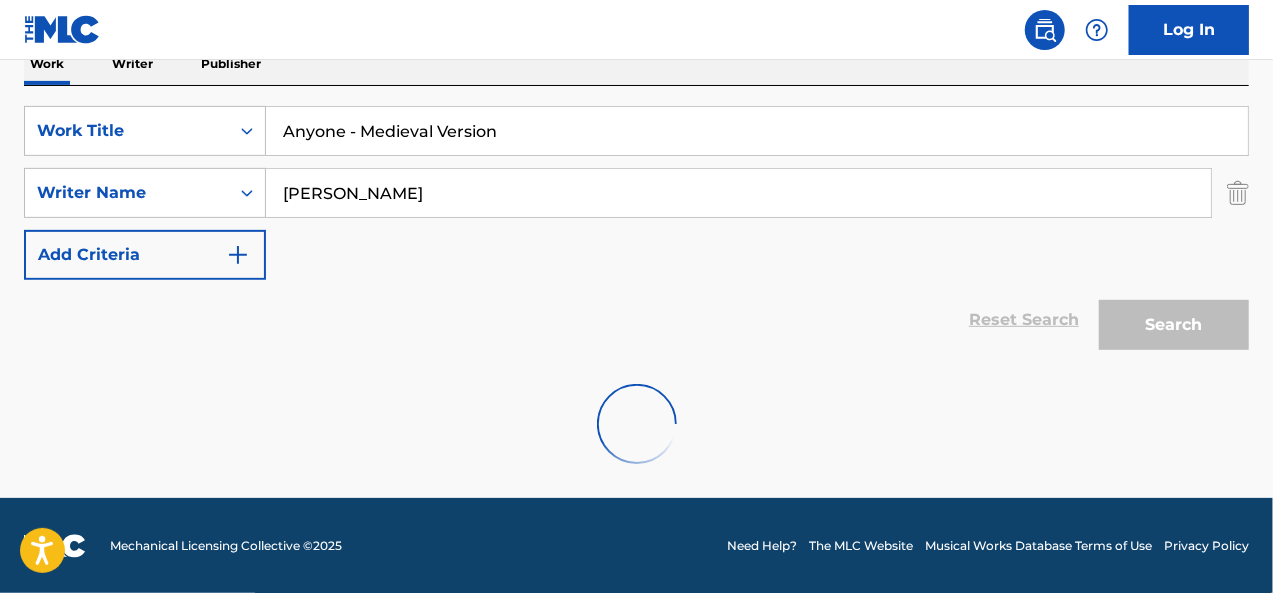 scroll, scrollTop: 366, scrollLeft: 0, axis: vertical 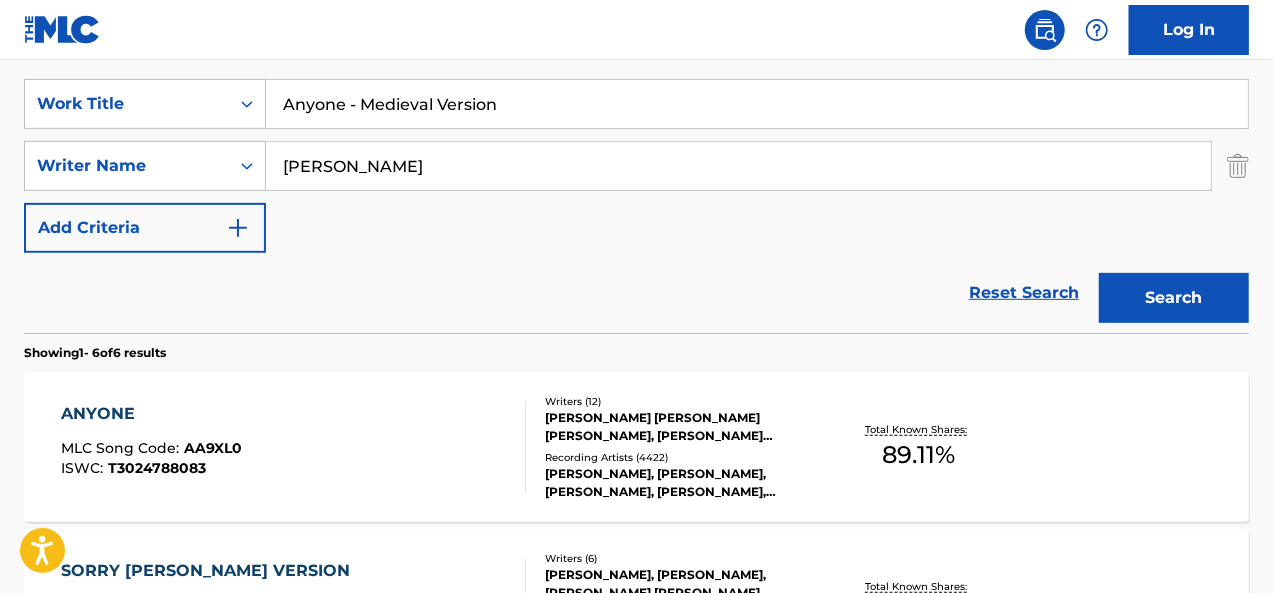 click on "ANYONE MLC Song Code : AA9XL0 ISWC : T3024788083" at bounding box center [294, 447] 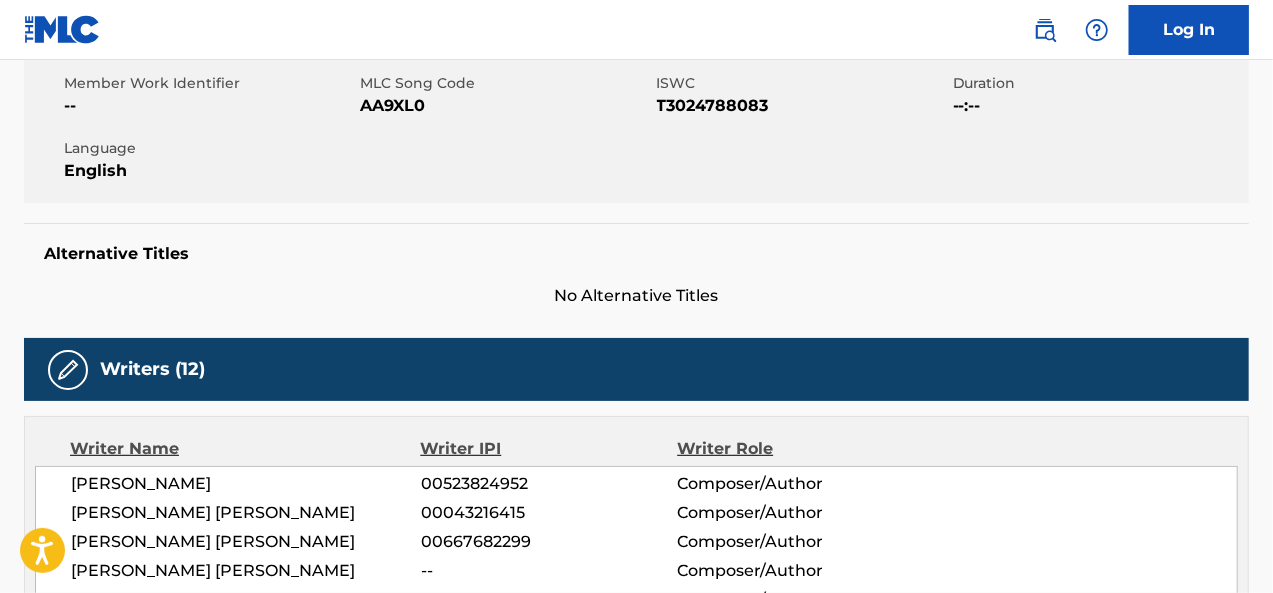 scroll, scrollTop: 0, scrollLeft: 0, axis: both 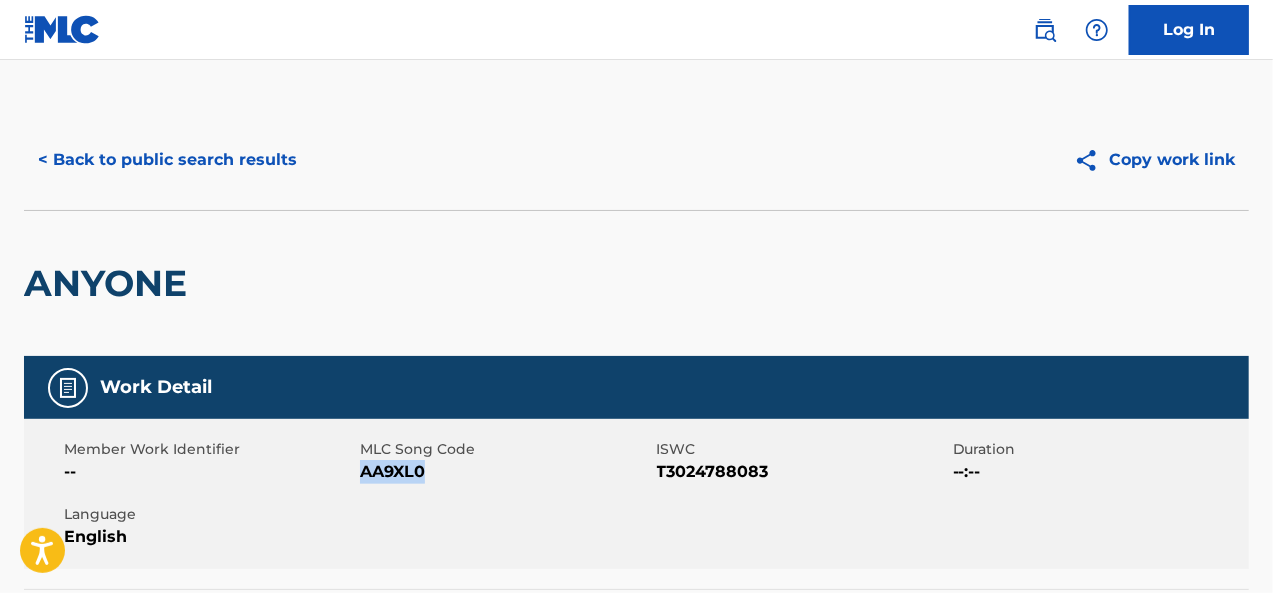 drag, startPoint x: 446, startPoint y: 477, endPoint x: 364, endPoint y: 474, distance: 82.05486 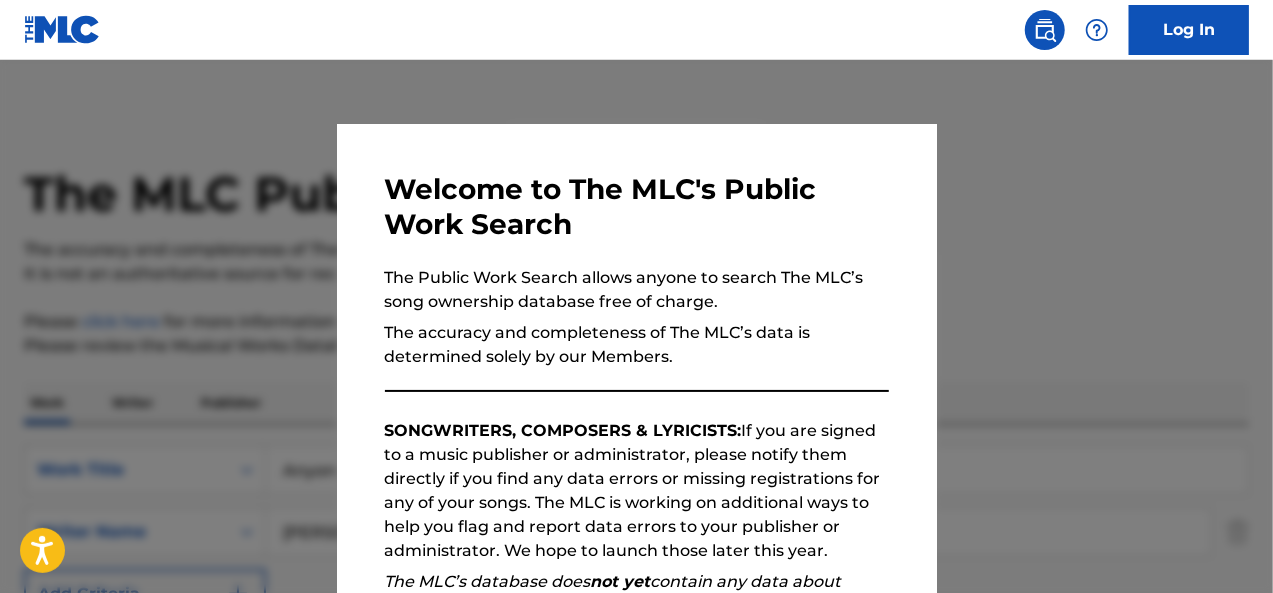 scroll, scrollTop: 366, scrollLeft: 0, axis: vertical 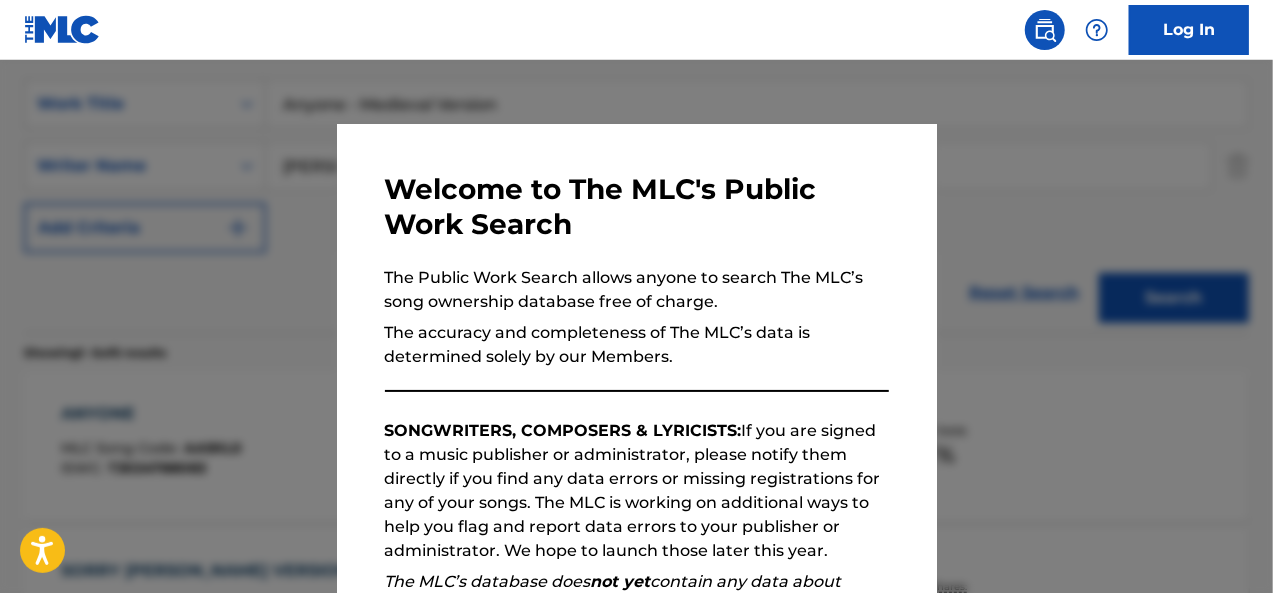 click at bounding box center [636, 356] 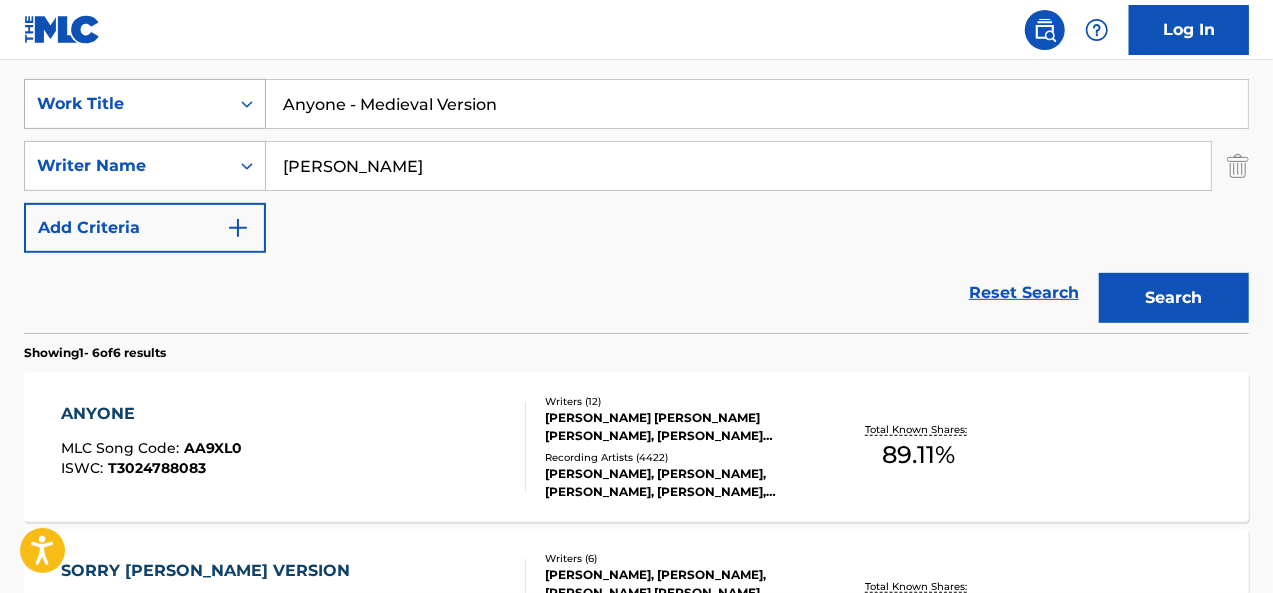 drag, startPoint x: 506, startPoint y: 101, endPoint x: 243, endPoint y: 105, distance: 263.03043 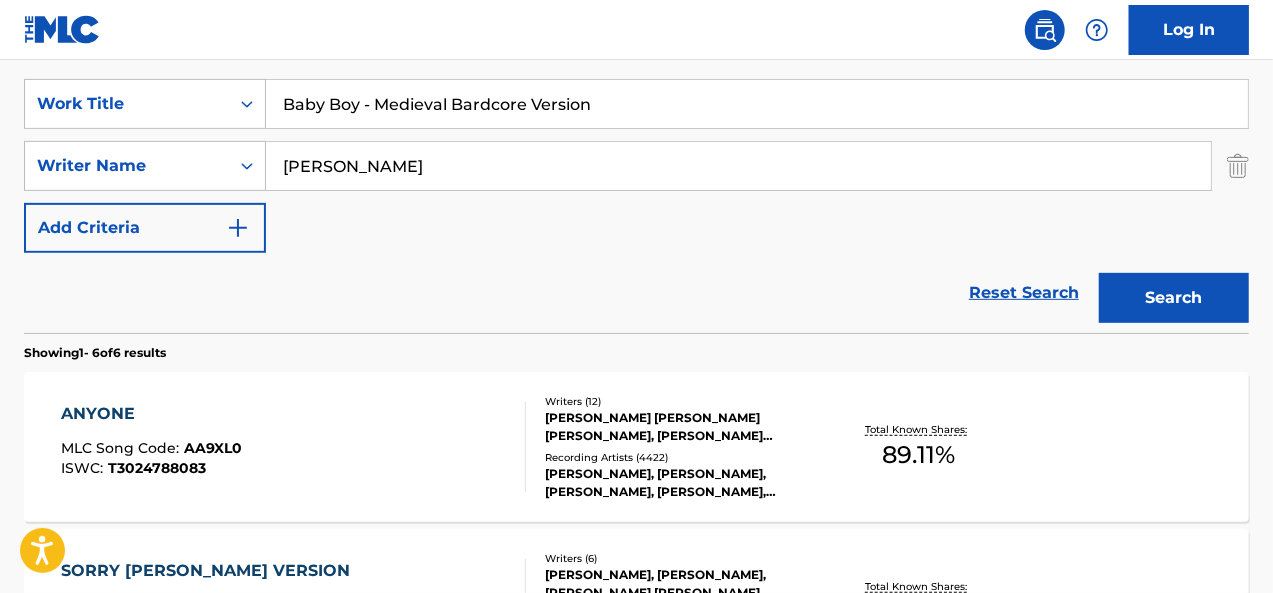 type on "Baby Boy - Medieval Bardcore Version" 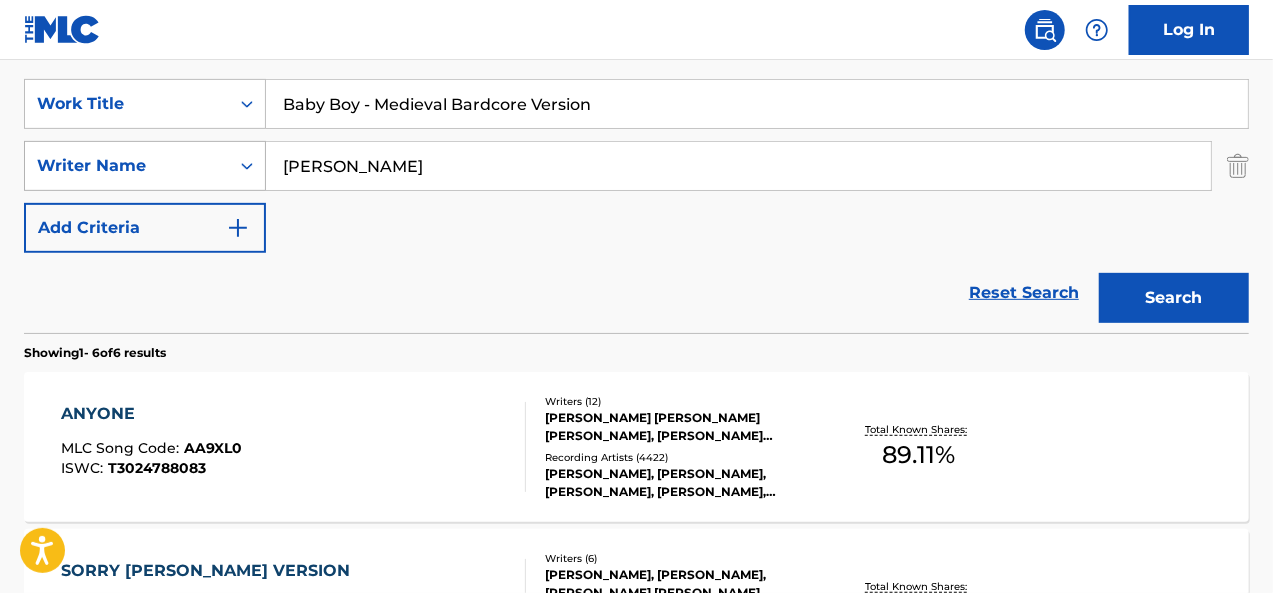 drag, startPoint x: 348, startPoint y: 169, endPoint x: 173, endPoint y: 144, distance: 176.7767 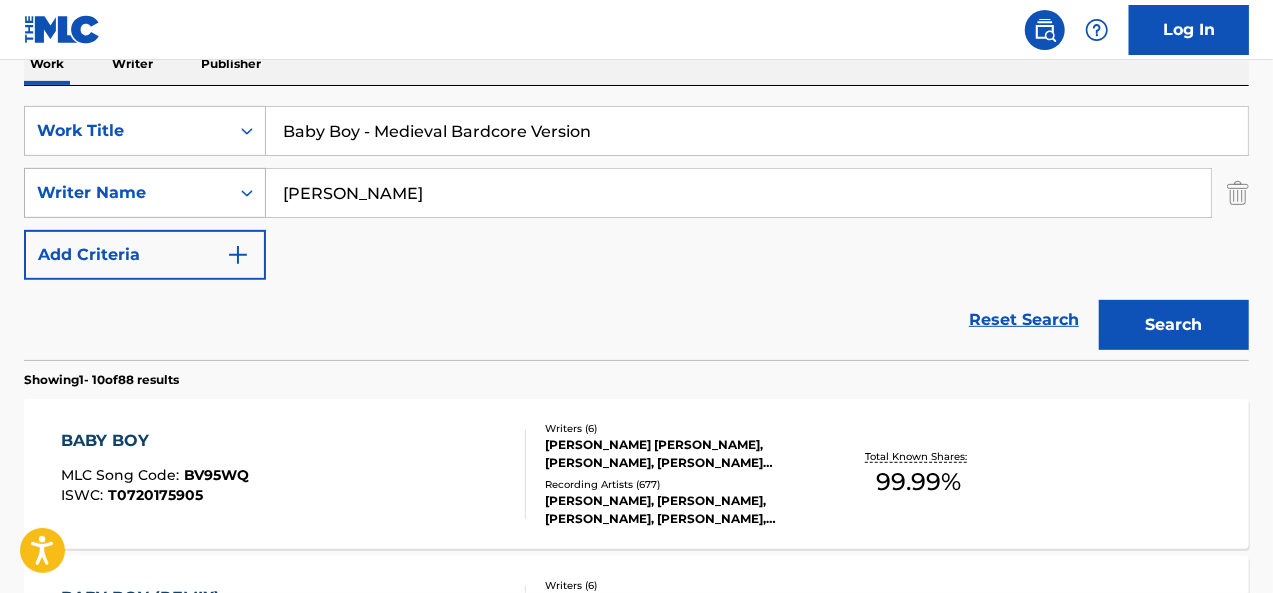 scroll, scrollTop: 366, scrollLeft: 0, axis: vertical 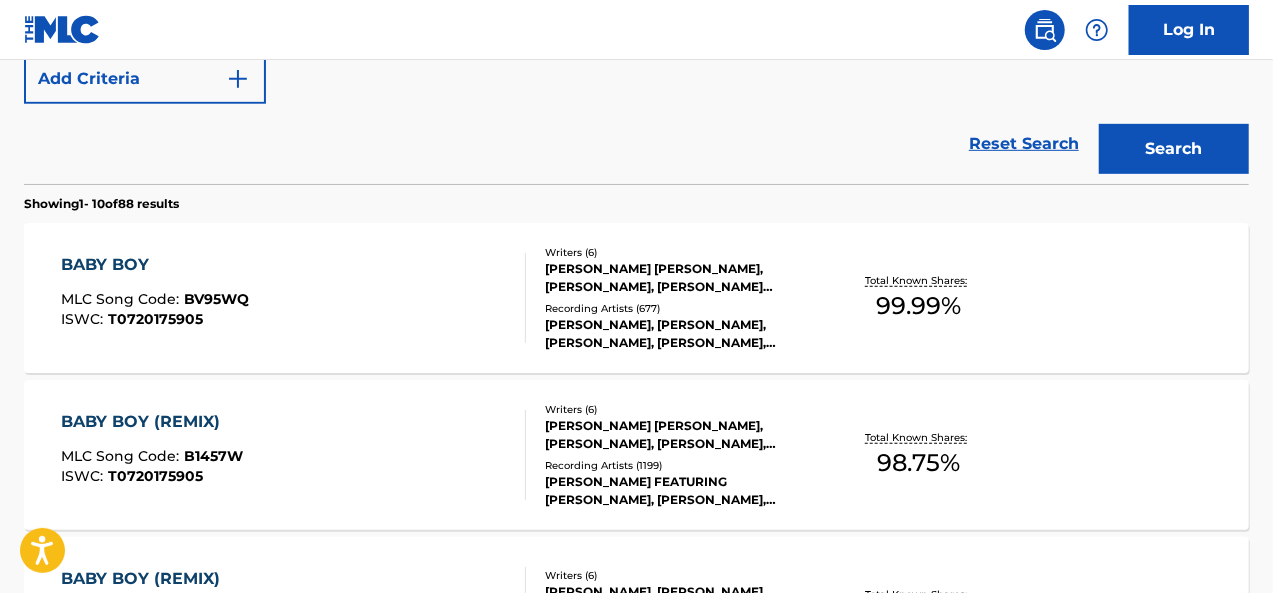 click on "BABY BOY MLC Song Code : BV95WQ ISWC : T0720175905" at bounding box center [294, 298] 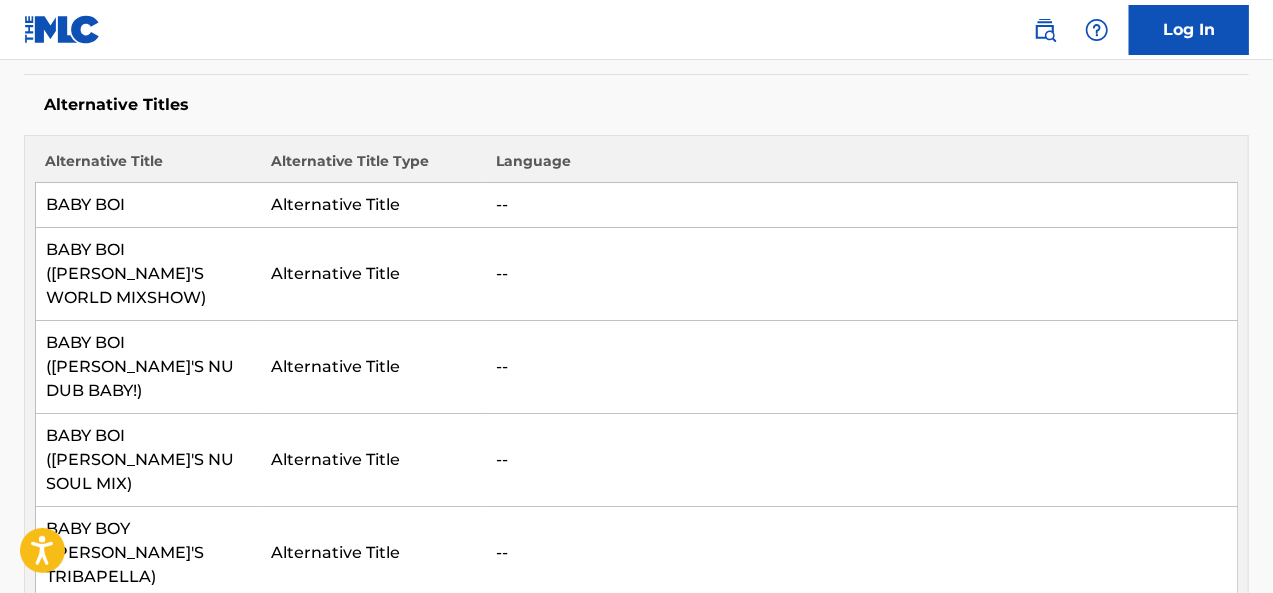 scroll, scrollTop: 0, scrollLeft: 0, axis: both 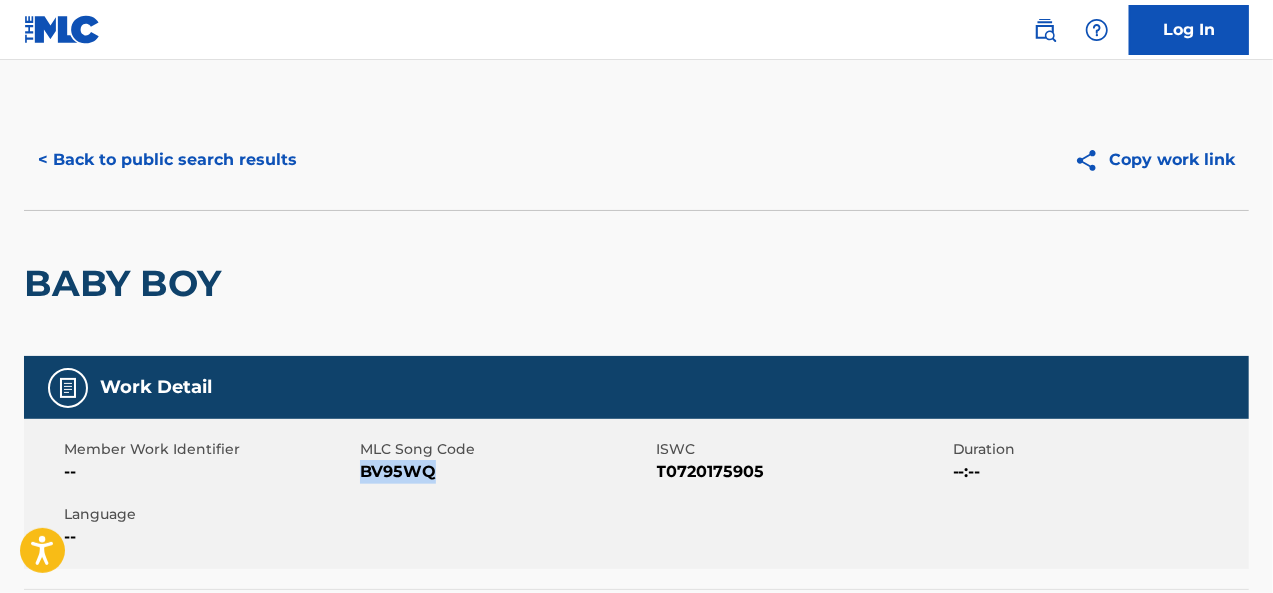 drag, startPoint x: 440, startPoint y: 477, endPoint x: 360, endPoint y: 481, distance: 80.09994 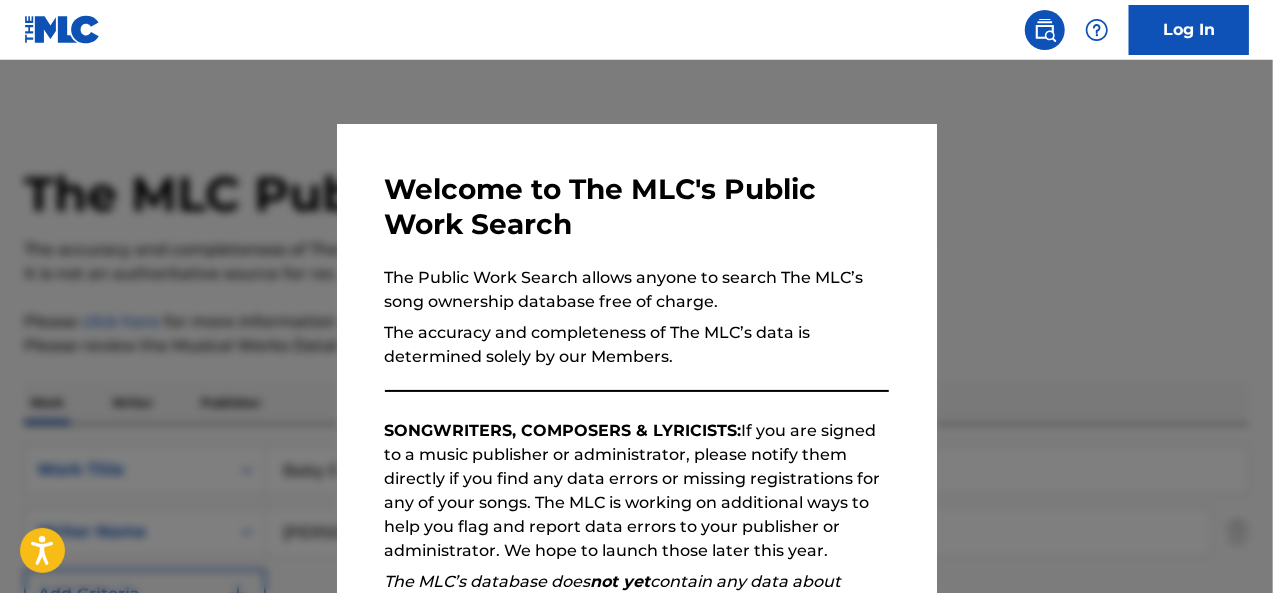 scroll, scrollTop: 629, scrollLeft: 0, axis: vertical 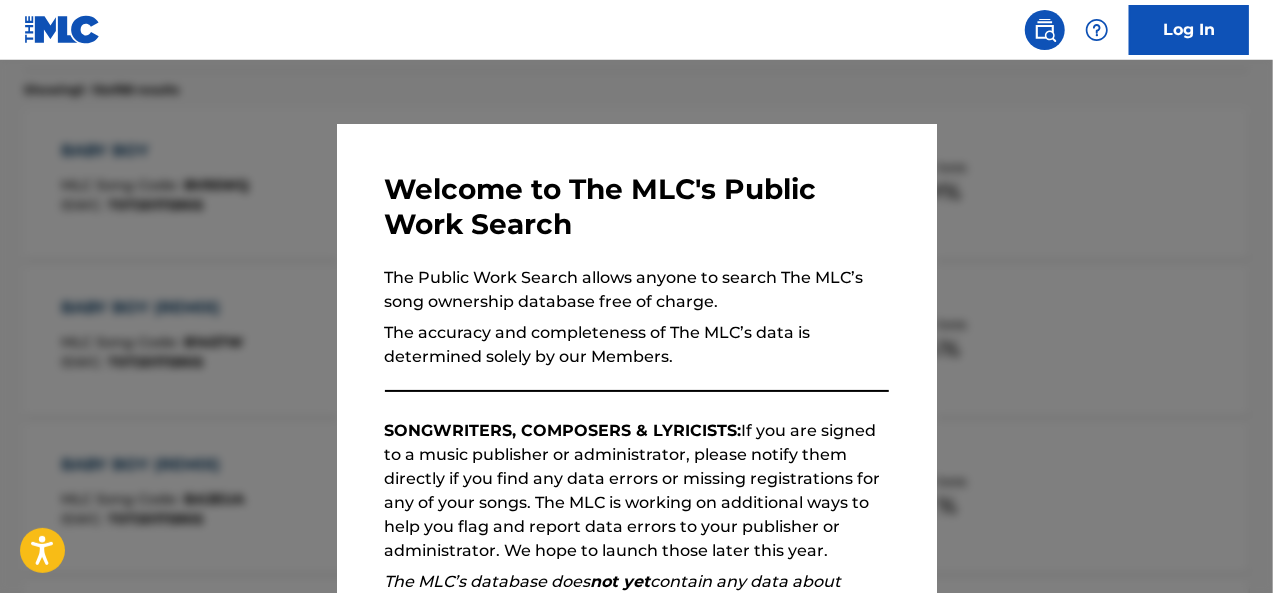 click at bounding box center (636, 356) 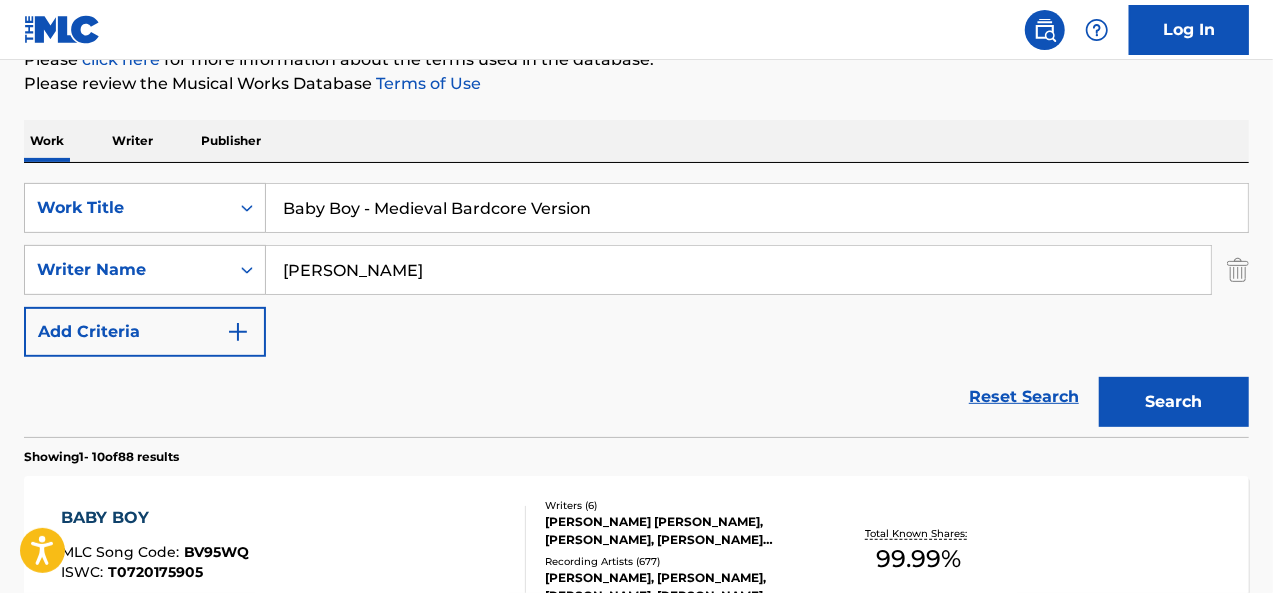 scroll, scrollTop: 256, scrollLeft: 0, axis: vertical 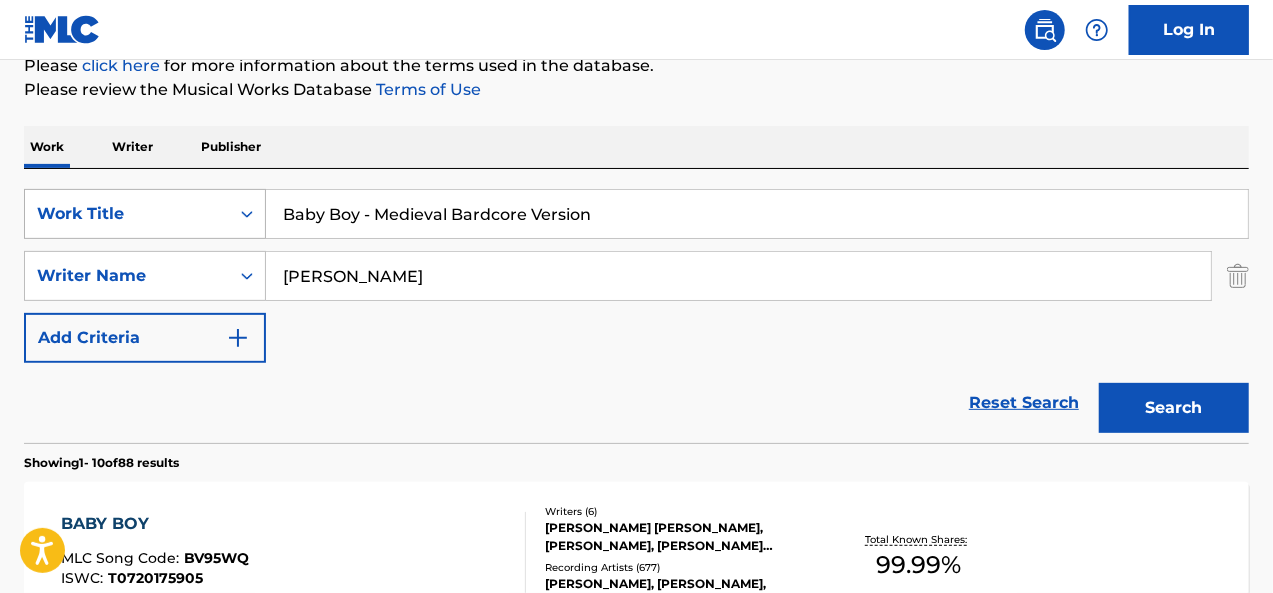 drag, startPoint x: 590, startPoint y: 219, endPoint x: 255, endPoint y: 195, distance: 335.8586 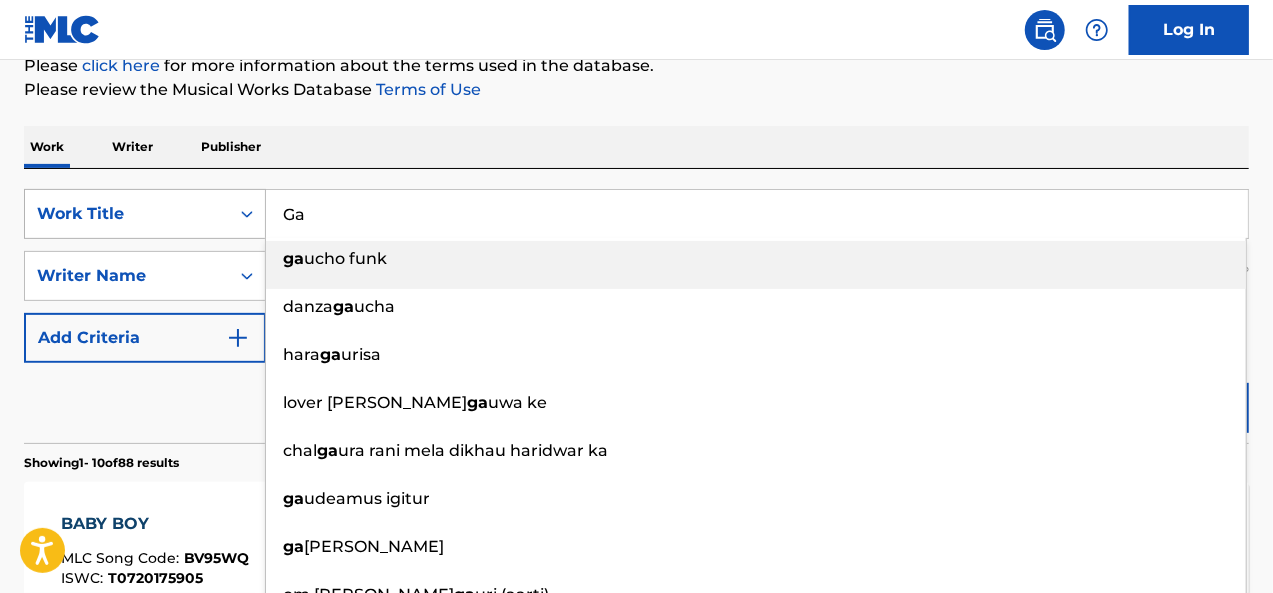 type on "G" 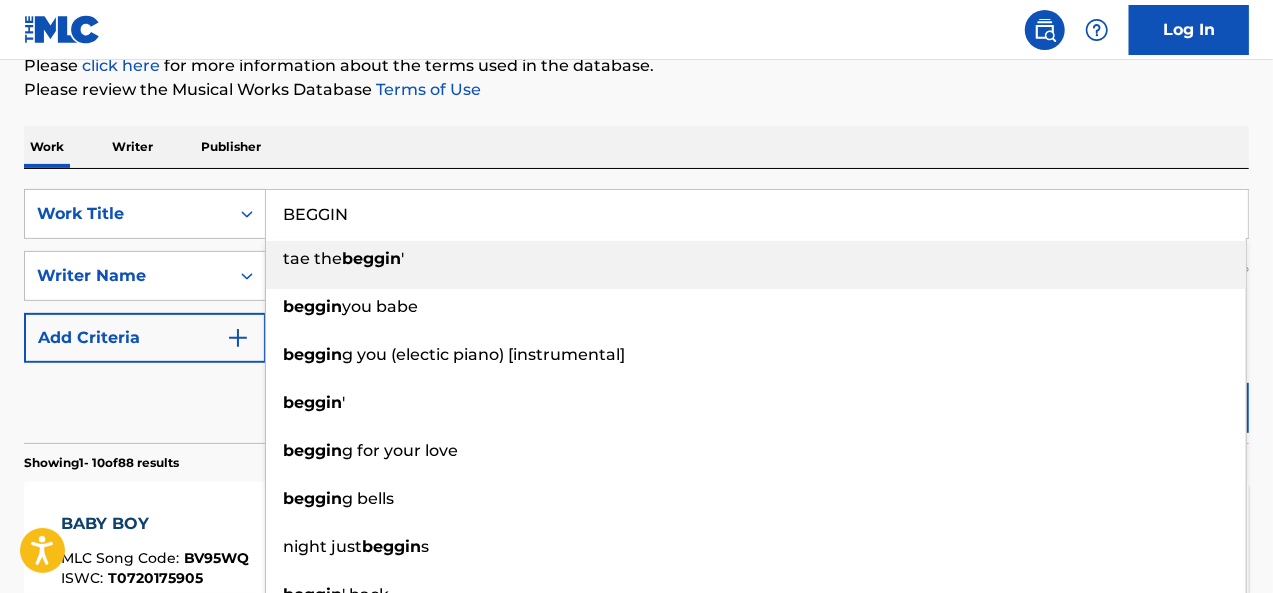 type on "BEGGIN" 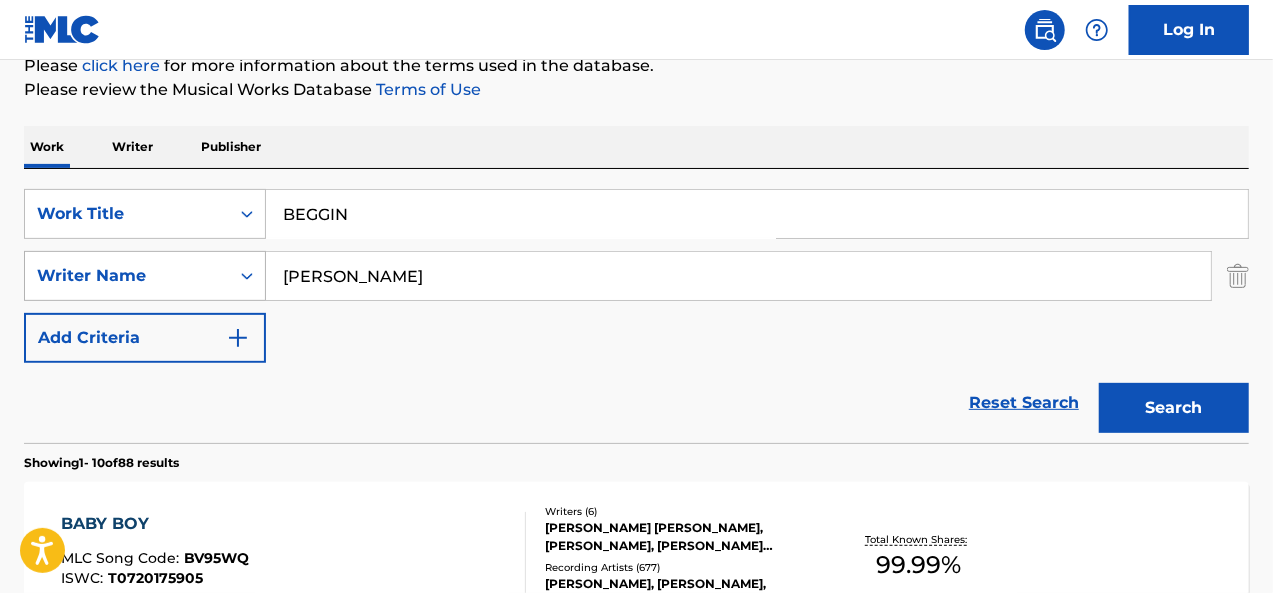 drag, startPoint x: 373, startPoint y: 274, endPoint x: 237, endPoint y: 273, distance: 136.00368 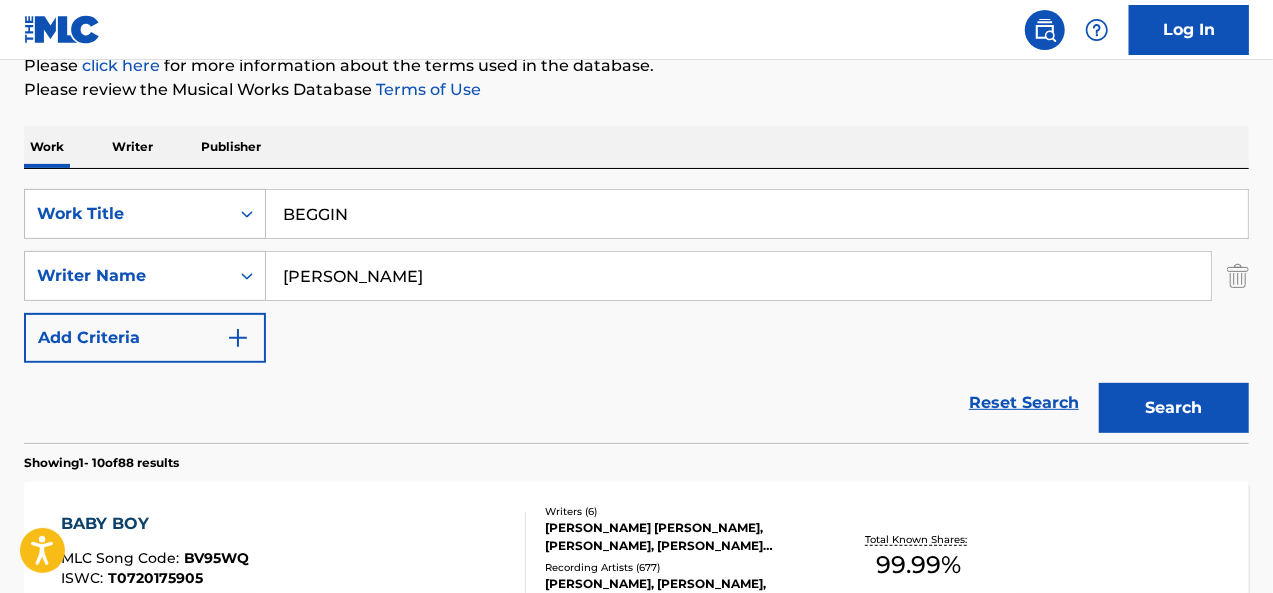 type on "[PERSON_NAME]" 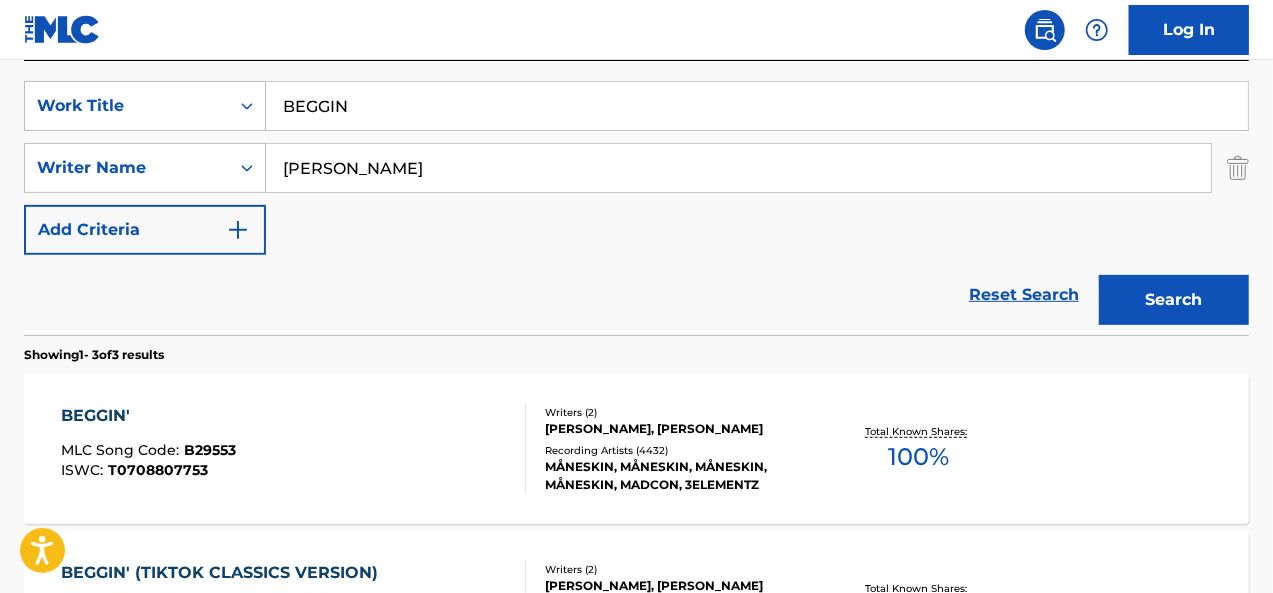 scroll, scrollTop: 373, scrollLeft: 0, axis: vertical 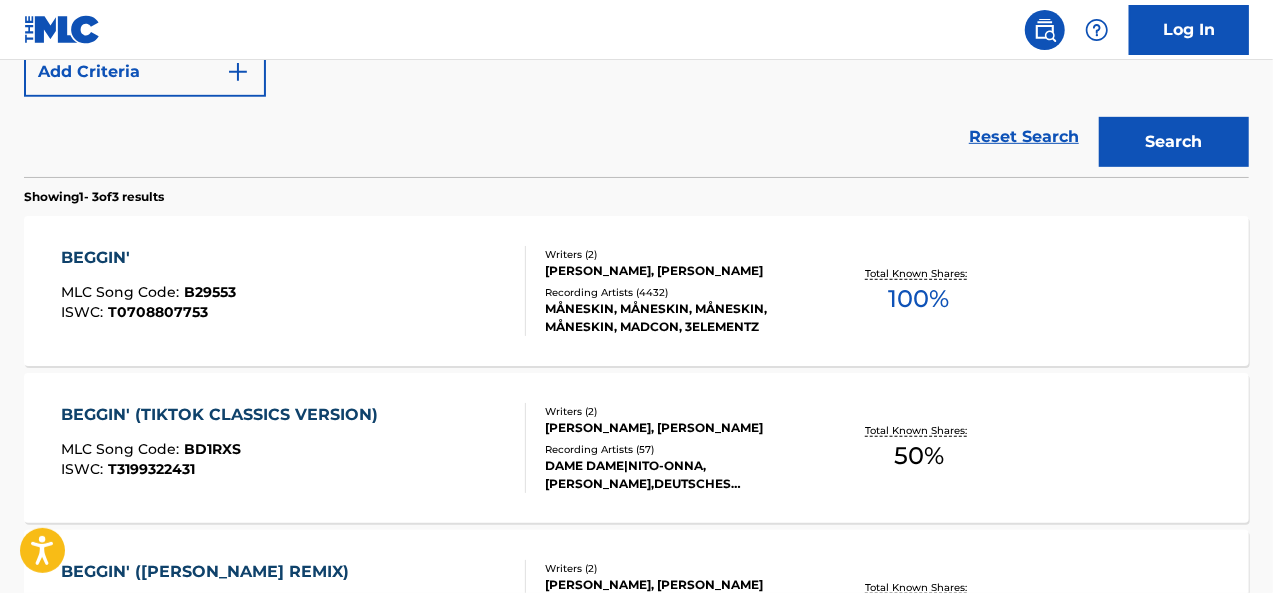 click on "BEGGIN' MLC Song Code : B29553 ISWC : T0708807753" at bounding box center [294, 291] 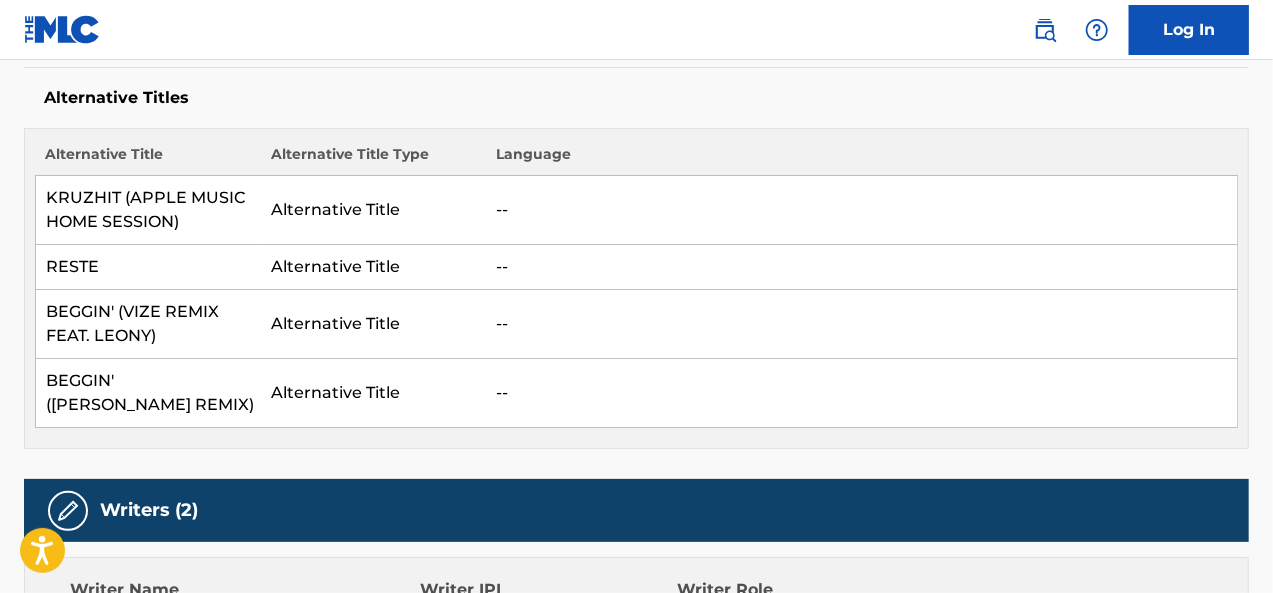 scroll, scrollTop: 0, scrollLeft: 0, axis: both 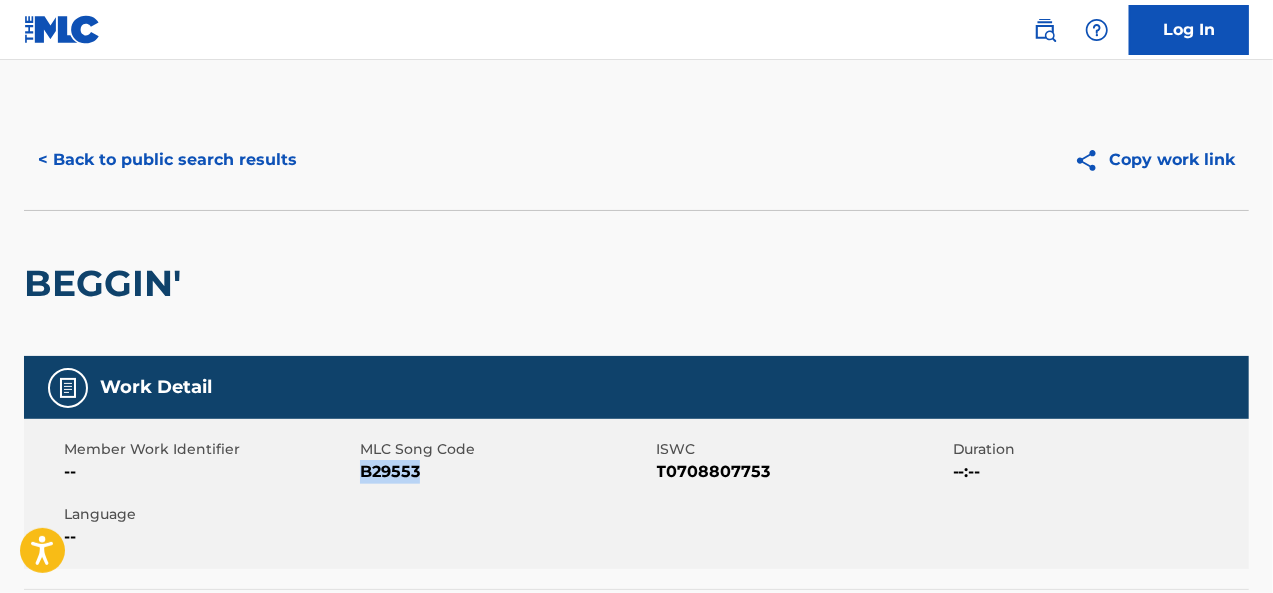 drag, startPoint x: 424, startPoint y: 470, endPoint x: 362, endPoint y: 478, distance: 62.514 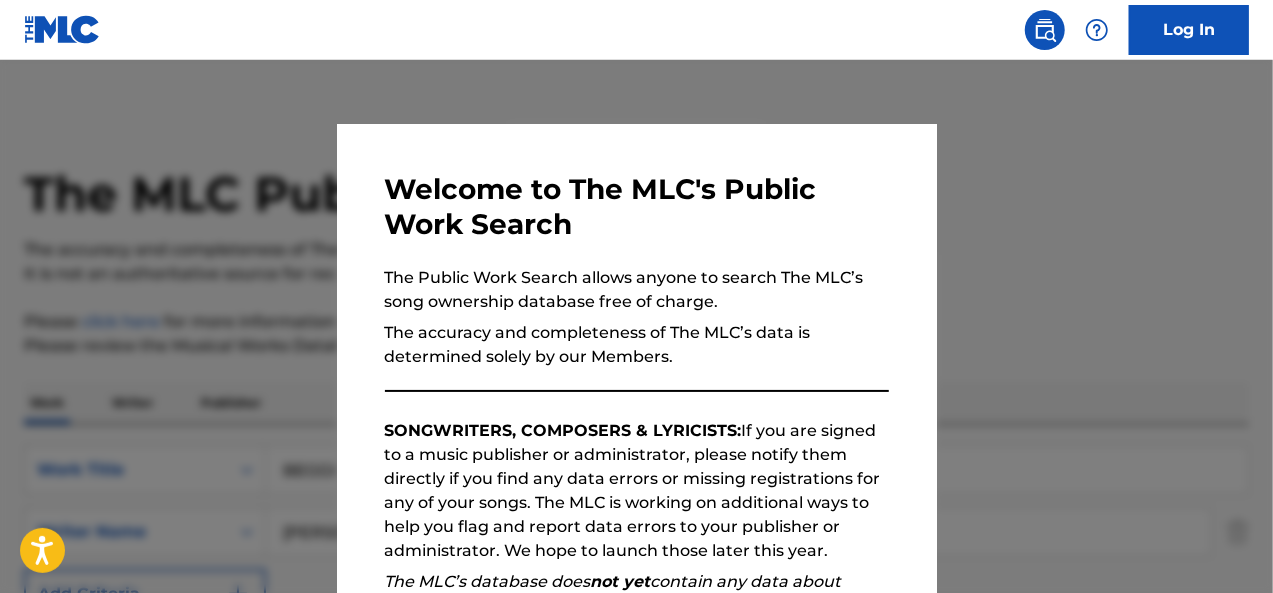 scroll, scrollTop: 636, scrollLeft: 0, axis: vertical 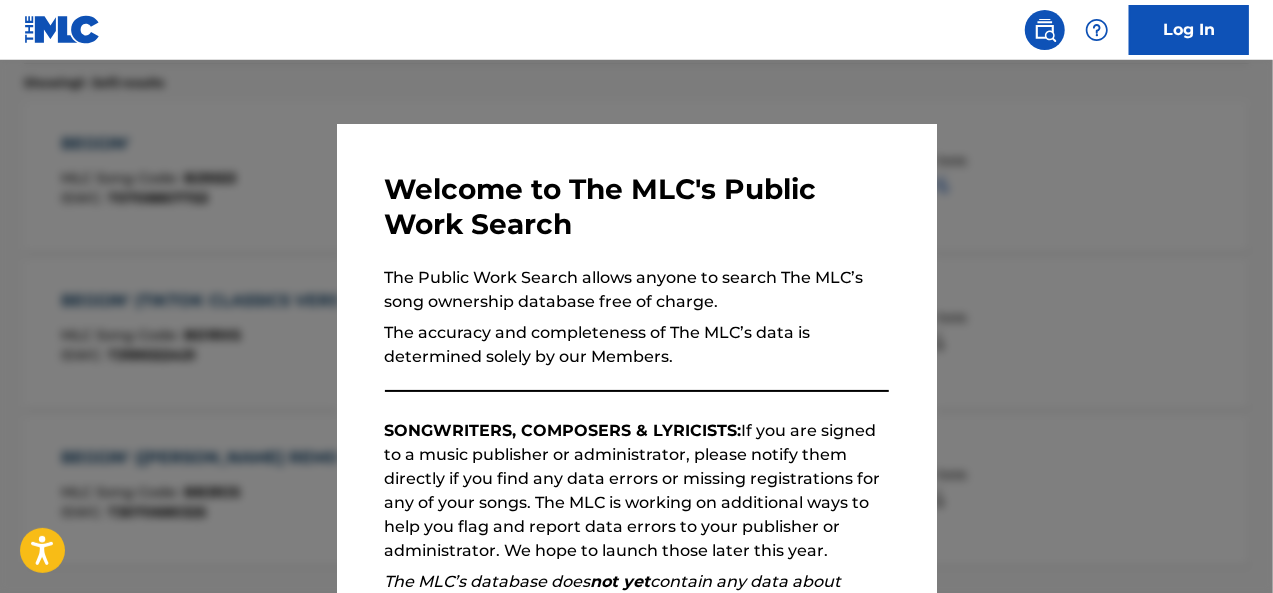 click at bounding box center [636, 356] 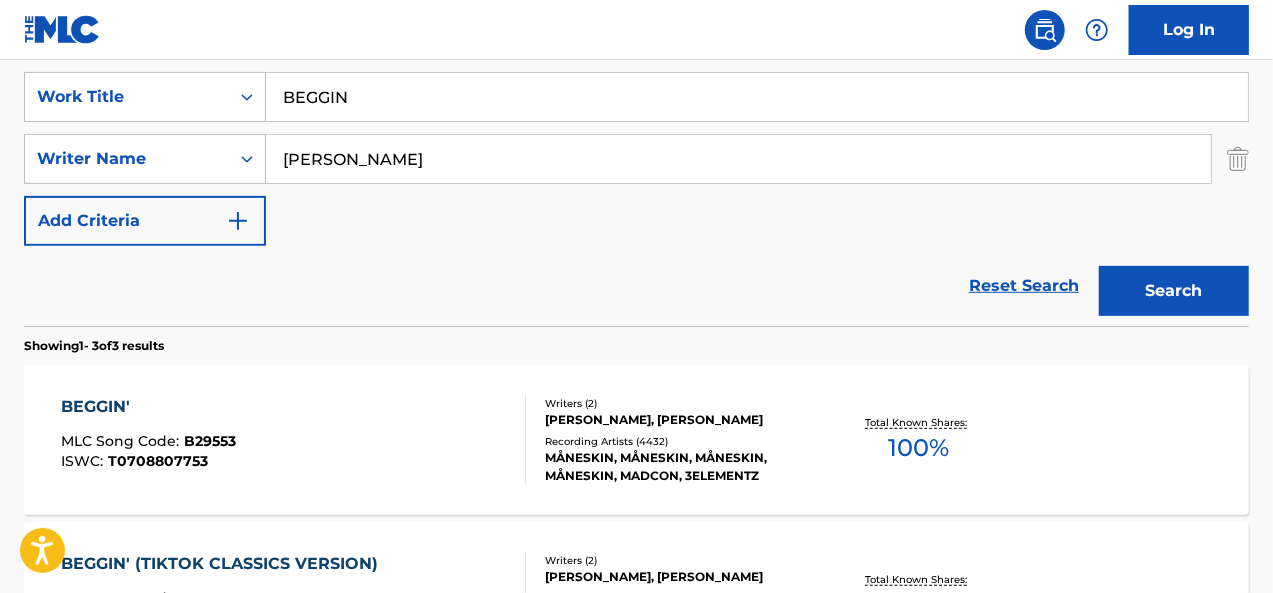 scroll, scrollTop: 372, scrollLeft: 0, axis: vertical 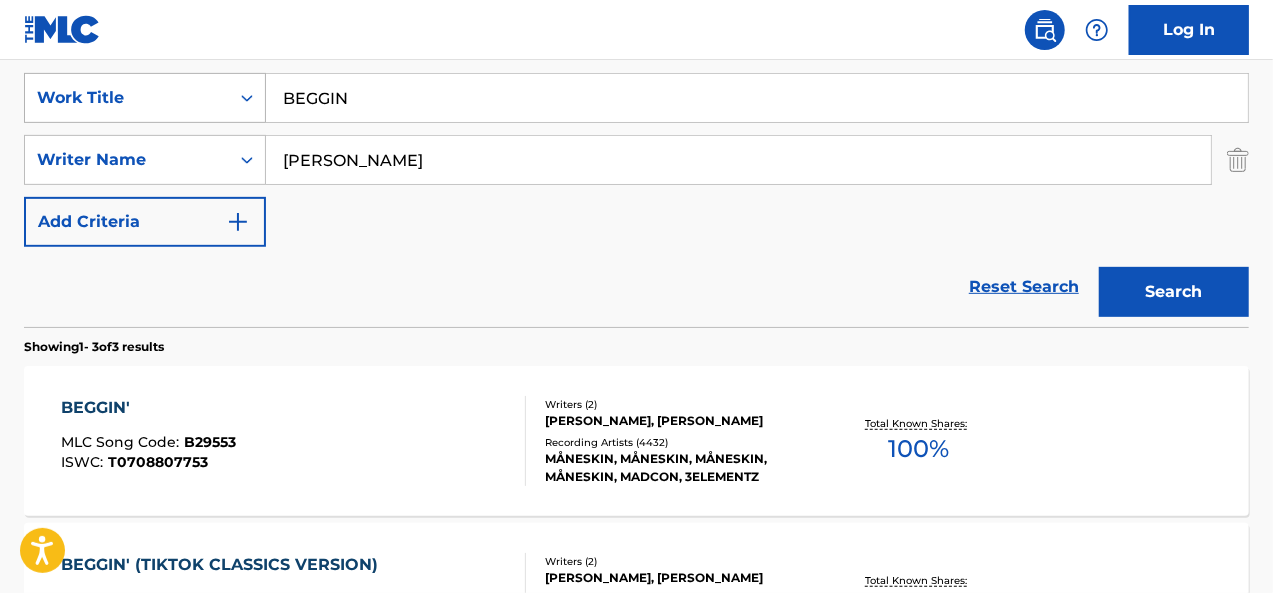 drag, startPoint x: 417, startPoint y: 86, endPoint x: 184, endPoint y: 85, distance: 233.00215 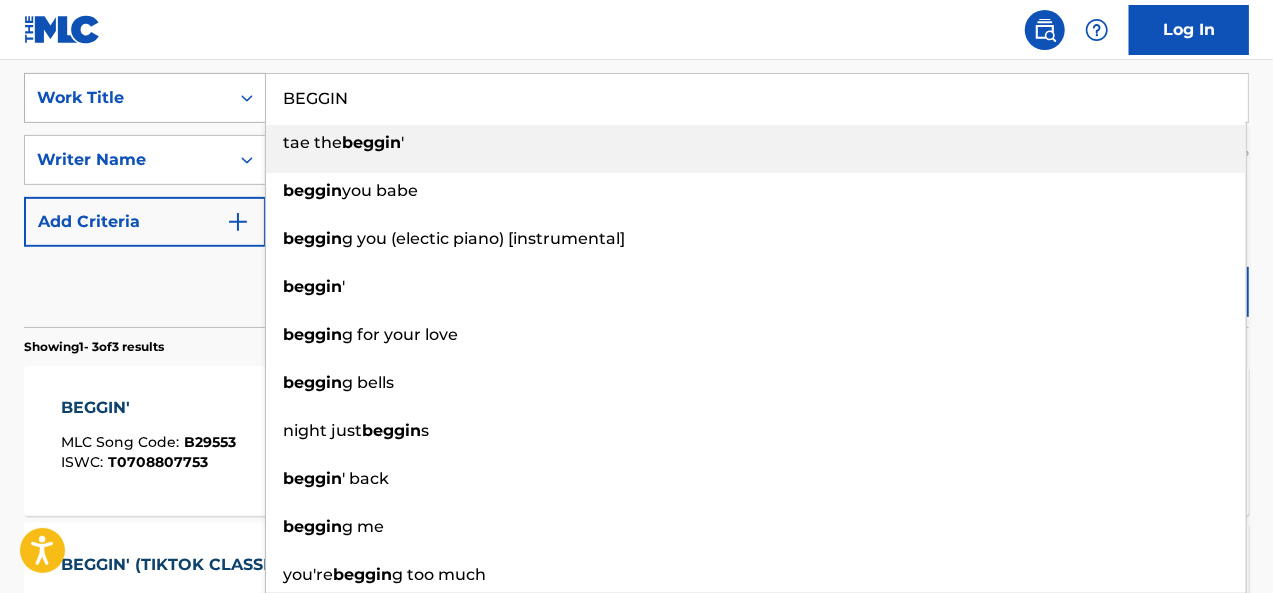 paste on "Gangsta's Paradise - Medieval Bardcore Version" 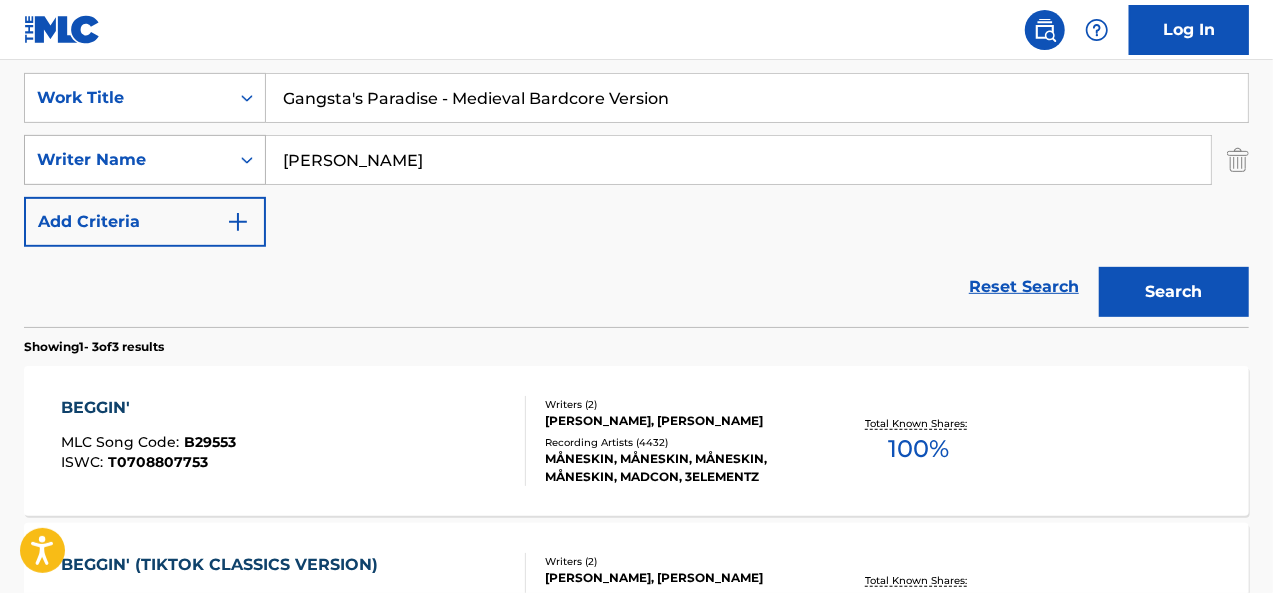 type on "Gangsta's Paradise - Medieval Bardcore Version" 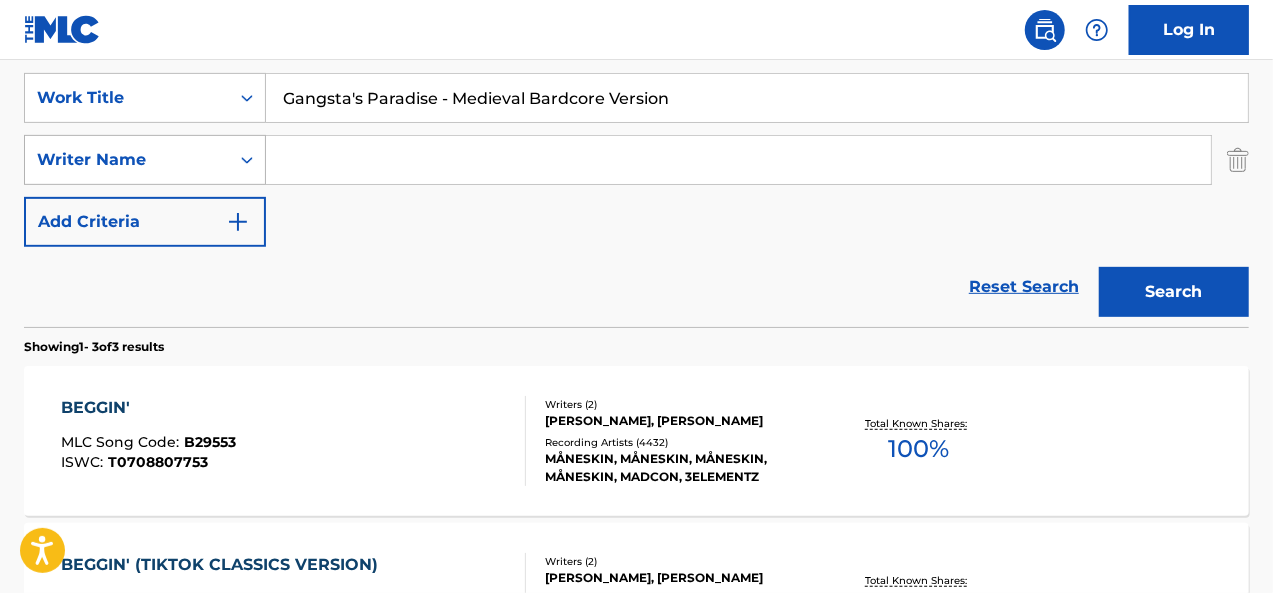 type 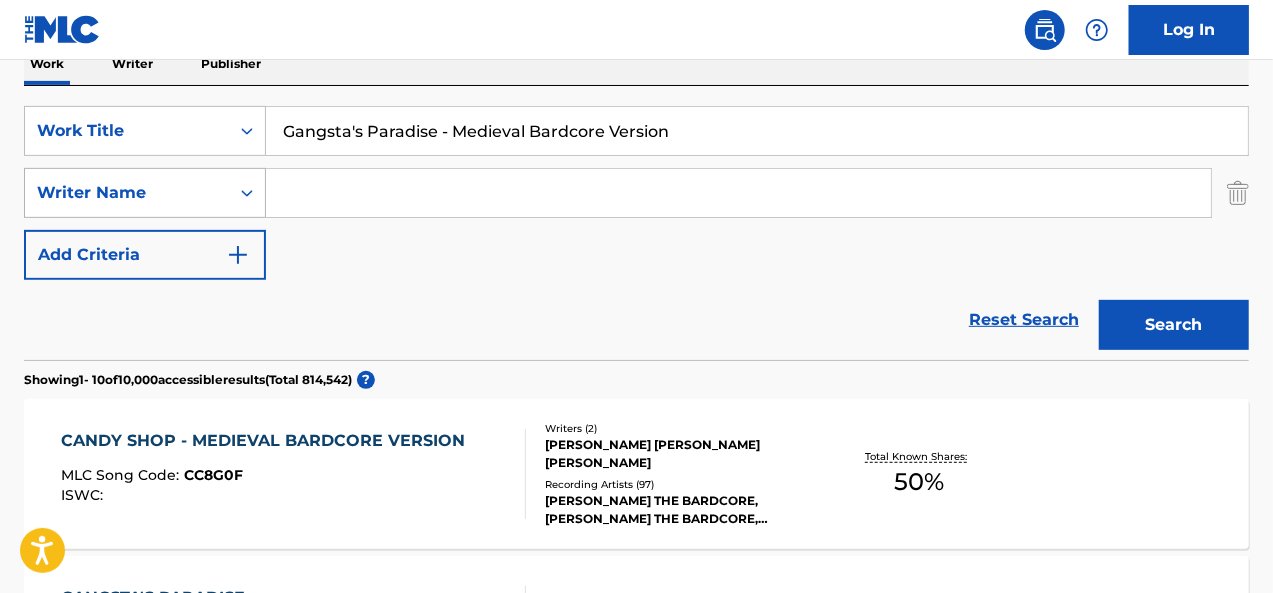 scroll, scrollTop: 372, scrollLeft: 0, axis: vertical 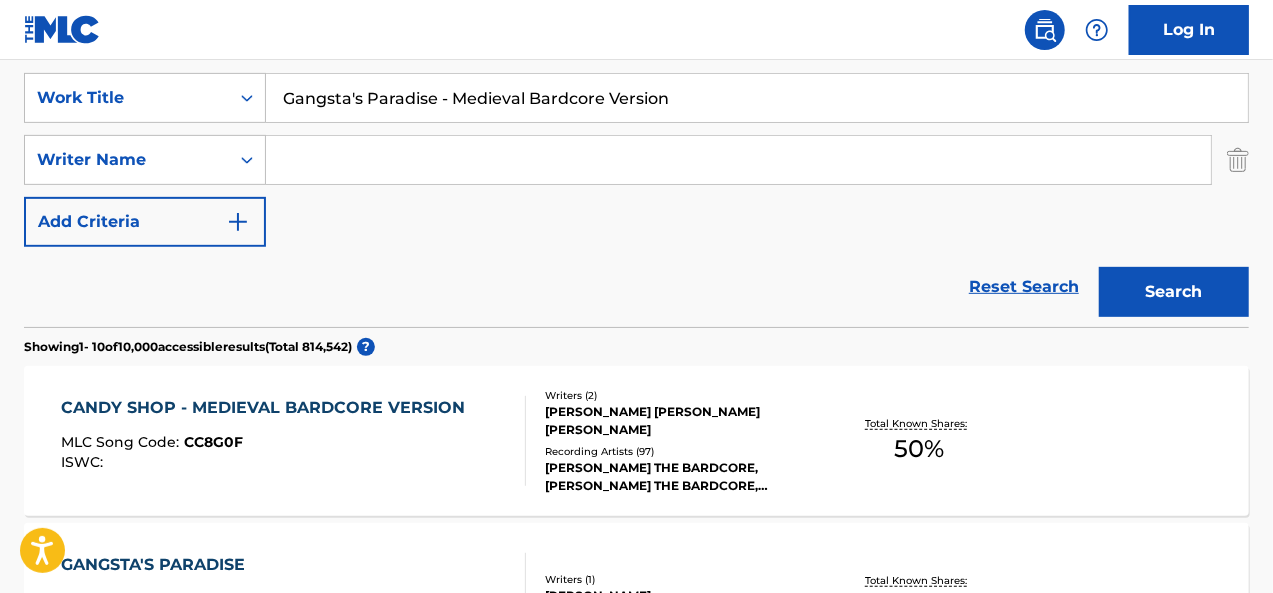 click on "MLC Song Code : CC8G0F" at bounding box center [268, 445] 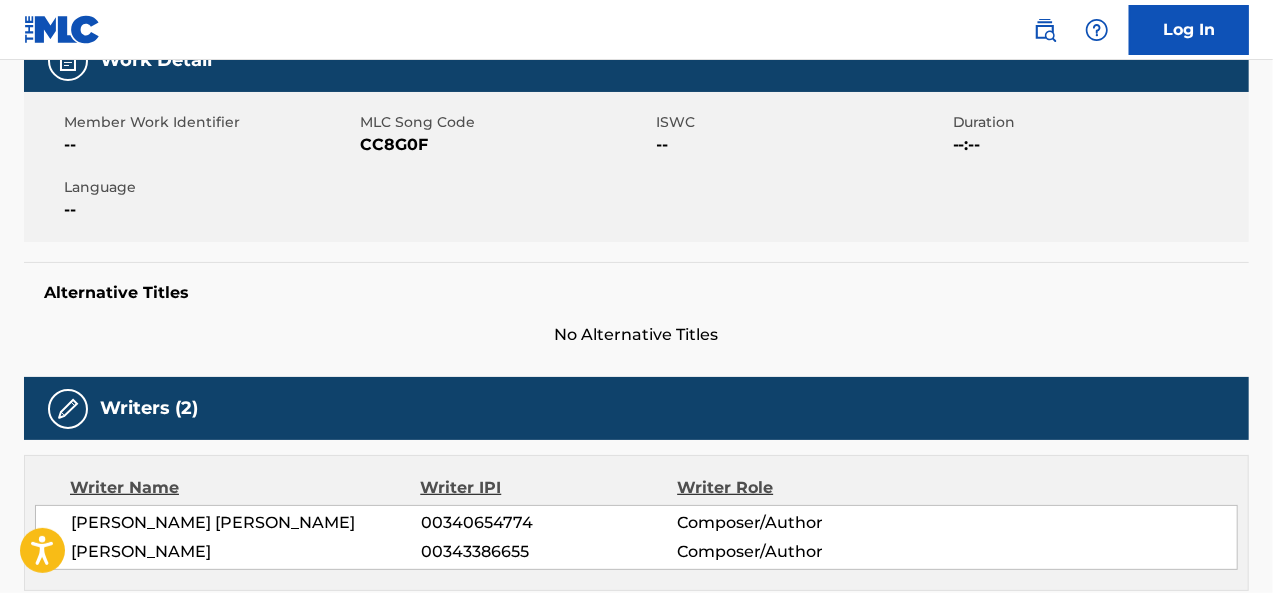 scroll, scrollTop: 0, scrollLeft: 0, axis: both 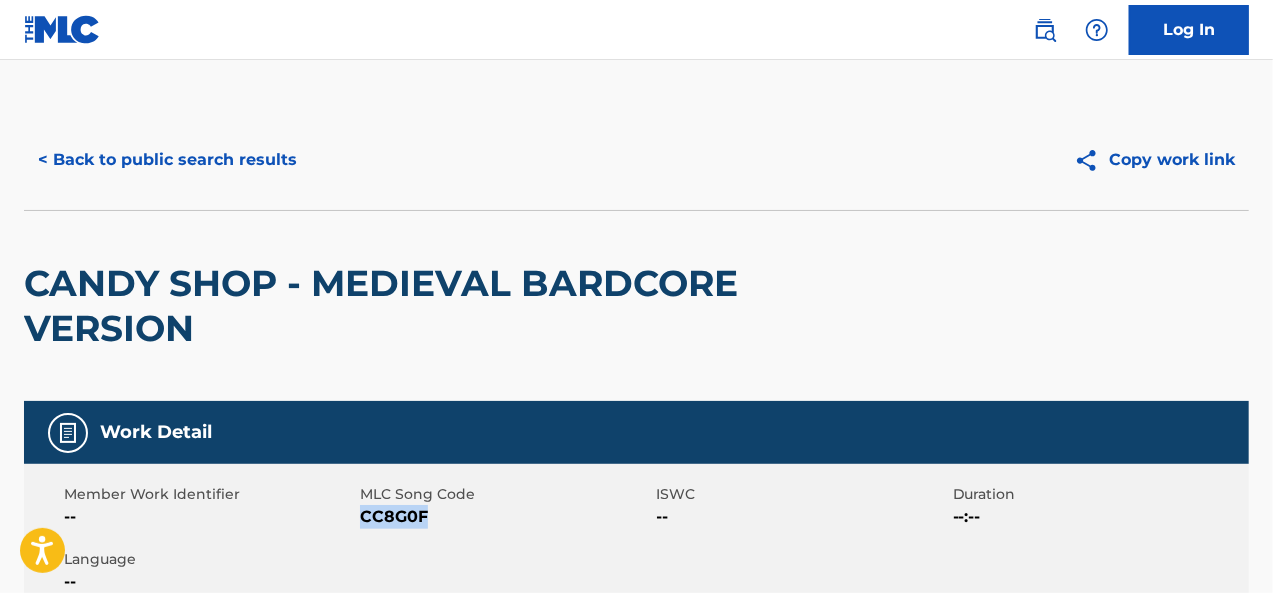 drag, startPoint x: 430, startPoint y: 519, endPoint x: 364, endPoint y: 525, distance: 66.27216 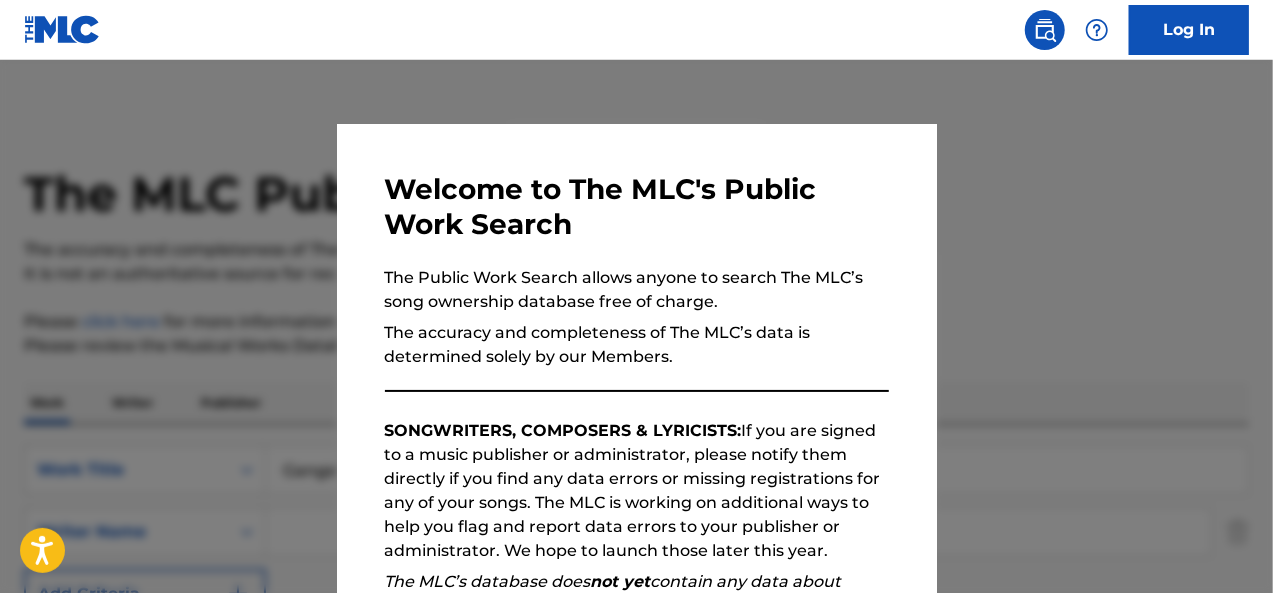 scroll, scrollTop: 372, scrollLeft: 0, axis: vertical 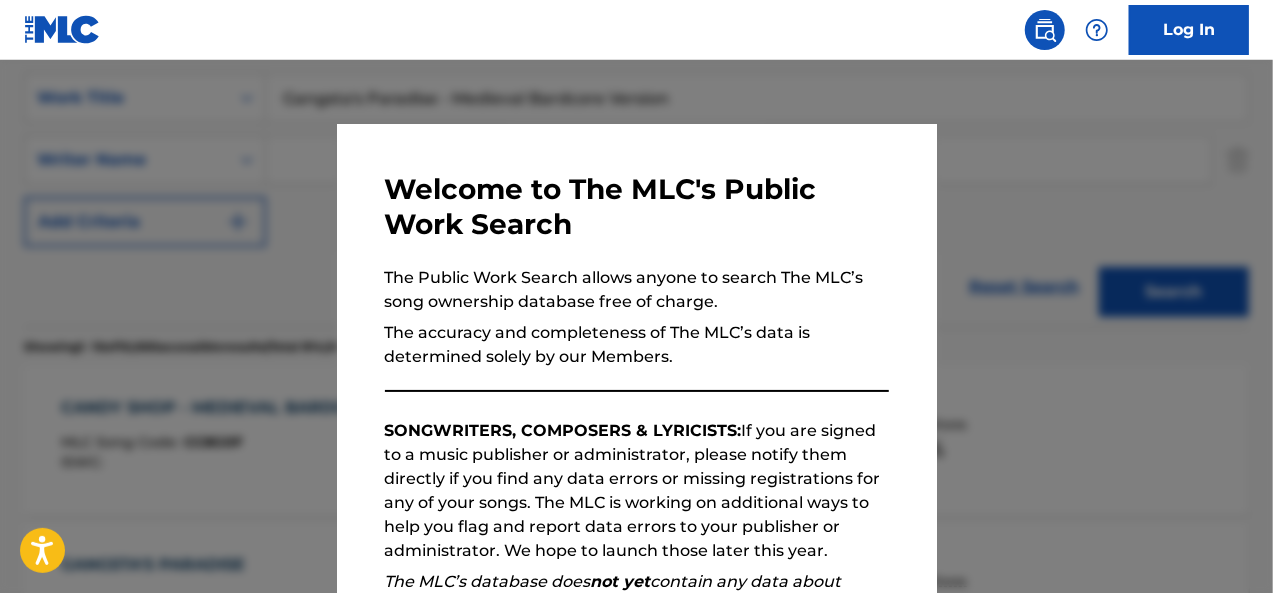 click at bounding box center [636, 356] 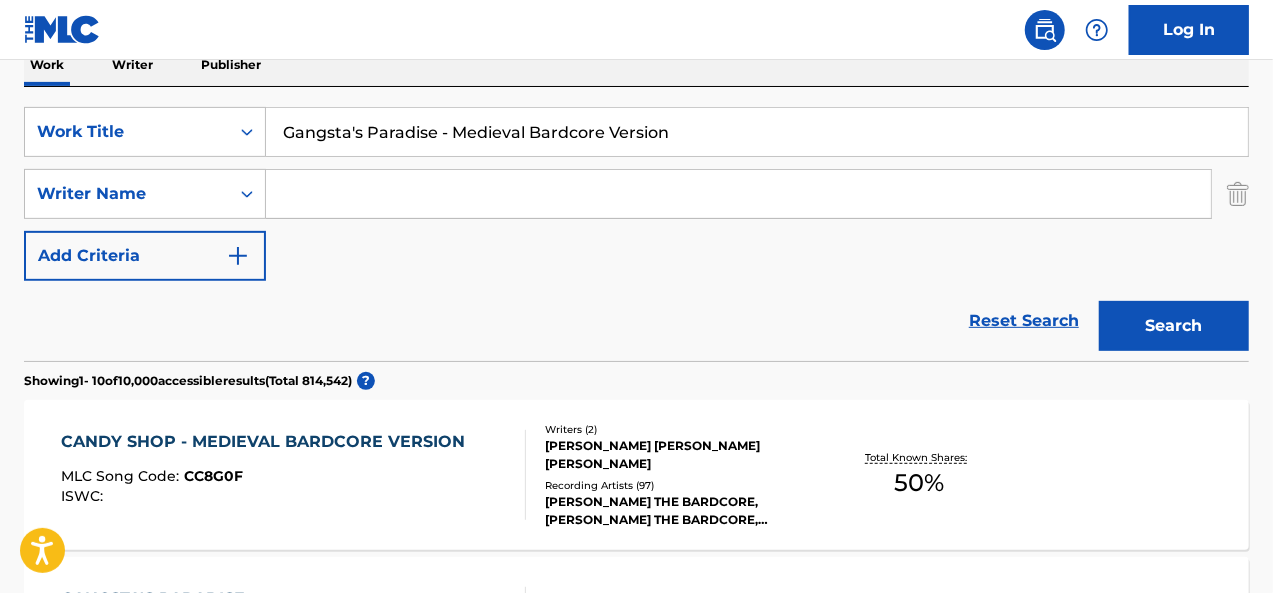 scroll, scrollTop: 270, scrollLeft: 0, axis: vertical 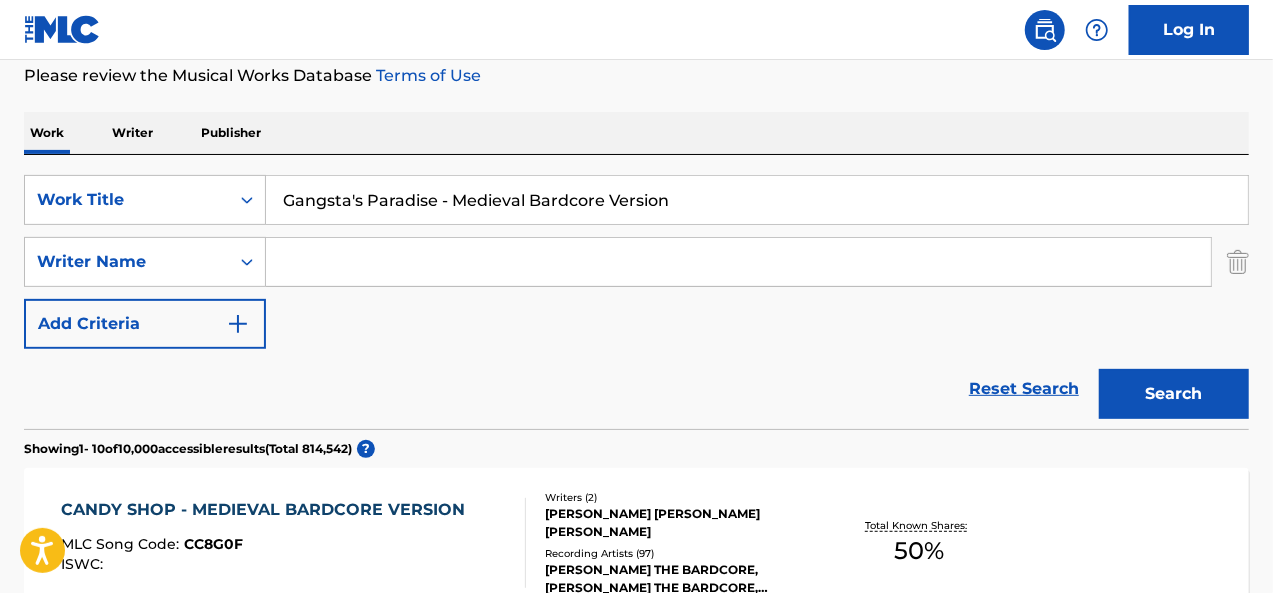 click on "Search" at bounding box center [1174, 394] 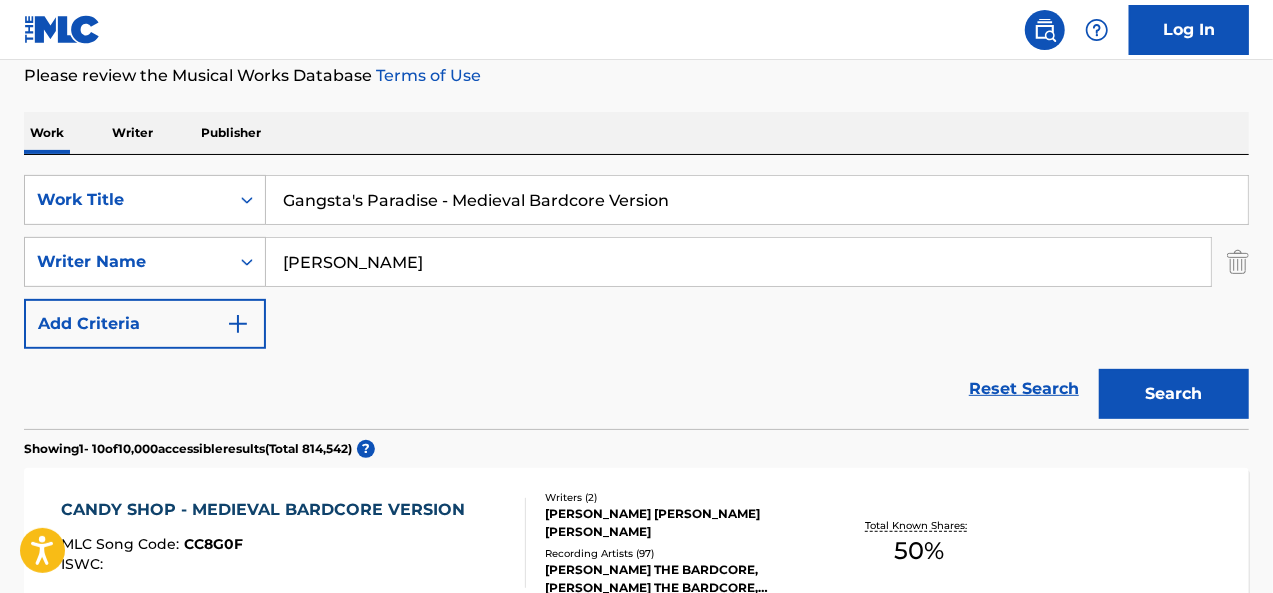 type on "[PERSON_NAME]" 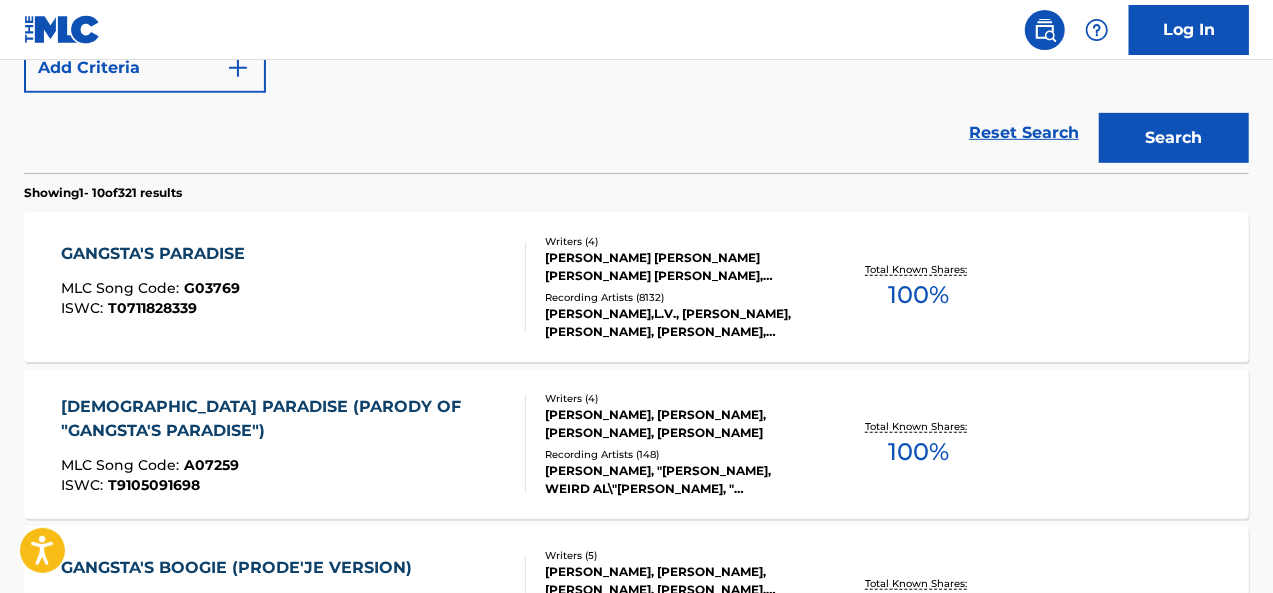 scroll, scrollTop: 546, scrollLeft: 0, axis: vertical 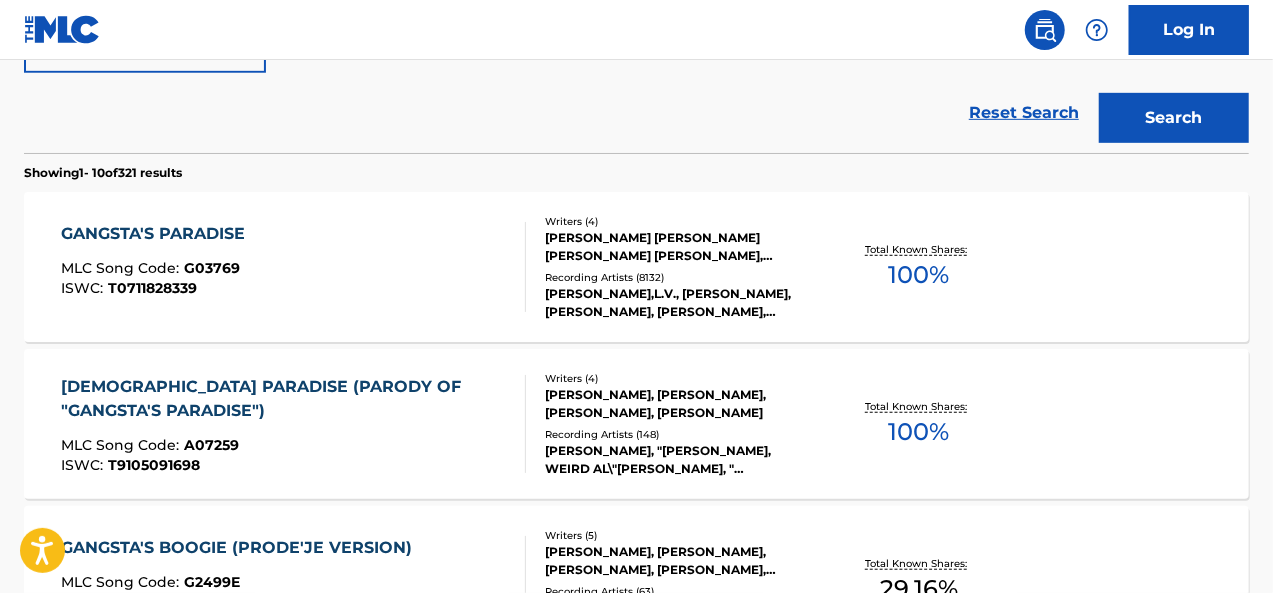 click on "GANGSTA'S PARADISE MLC Song Code : G03769 ISWC : T0711828339" at bounding box center [294, 267] 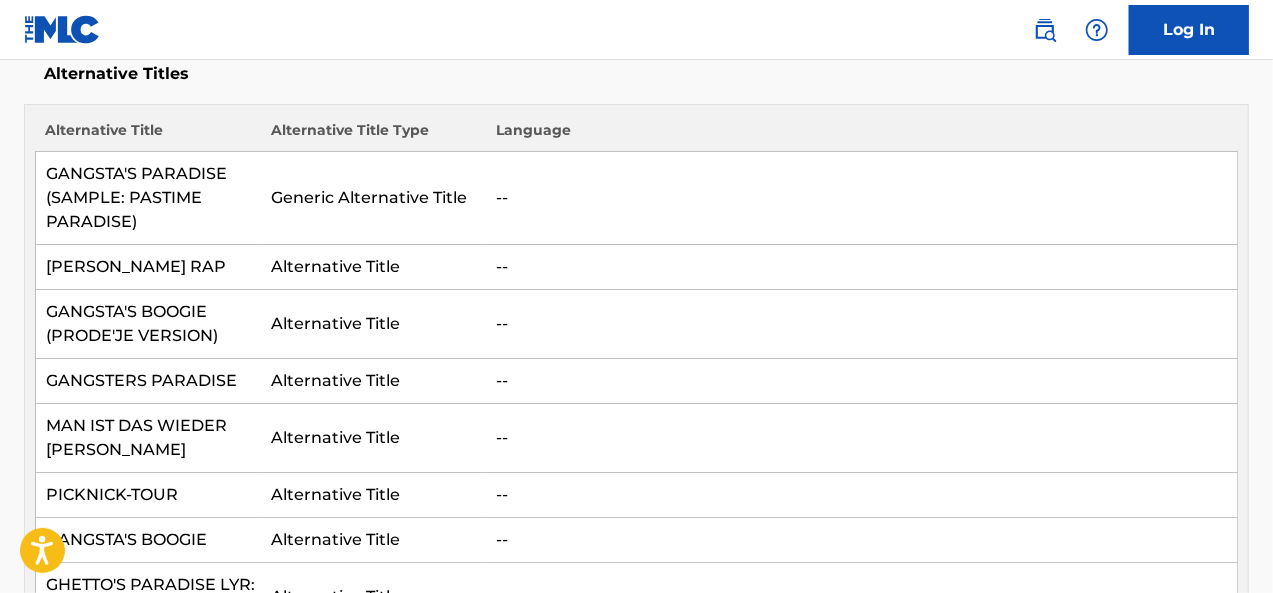 scroll, scrollTop: 0, scrollLeft: 0, axis: both 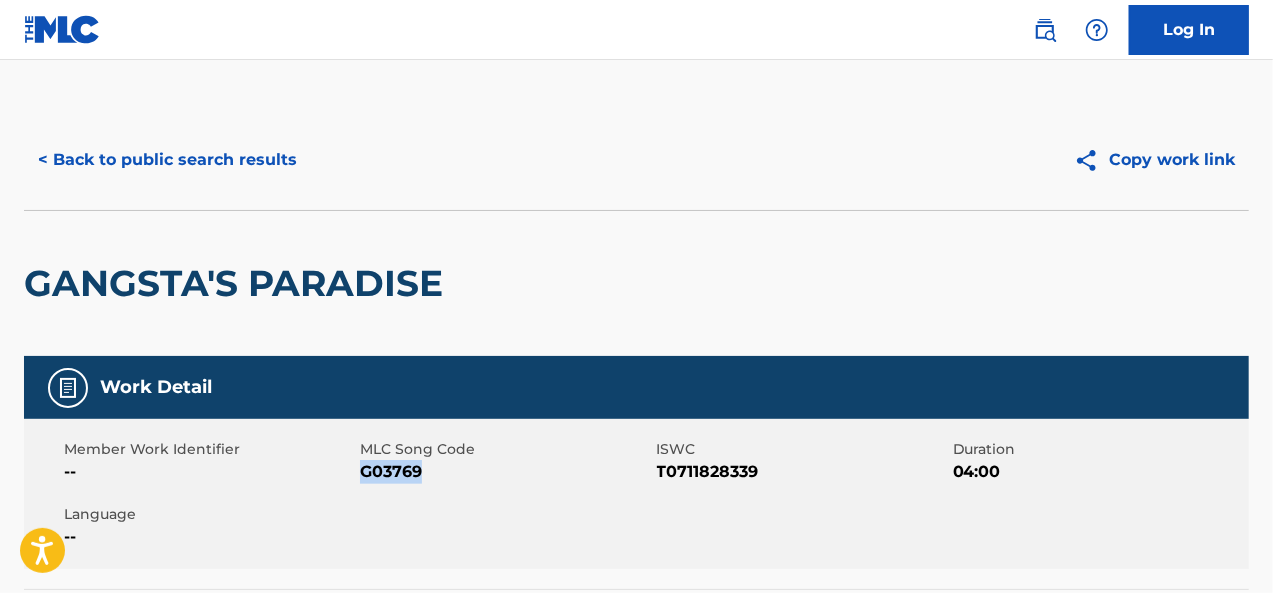 drag, startPoint x: 430, startPoint y: 477, endPoint x: 366, endPoint y: 478, distance: 64.00781 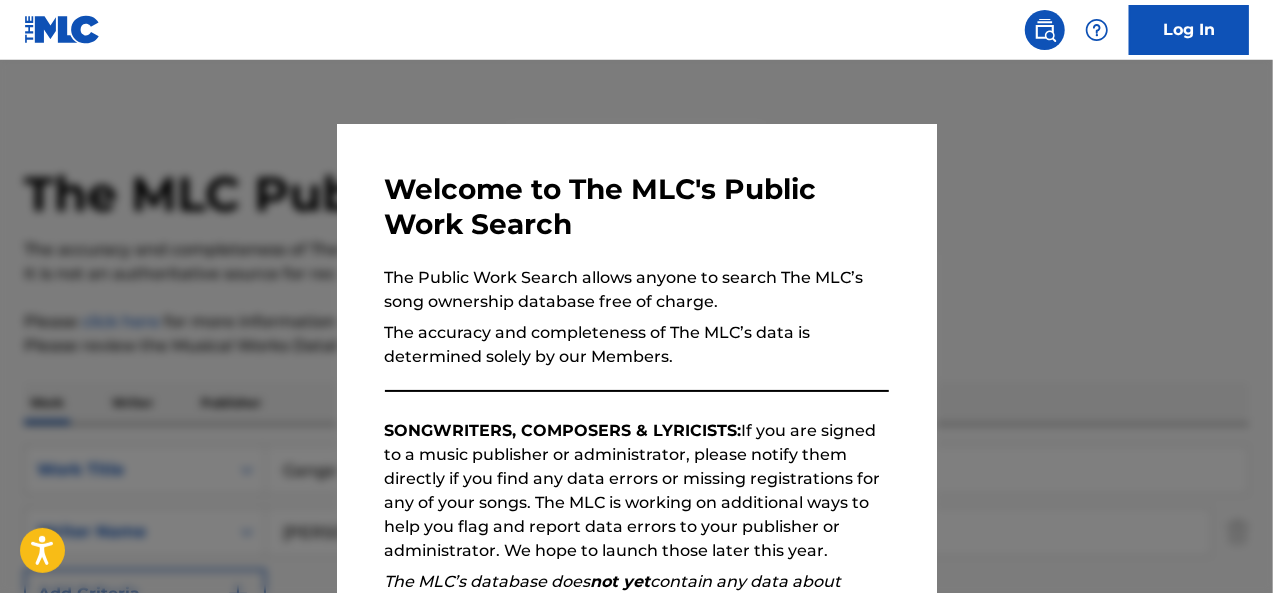 scroll, scrollTop: 660, scrollLeft: 0, axis: vertical 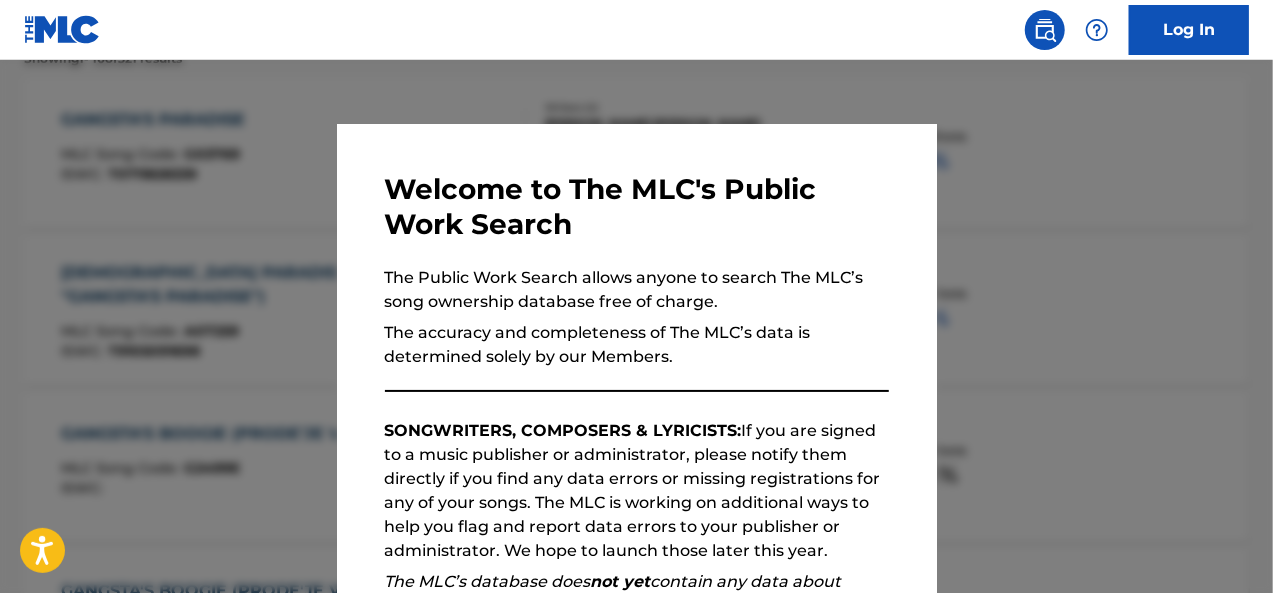 click at bounding box center (636, 356) 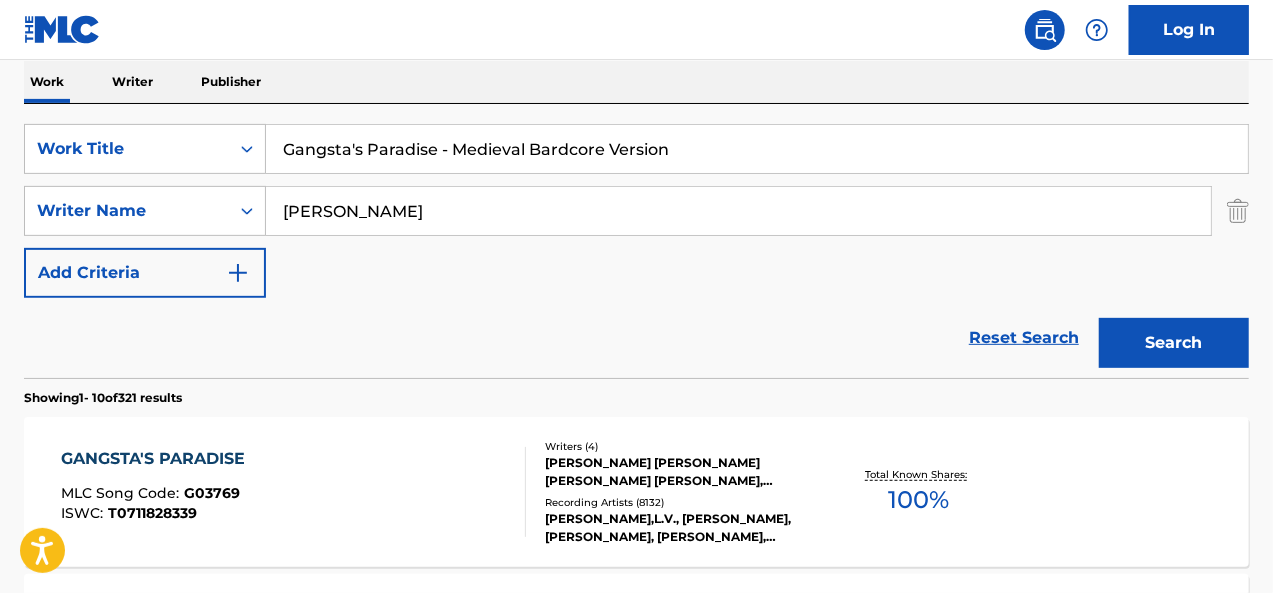 scroll, scrollTop: 276, scrollLeft: 0, axis: vertical 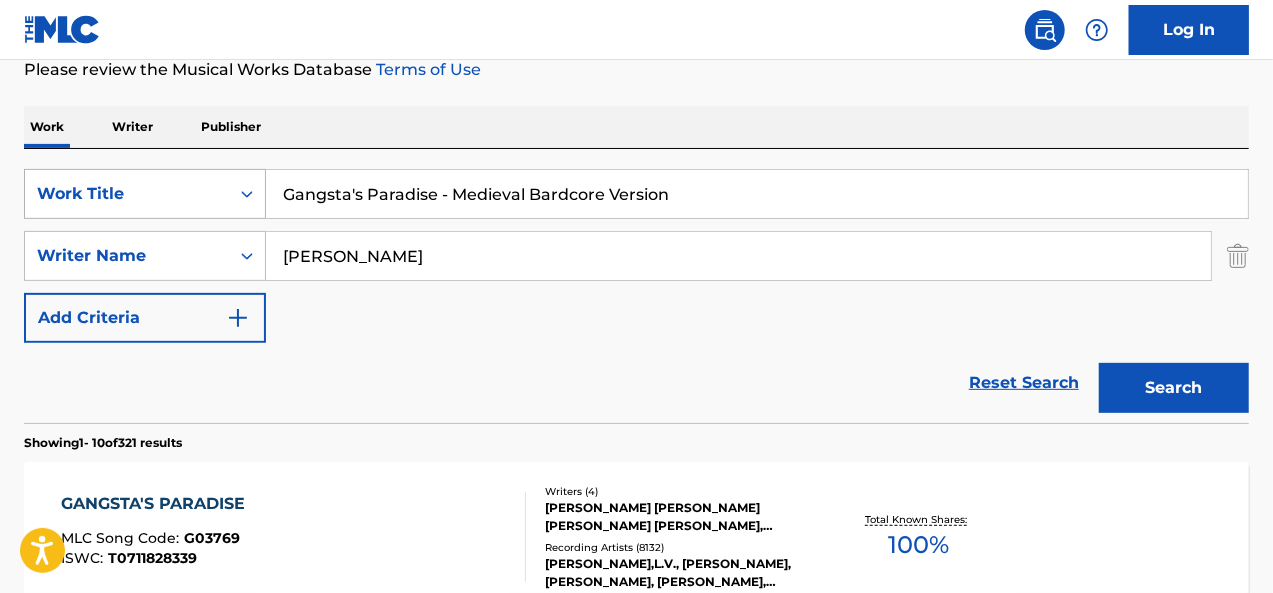 drag, startPoint x: 724, startPoint y: 199, endPoint x: 197, endPoint y: 186, distance: 527.16034 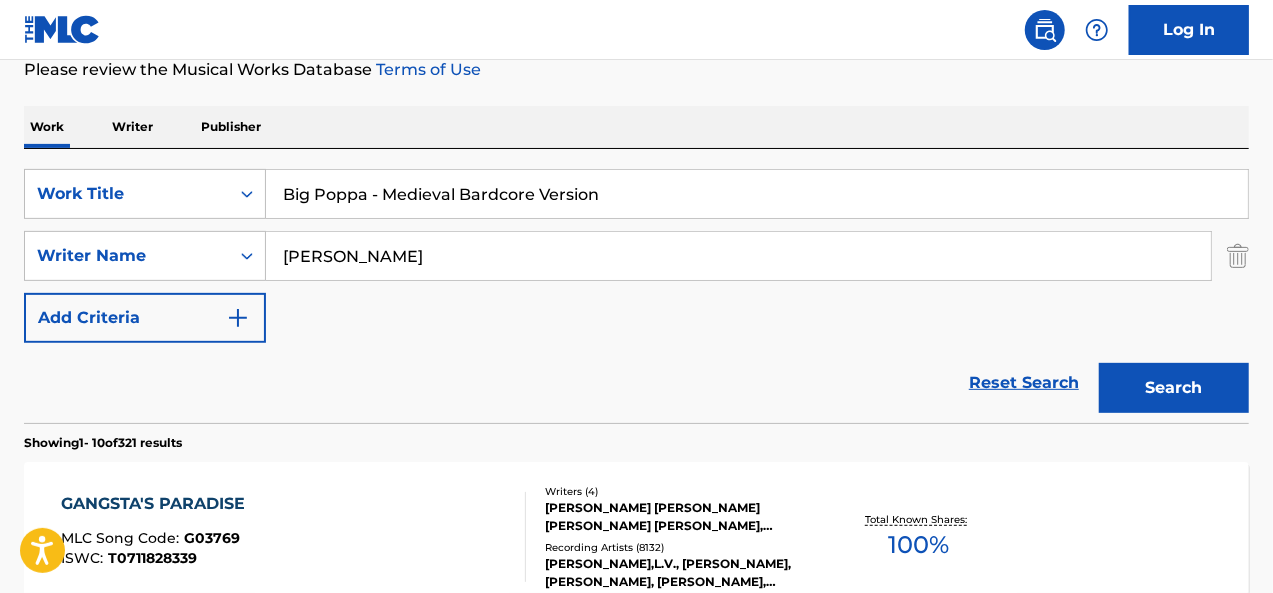 type on "Big Poppa - Medieval Bardcore Version" 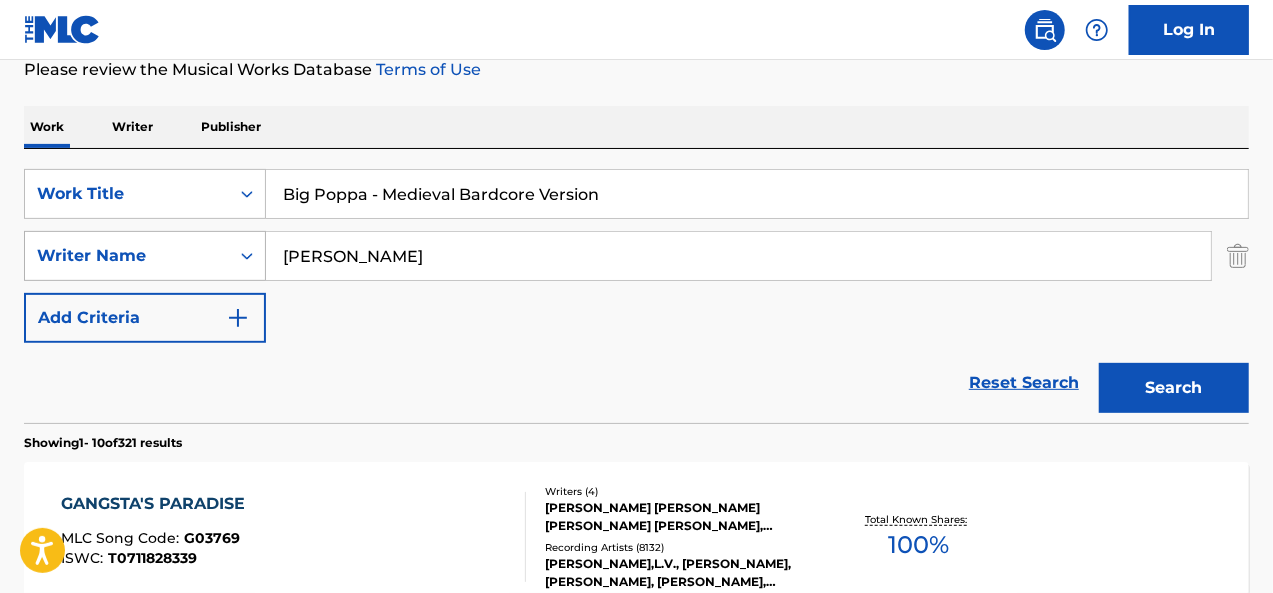 drag, startPoint x: 374, startPoint y: 261, endPoint x: 173, endPoint y: 239, distance: 202.2004 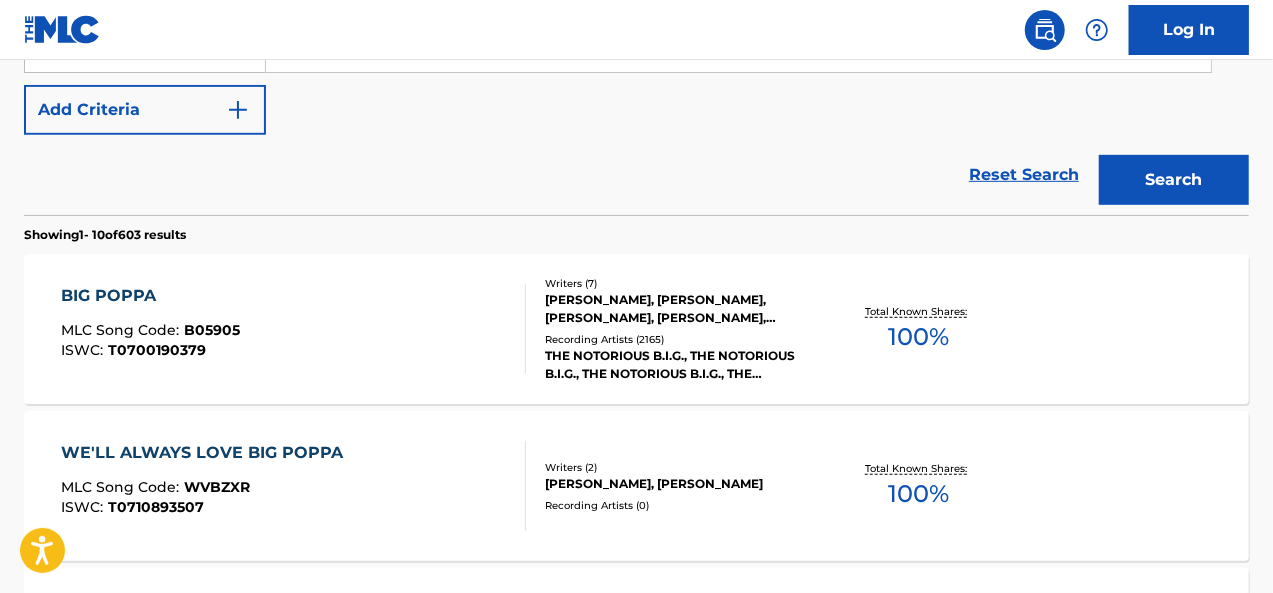 scroll, scrollTop: 488, scrollLeft: 0, axis: vertical 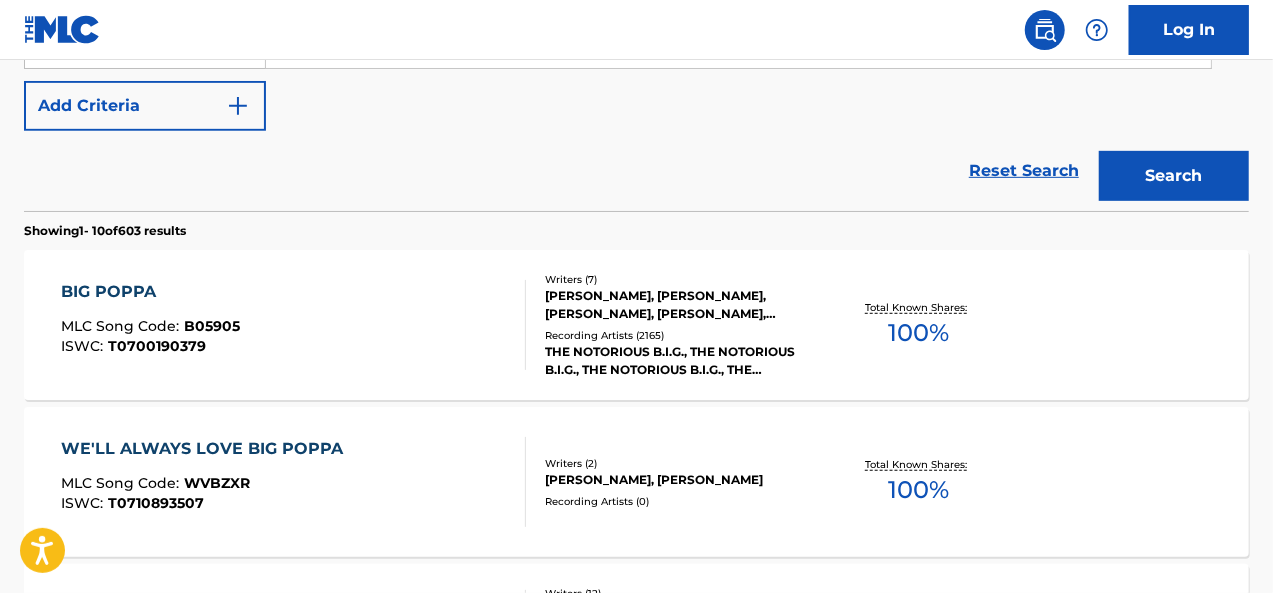 click on "BIG POPPA MLC Song Code : B05905 ISWC : T0700190379" at bounding box center [294, 325] 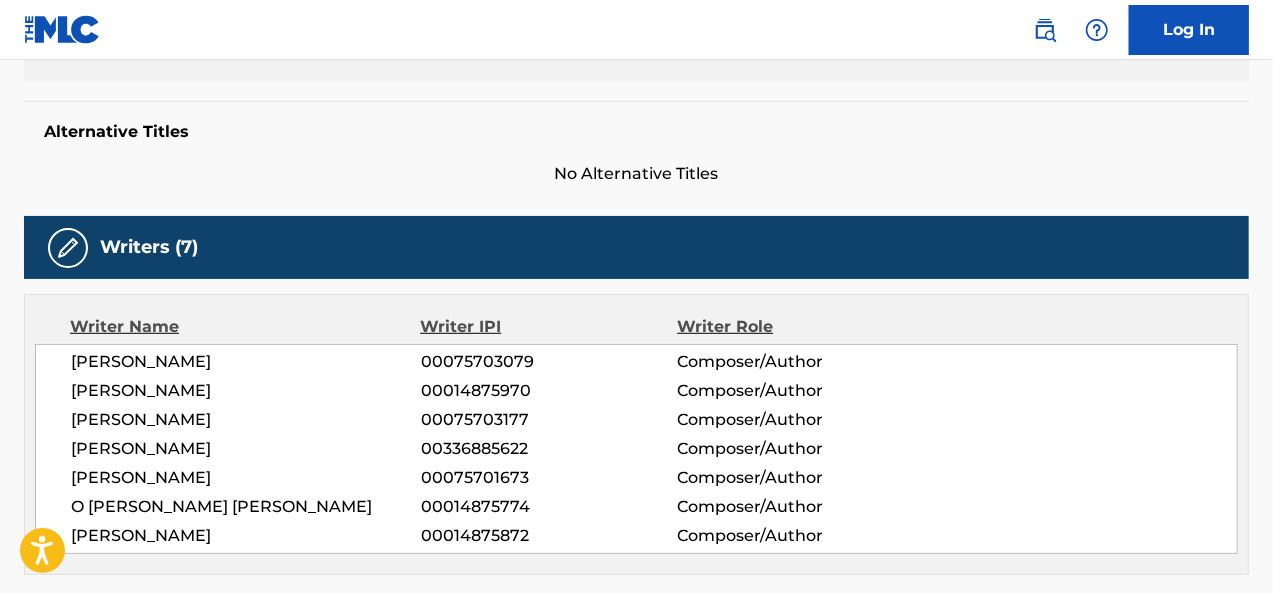 scroll, scrollTop: 0, scrollLeft: 0, axis: both 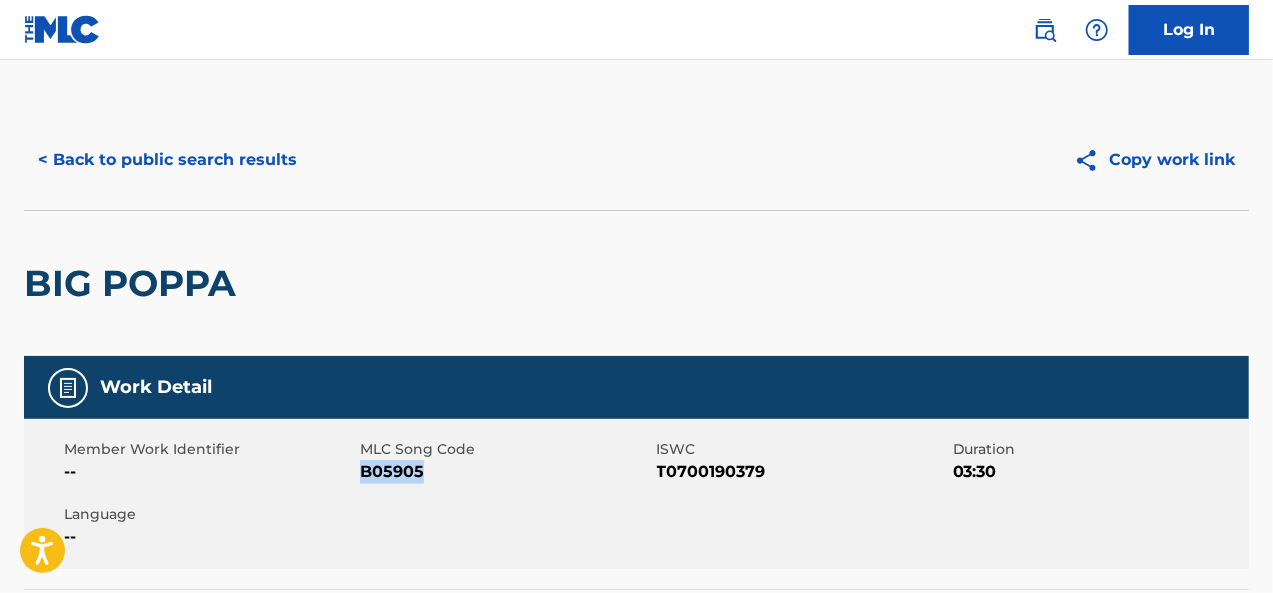 drag, startPoint x: 394, startPoint y: 477, endPoint x: 363, endPoint y: 475, distance: 31.06445 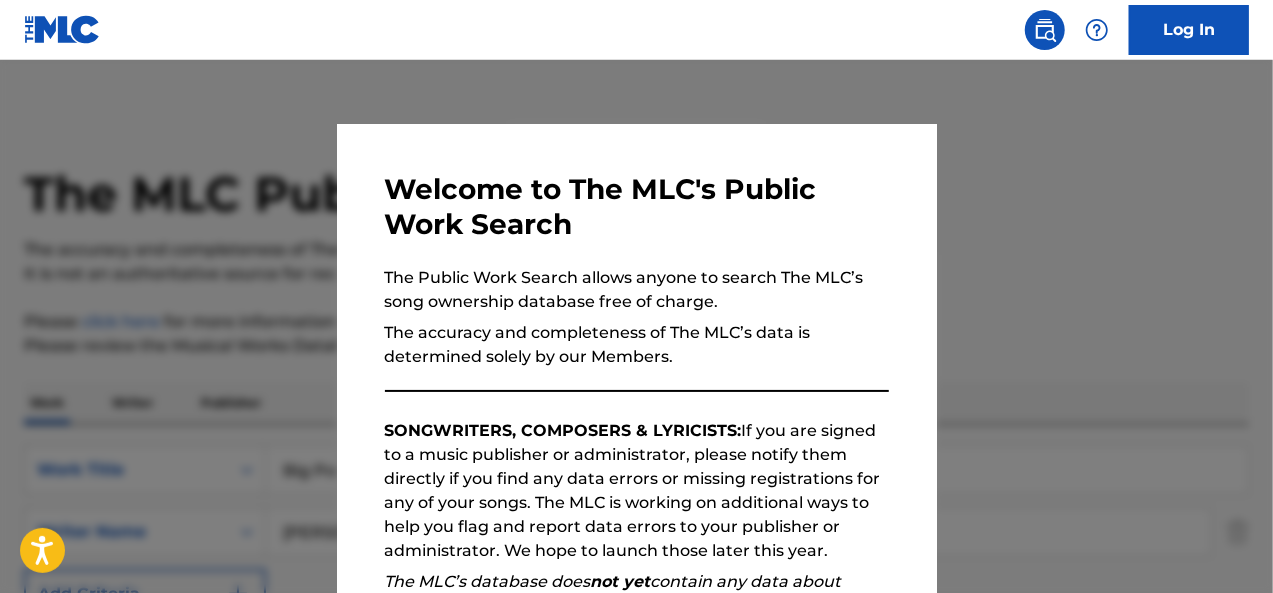 scroll, scrollTop: 602, scrollLeft: 0, axis: vertical 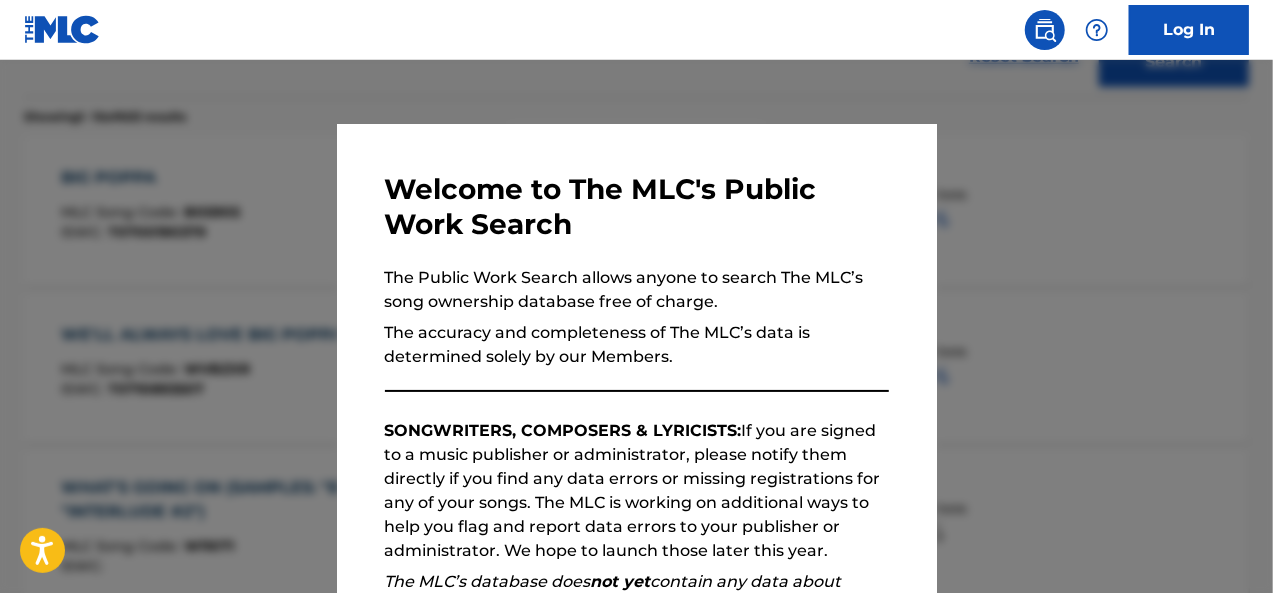 click at bounding box center (636, 356) 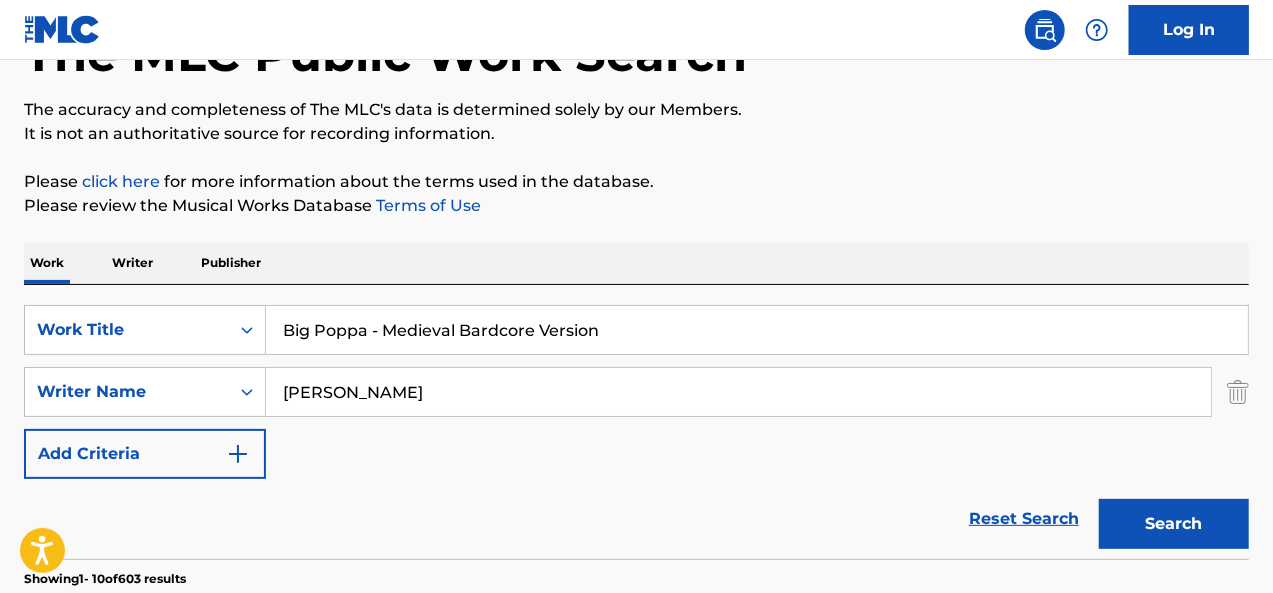 scroll, scrollTop: 135, scrollLeft: 0, axis: vertical 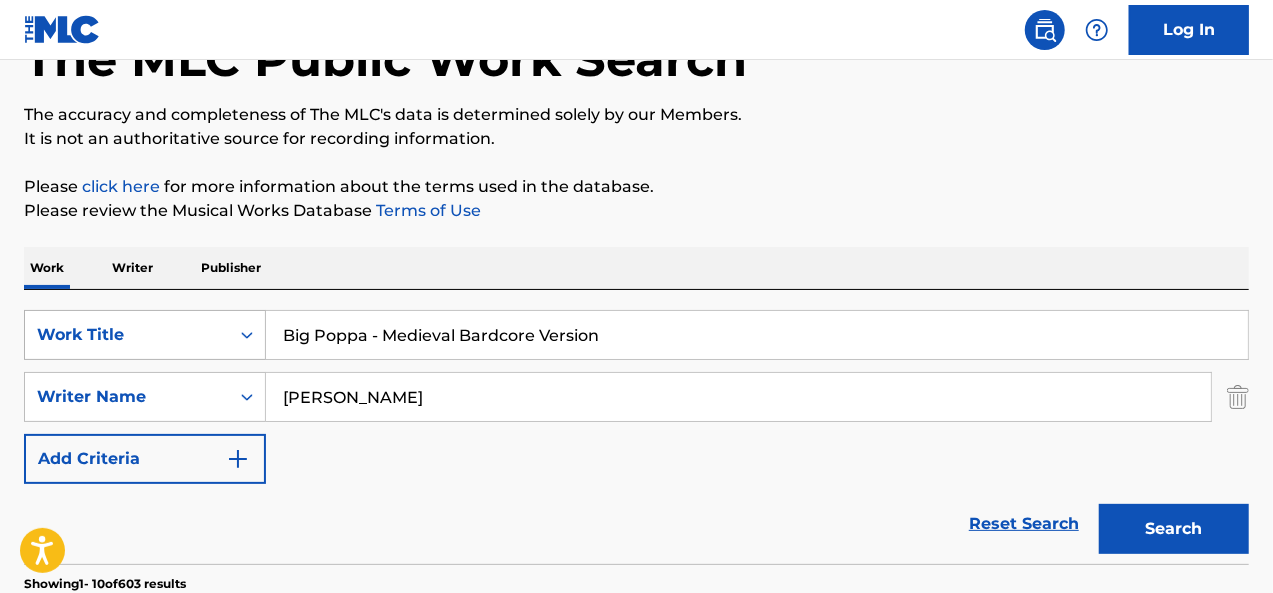 drag, startPoint x: 501, startPoint y: 321, endPoint x: 196, endPoint y: 315, distance: 305.05902 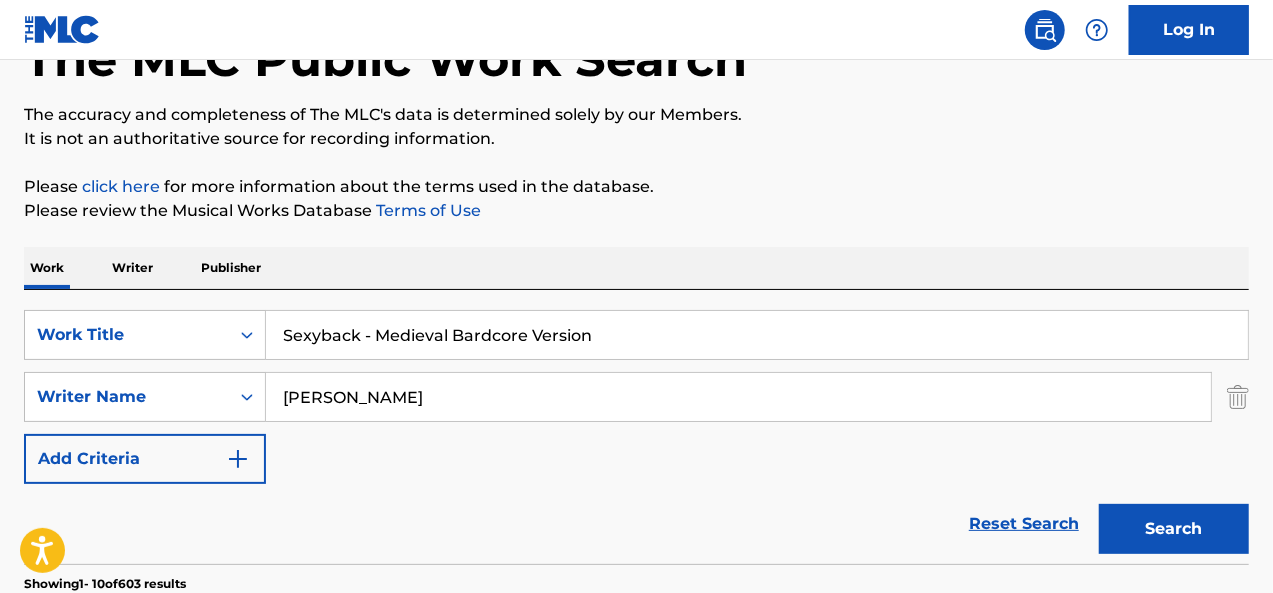 type on "Sexyback - Medieval Bardcore Version" 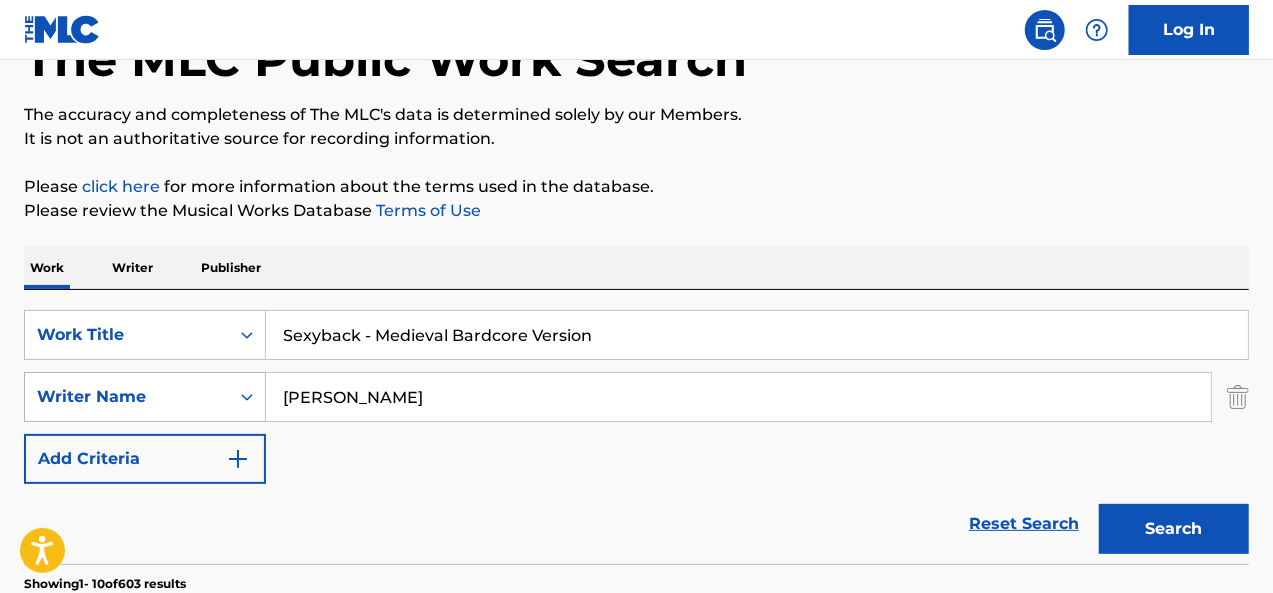 drag, startPoint x: 290, startPoint y: 396, endPoint x: 160, endPoint y: 394, distance: 130.01538 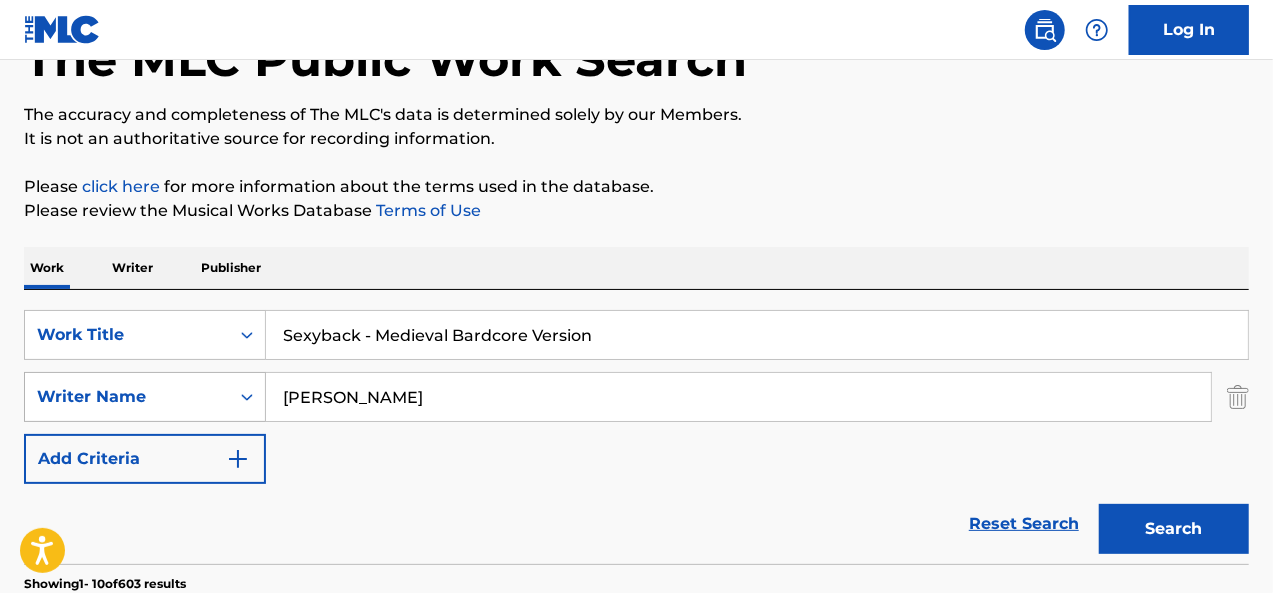 type on "[PERSON_NAME]" 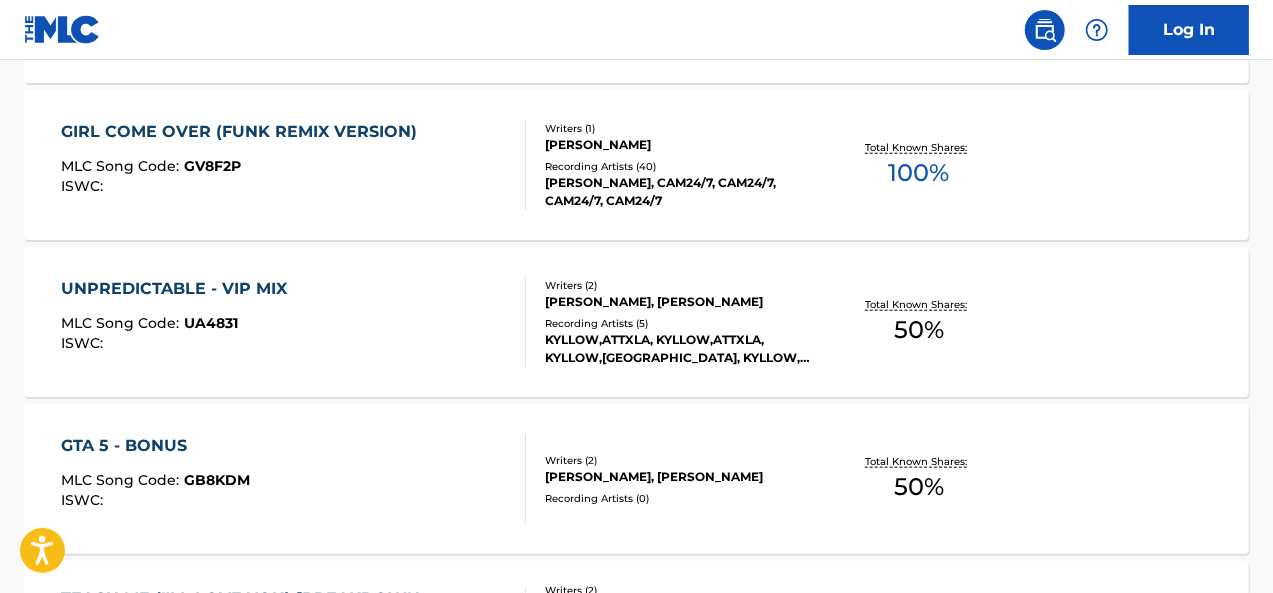scroll, scrollTop: 384, scrollLeft: 0, axis: vertical 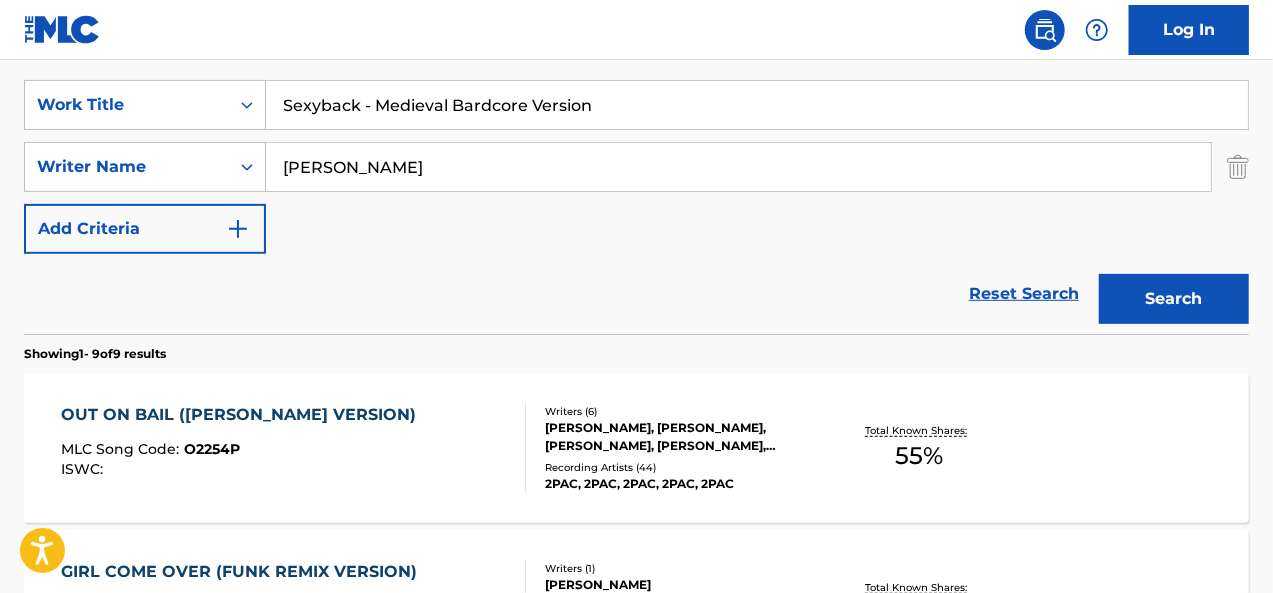 drag, startPoint x: 364, startPoint y: 83, endPoint x: 1104, endPoint y: 3, distance: 744.31177 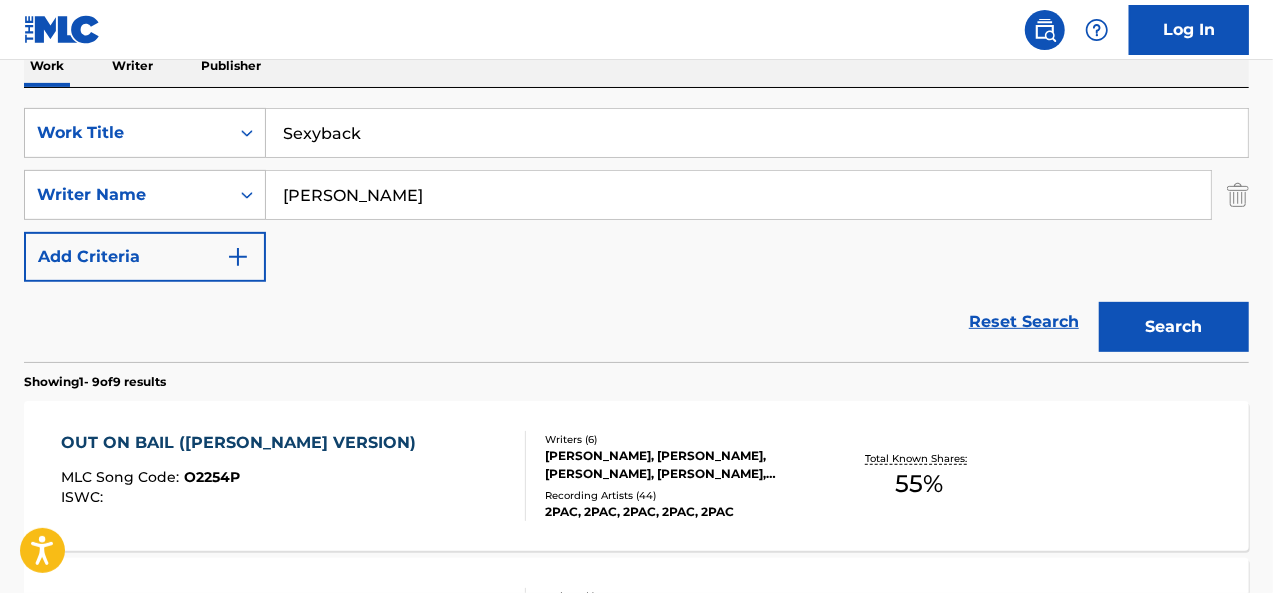 click on "Search" at bounding box center [1174, 327] 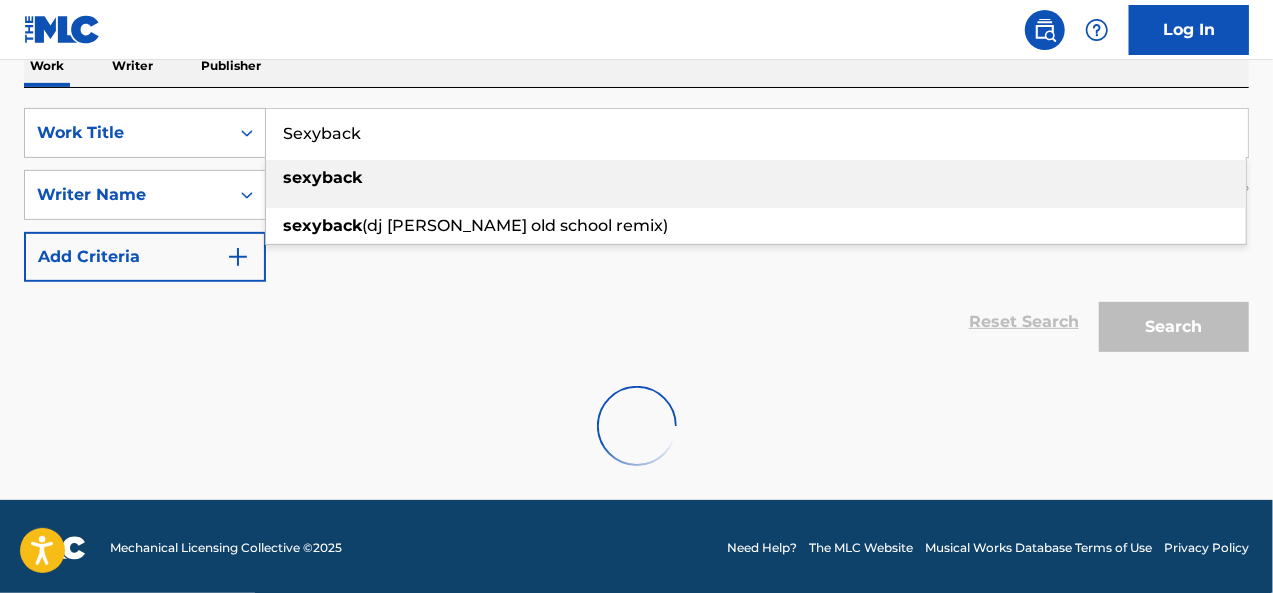 scroll, scrollTop: 274, scrollLeft: 0, axis: vertical 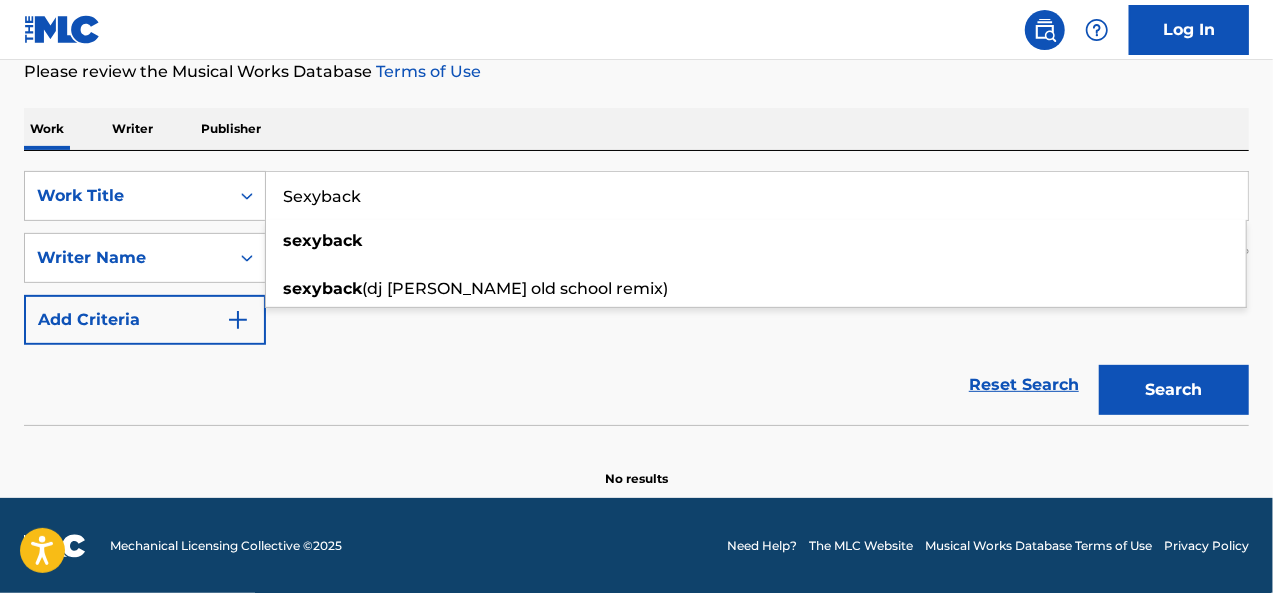 click on "Reset Search Search" at bounding box center [636, 385] 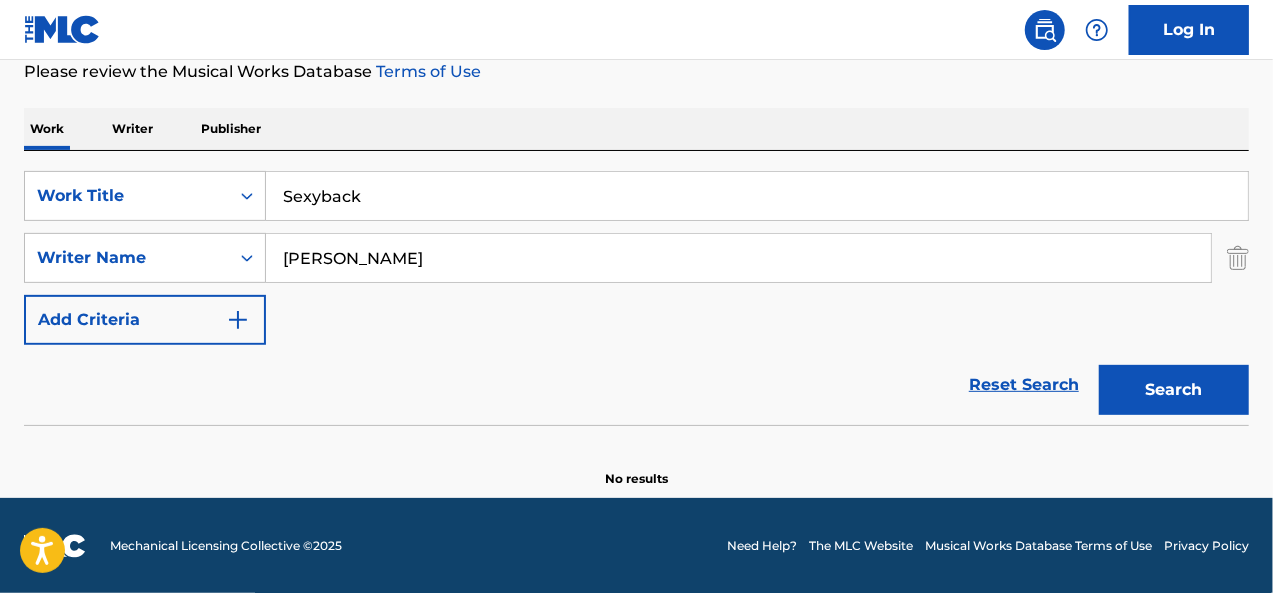 click on "Search" at bounding box center (1174, 390) 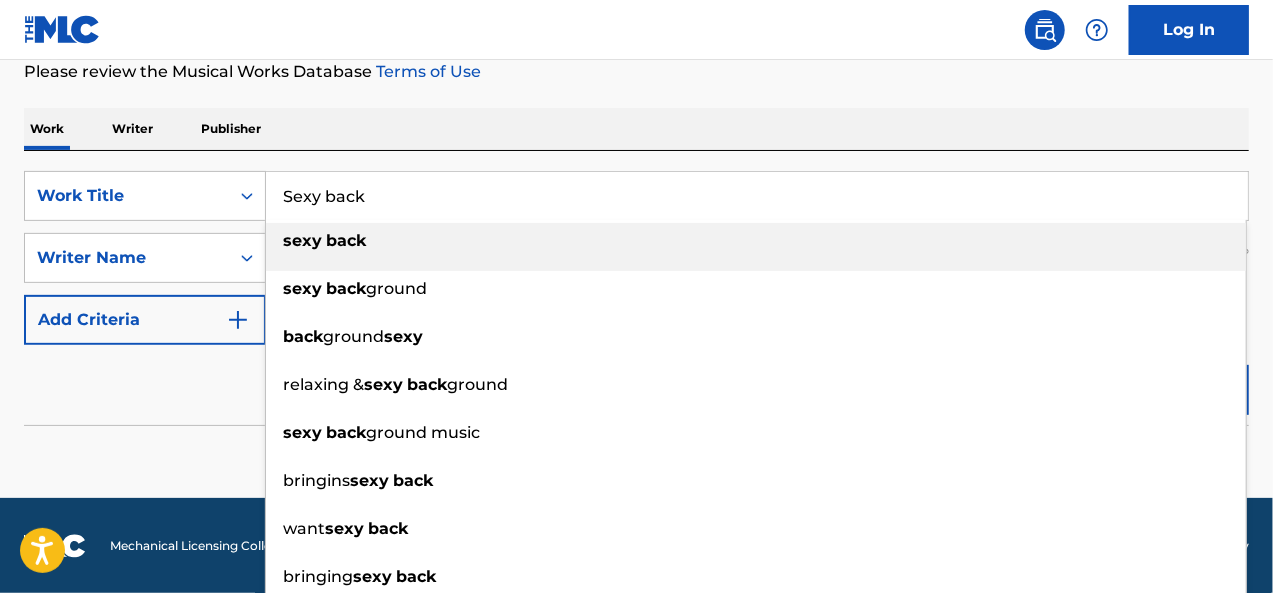 type on "Sexy back" 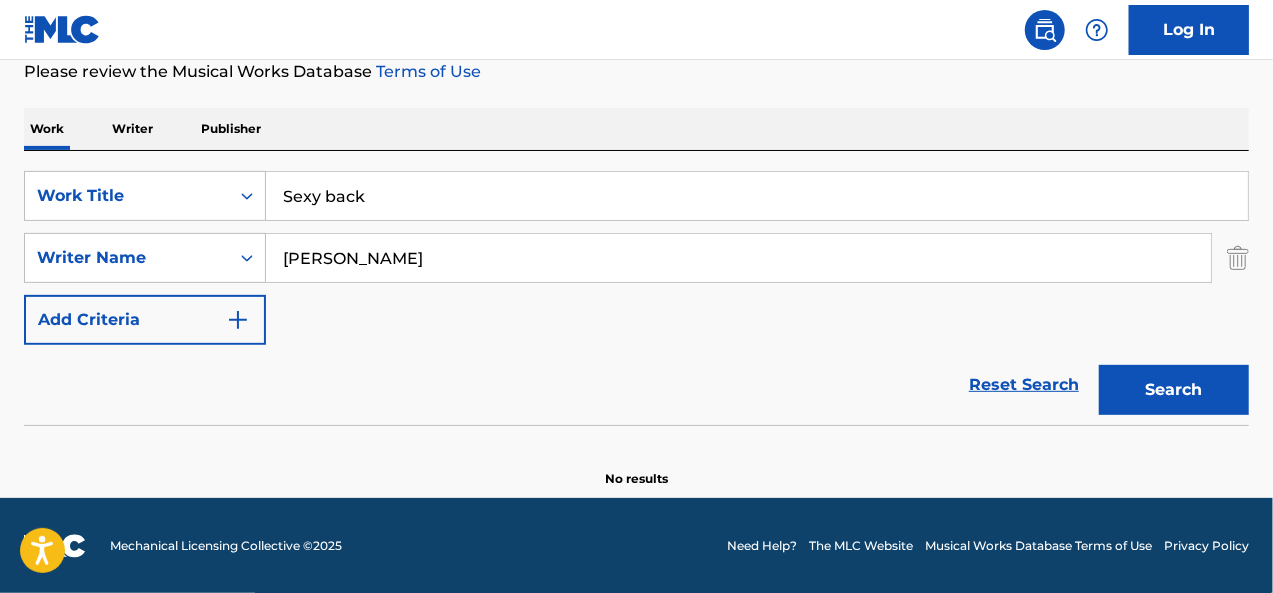 click on "Search" at bounding box center [1174, 390] 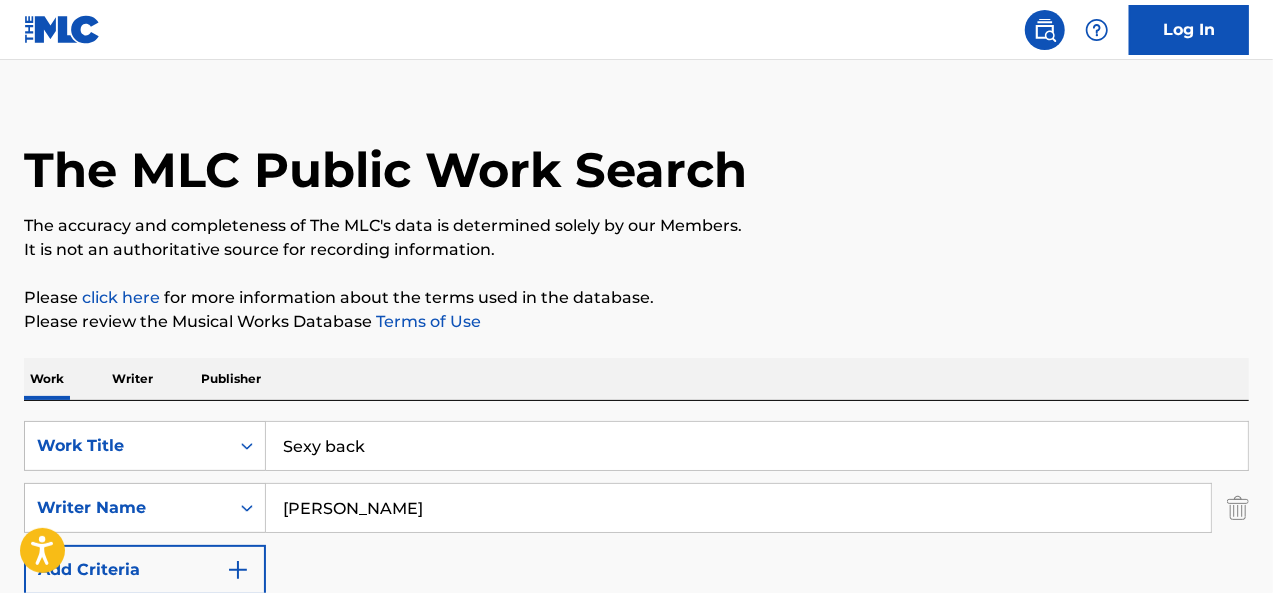 scroll, scrollTop: 3, scrollLeft: 0, axis: vertical 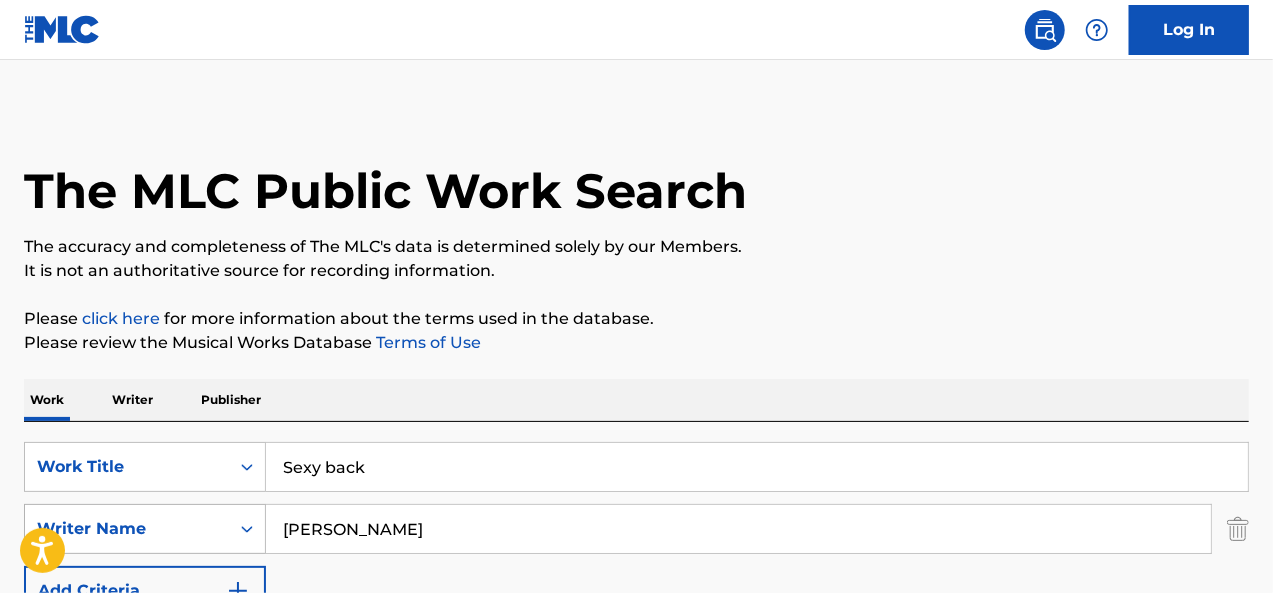 drag, startPoint x: 368, startPoint y: 516, endPoint x: 224, endPoint y: 521, distance: 144.08678 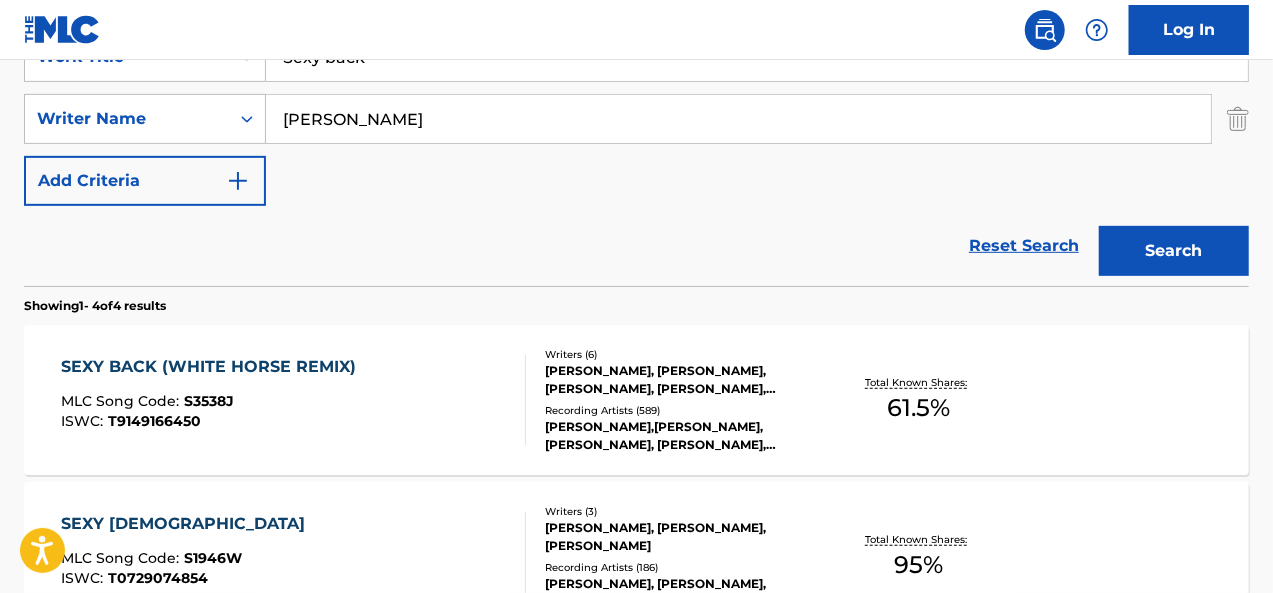 scroll, scrollTop: 420, scrollLeft: 0, axis: vertical 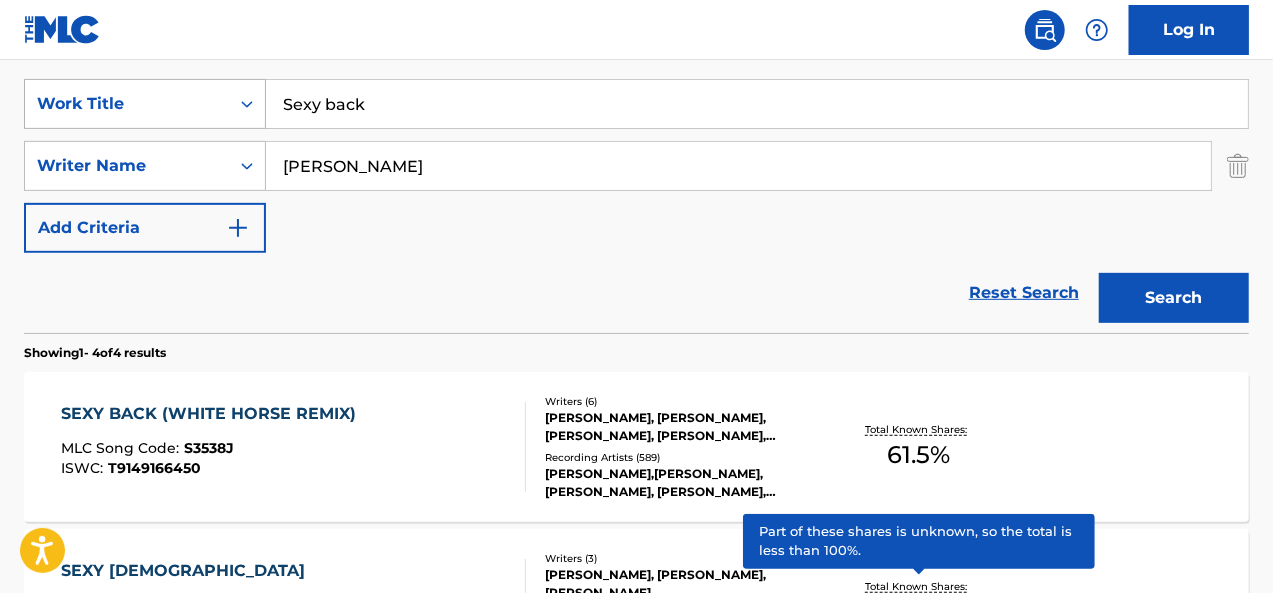 drag, startPoint x: 364, startPoint y: 103, endPoint x: 178, endPoint y: 93, distance: 186.26862 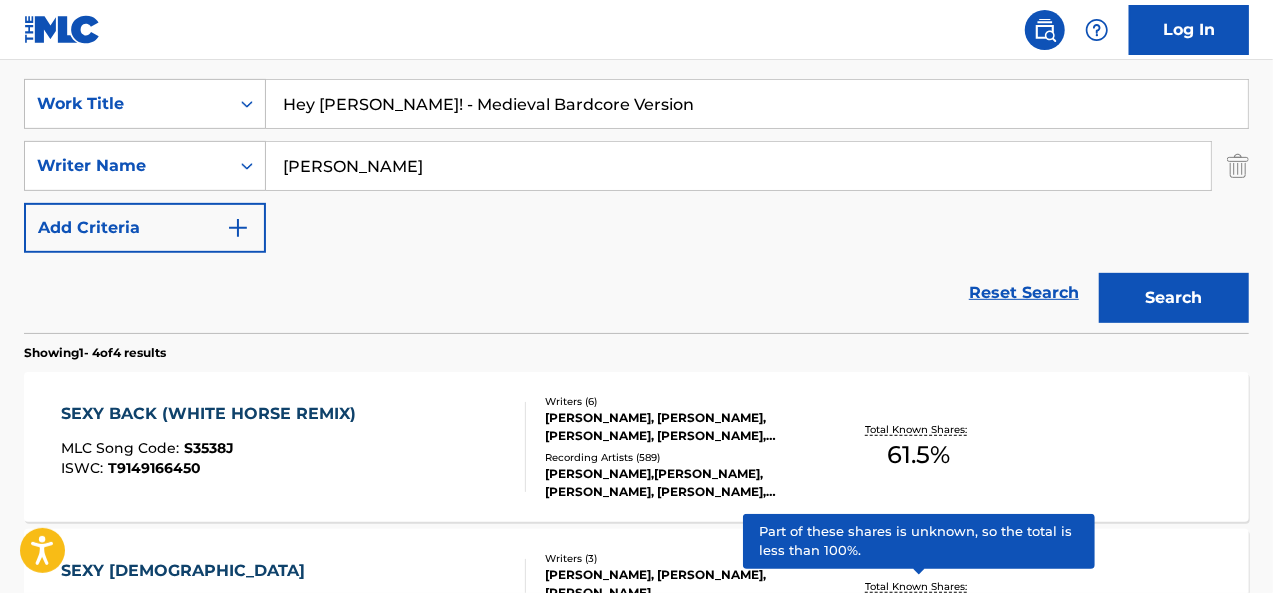 type on "Hey [PERSON_NAME]! - Medieval Bardcore Version" 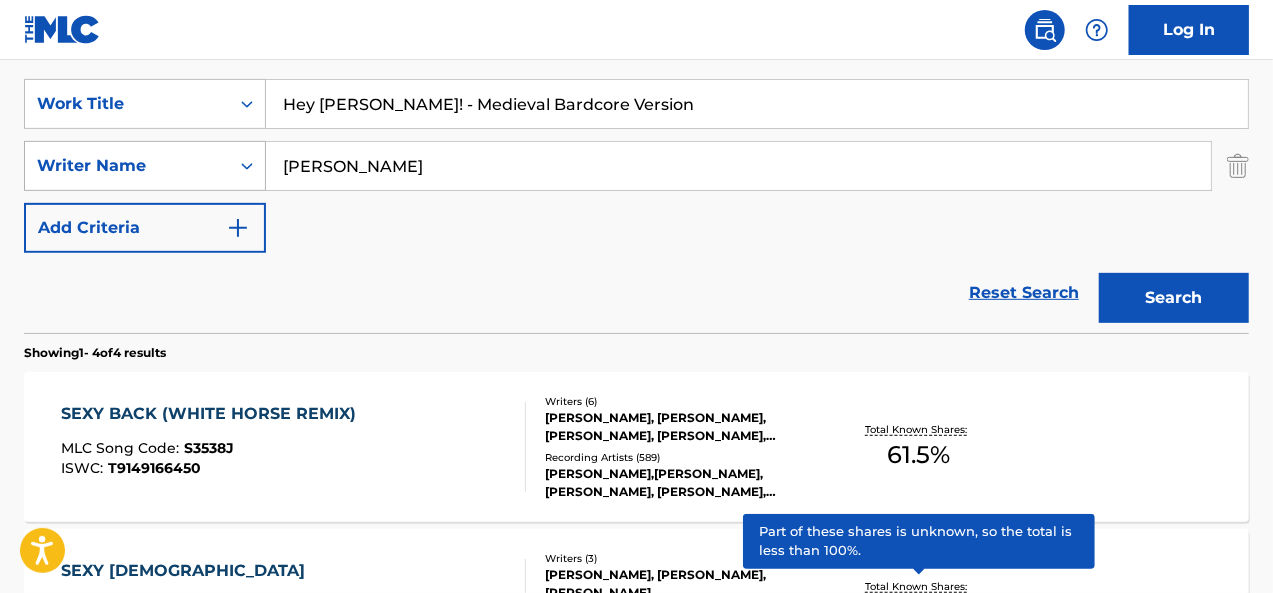 drag, startPoint x: 414, startPoint y: 171, endPoint x: 203, endPoint y: 169, distance: 211.00948 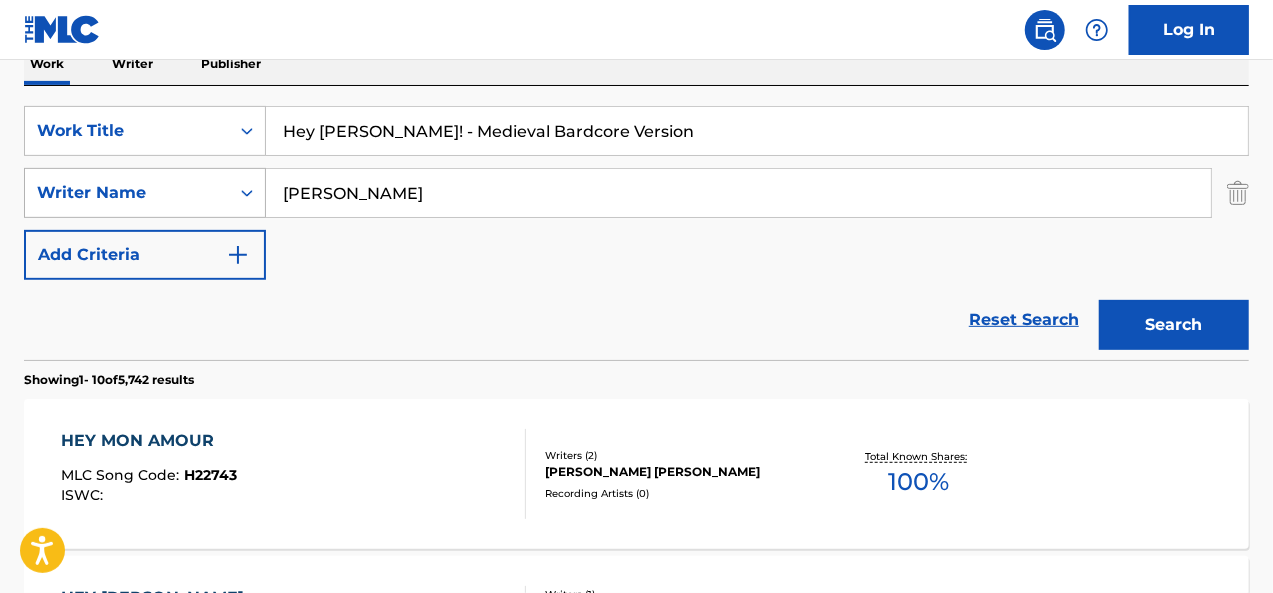 scroll, scrollTop: 366, scrollLeft: 0, axis: vertical 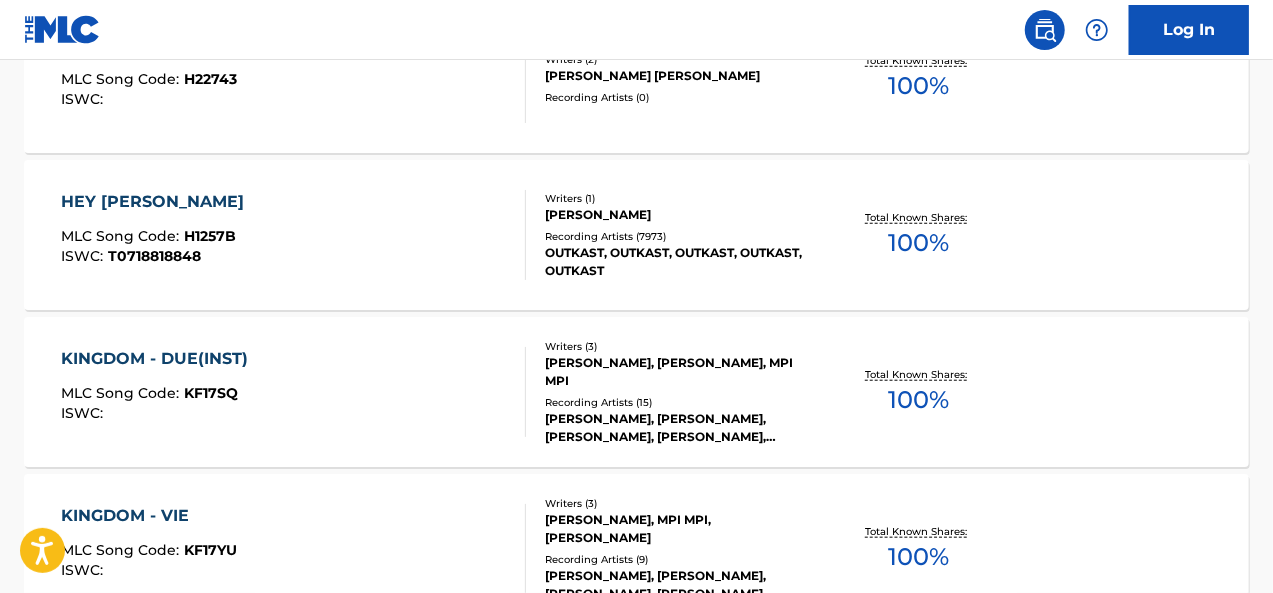 click on "HEY YA MLC Song Code : H1257B ISWC : T0718818848" at bounding box center (294, 235) 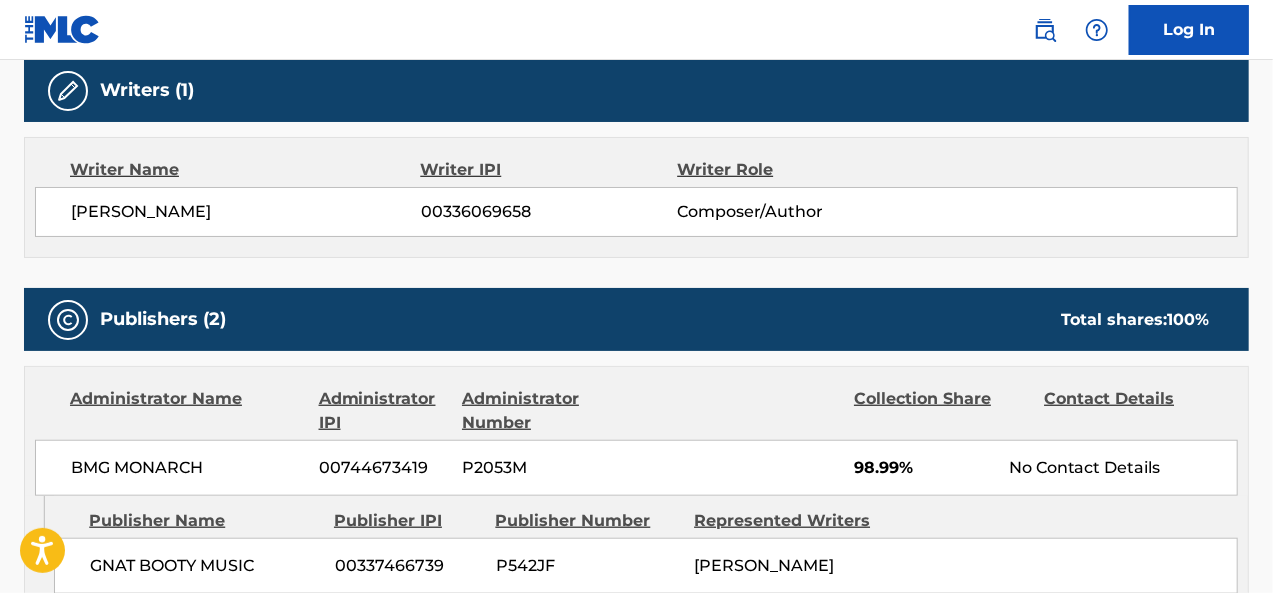 scroll, scrollTop: 0, scrollLeft: 0, axis: both 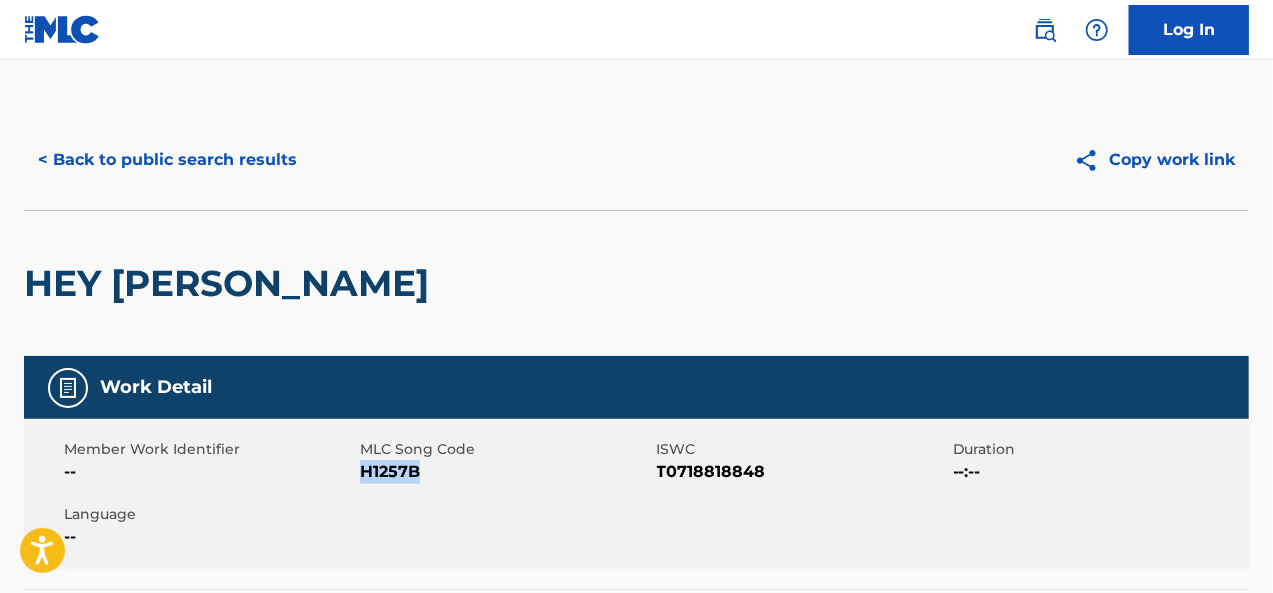 click on "H1257B" at bounding box center [505, 472] 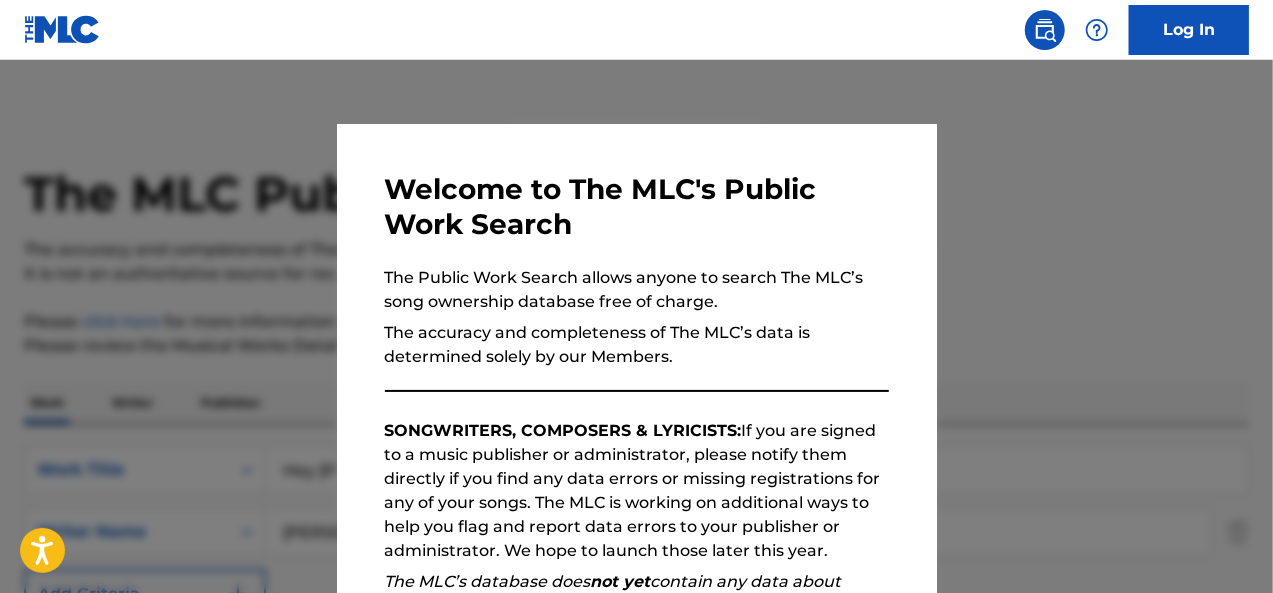 scroll, scrollTop: 849, scrollLeft: 0, axis: vertical 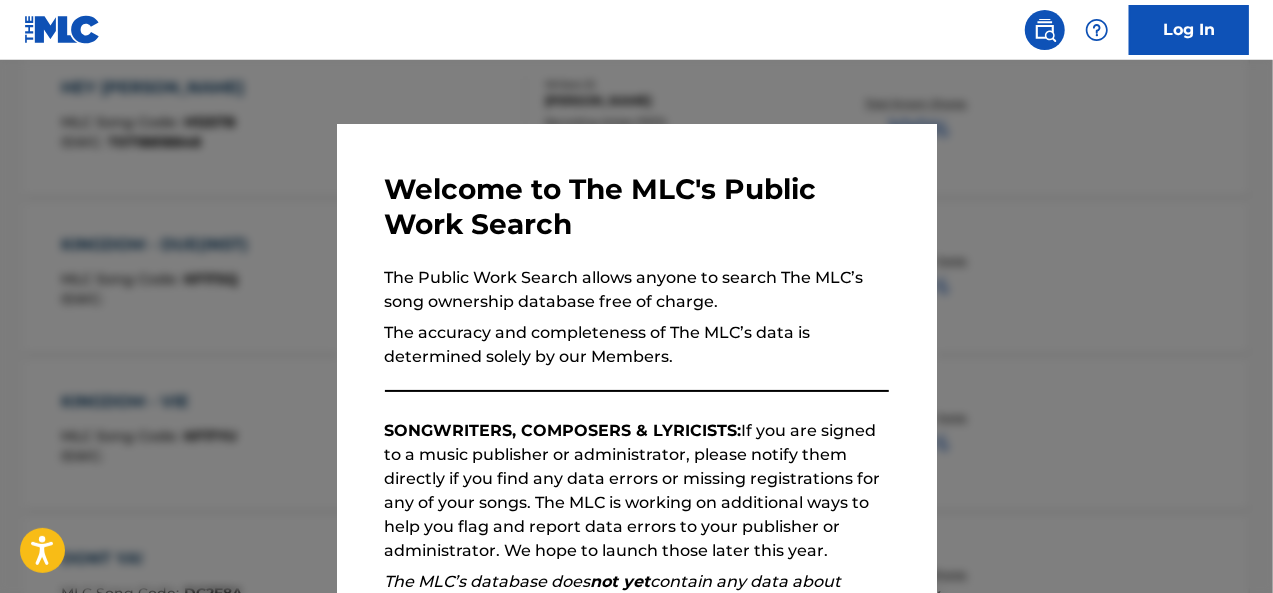 click at bounding box center [636, 356] 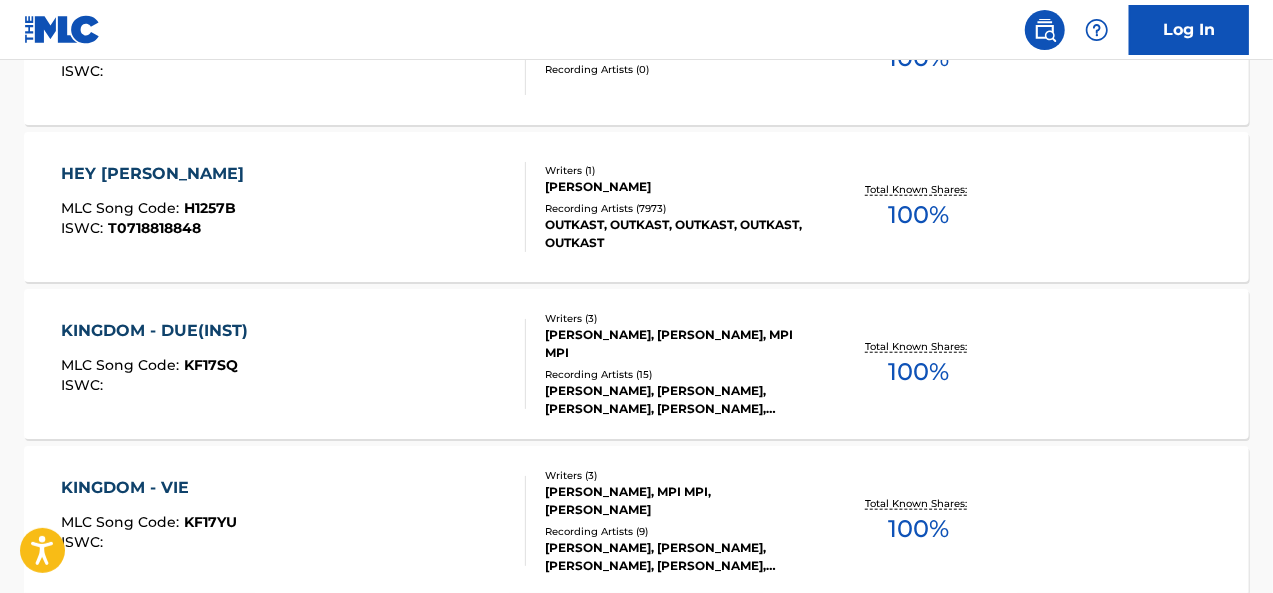 scroll, scrollTop: 850, scrollLeft: 0, axis: vertical 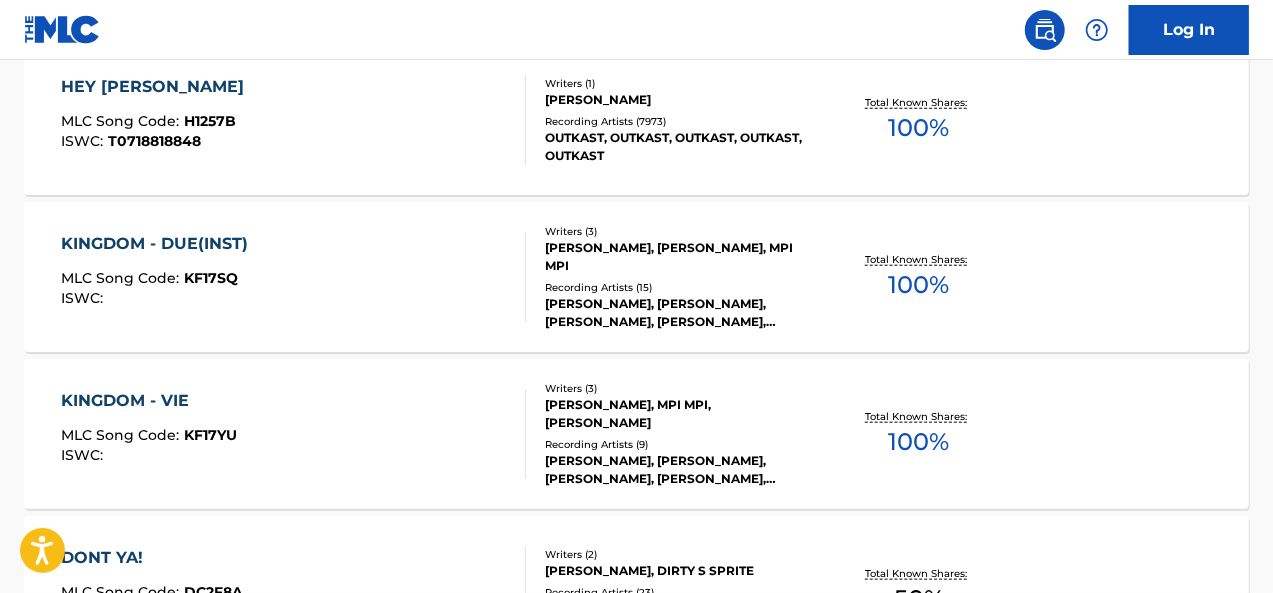 click on "HEY YA MLC Song Code : H1257B ISWC : T0718818848" at bounding box center [294, 120] 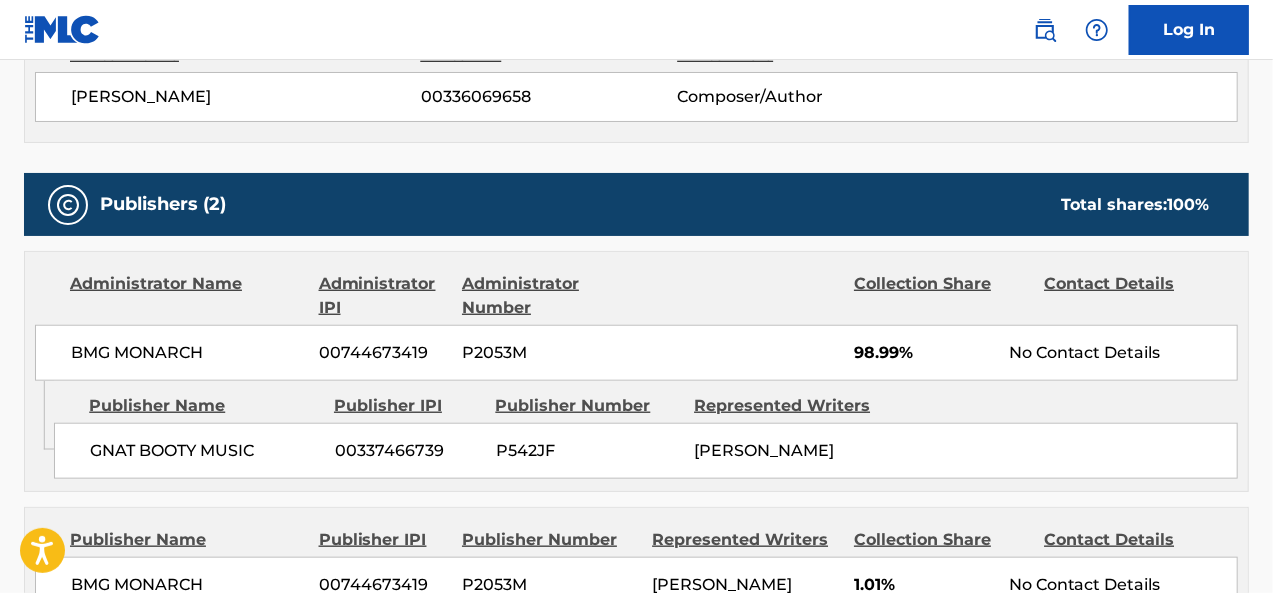 scroll, scrollTop: 0, scrollLeft: 0, axis: both 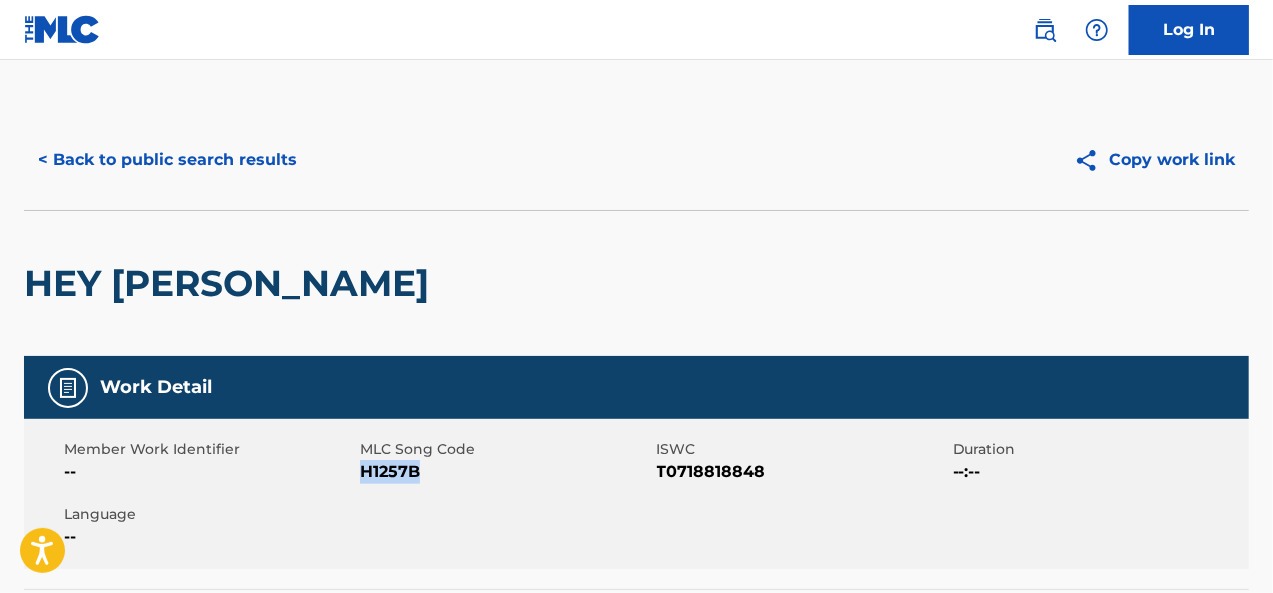 drag, startPoint x: 425, startPoint y: 474, endPoint x: 363, endPoint y: 472, distance: 62.03225 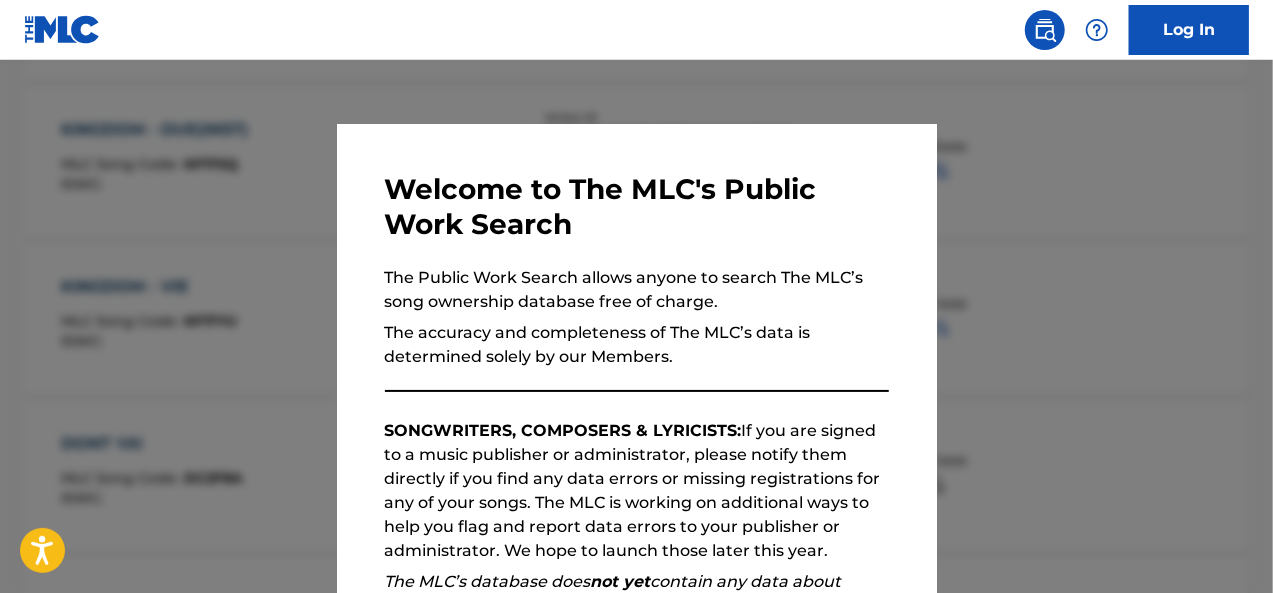 click at bounding box center [636, 356] 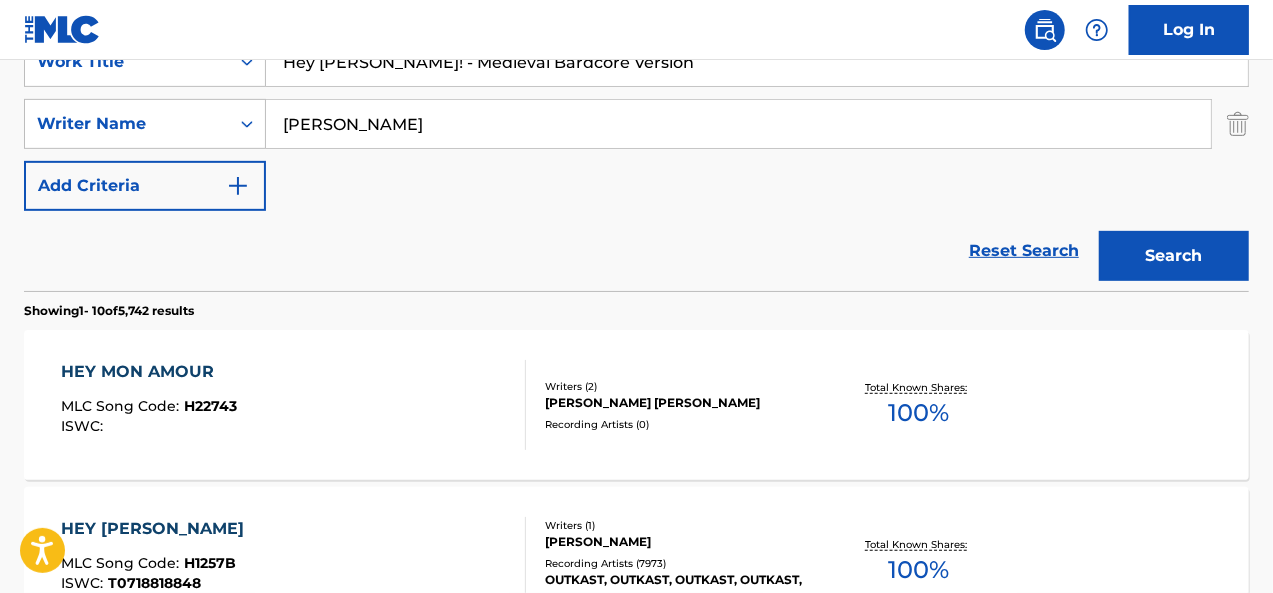 scroll, scrollTop: 380, scrollLeft: 0, axis: vertical 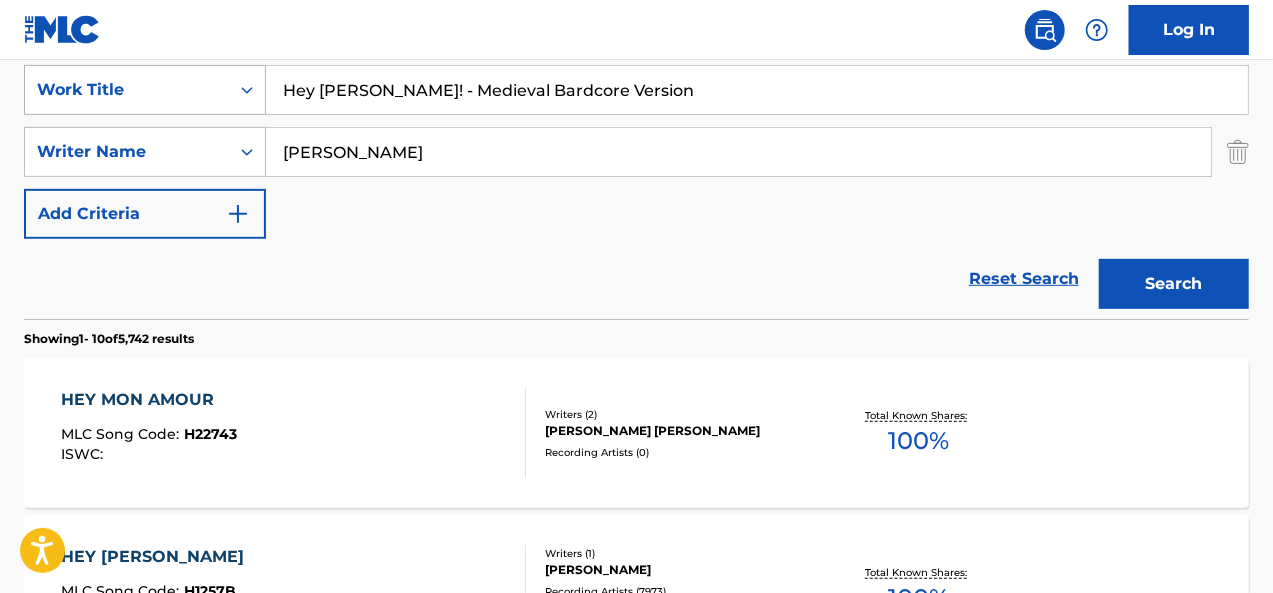 drag, startPoint x: 602, startPoint y: 81, endPoint x: 226, endPoint y: 83, distance: 376.0053 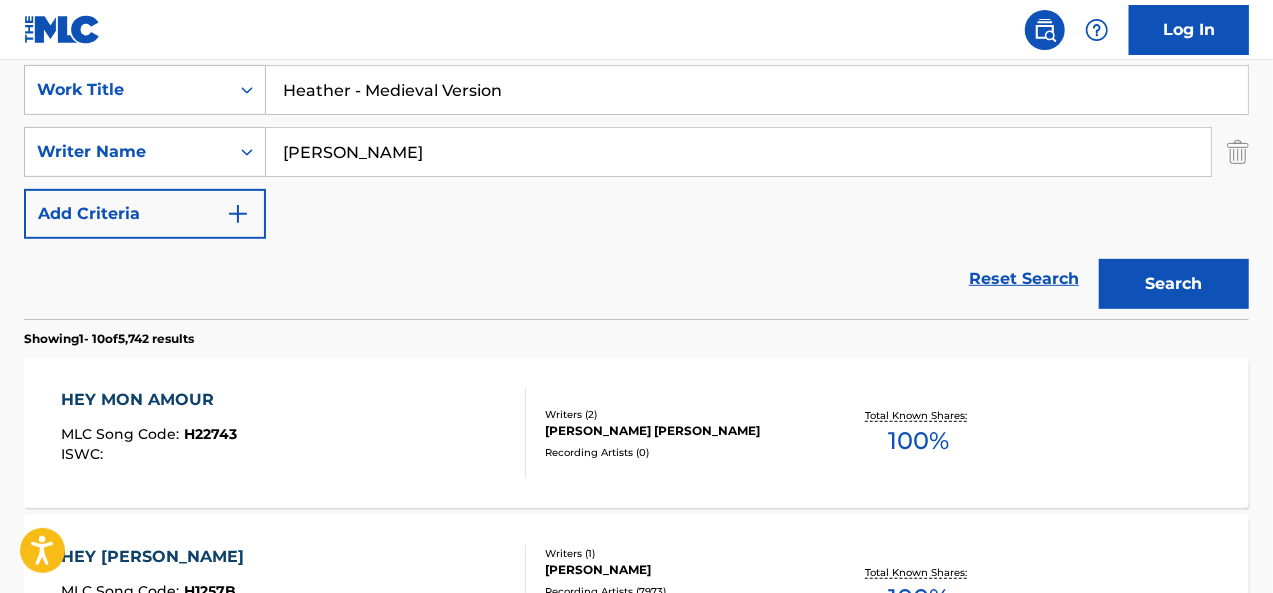 type on "Heather - Medieval Version" 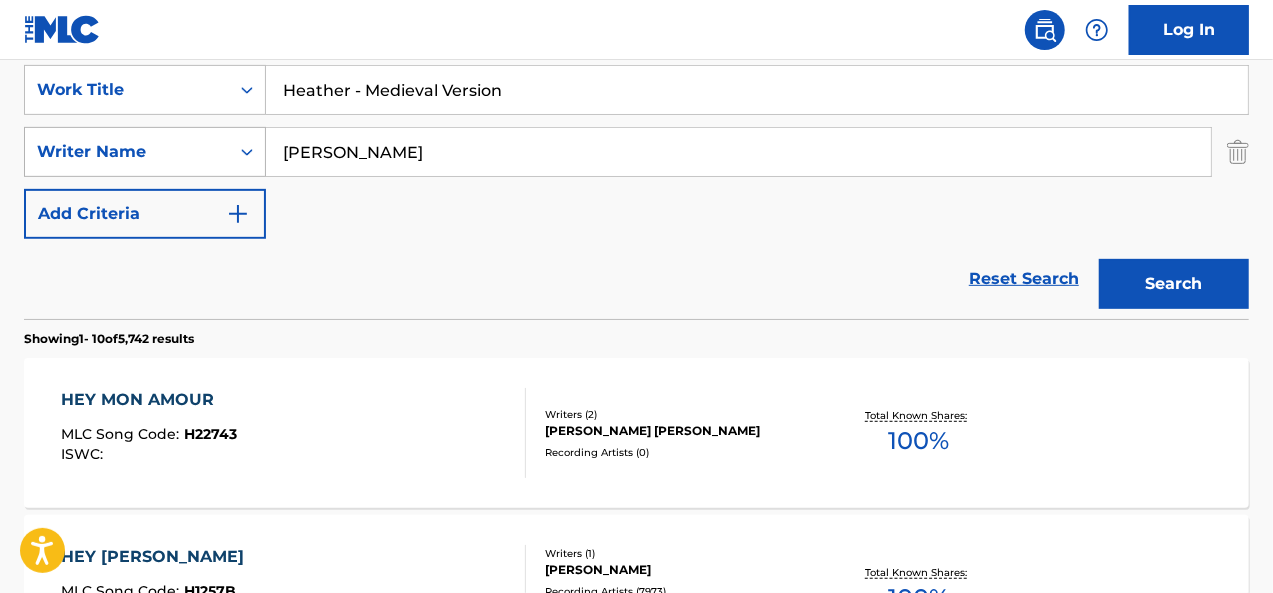 drag, startPoint x: 366, startPoint y: 156, endPoint x: 148, endPoint y: 157, distance: 218.00229 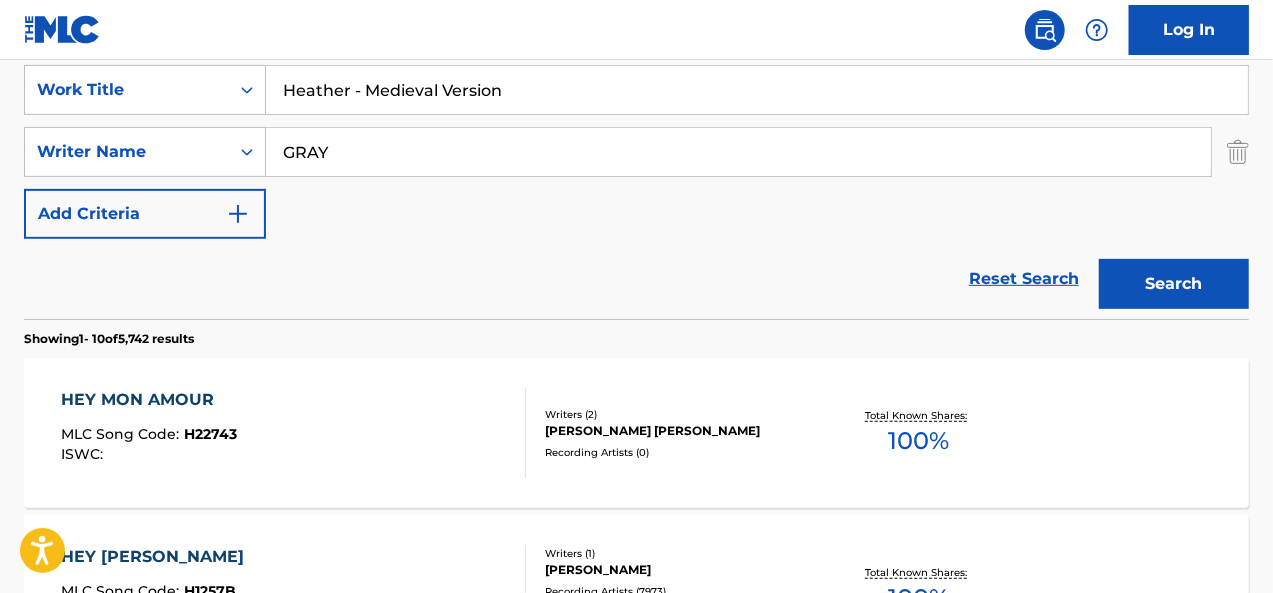 type on "GRAY" 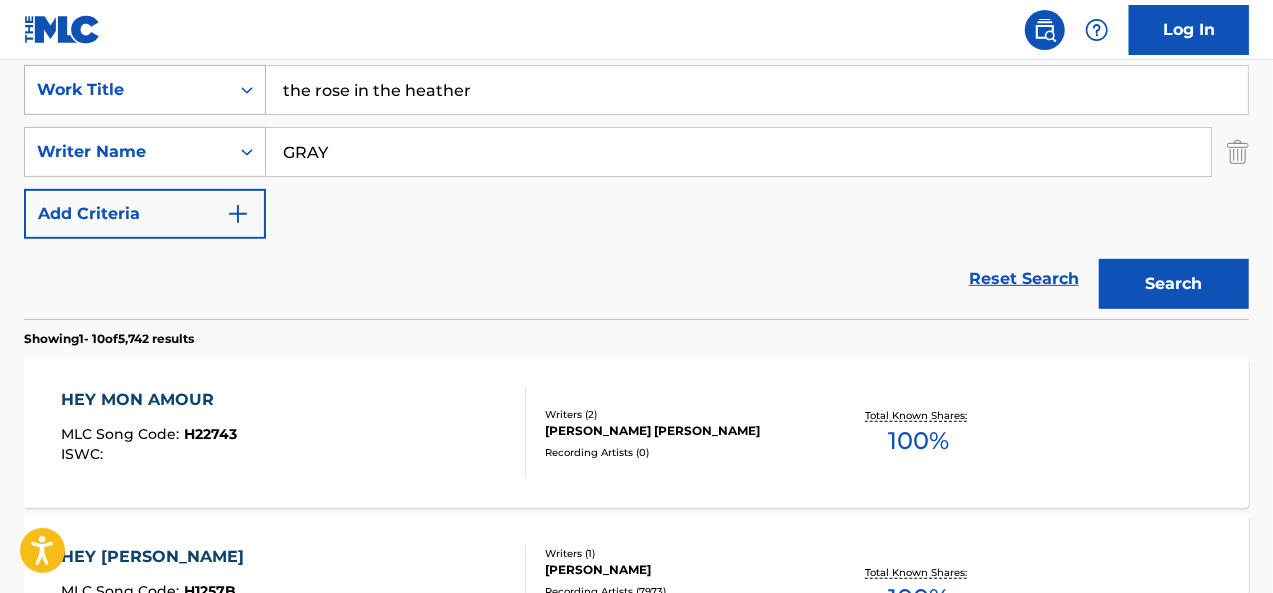 drag, startPoint x: 487, startPoint y: 95, endPoint x: 200, endPoint y: 91, distance: 287.02786 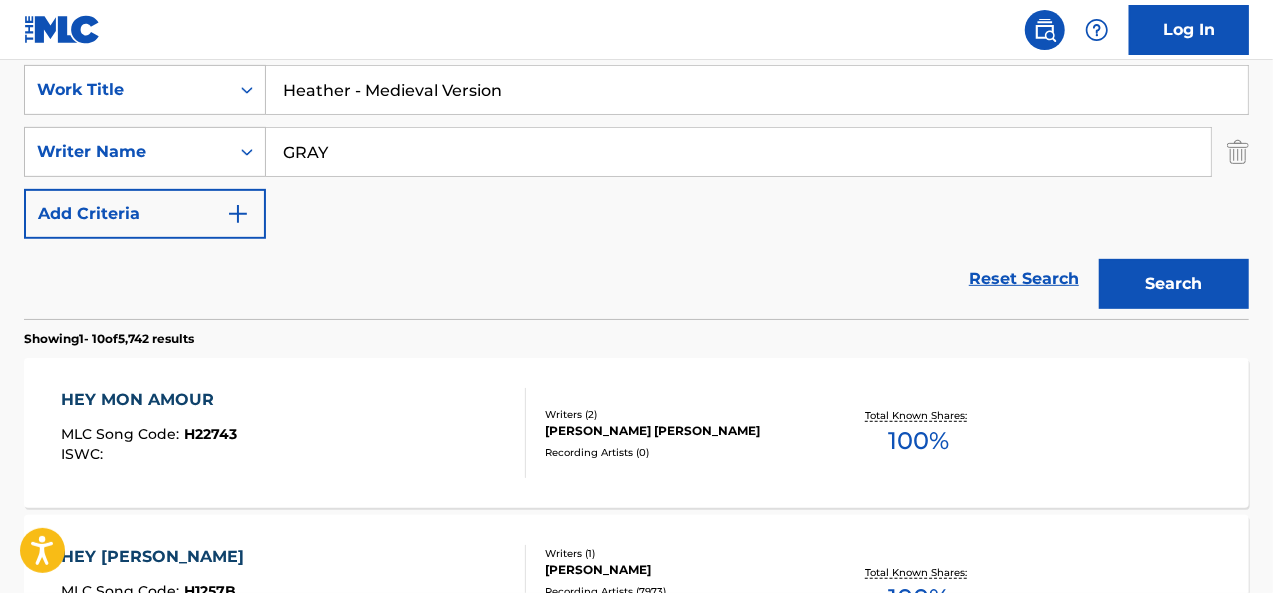 click on "Heather - Medieval Version" at bounding box center (757, 90) 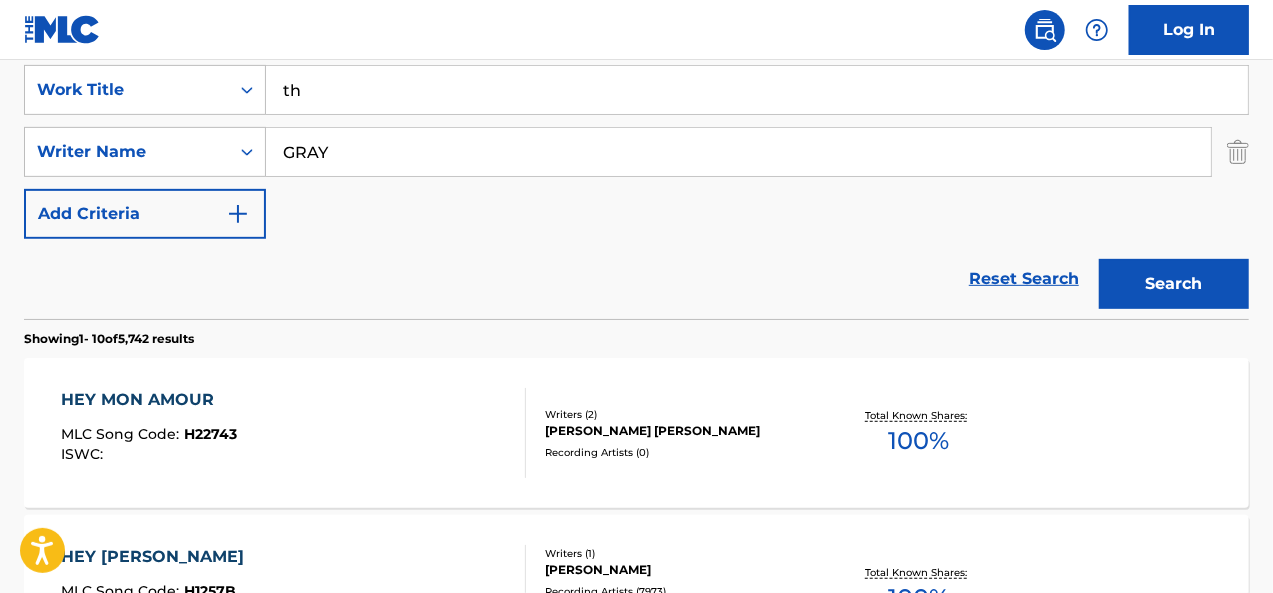 type on "t" 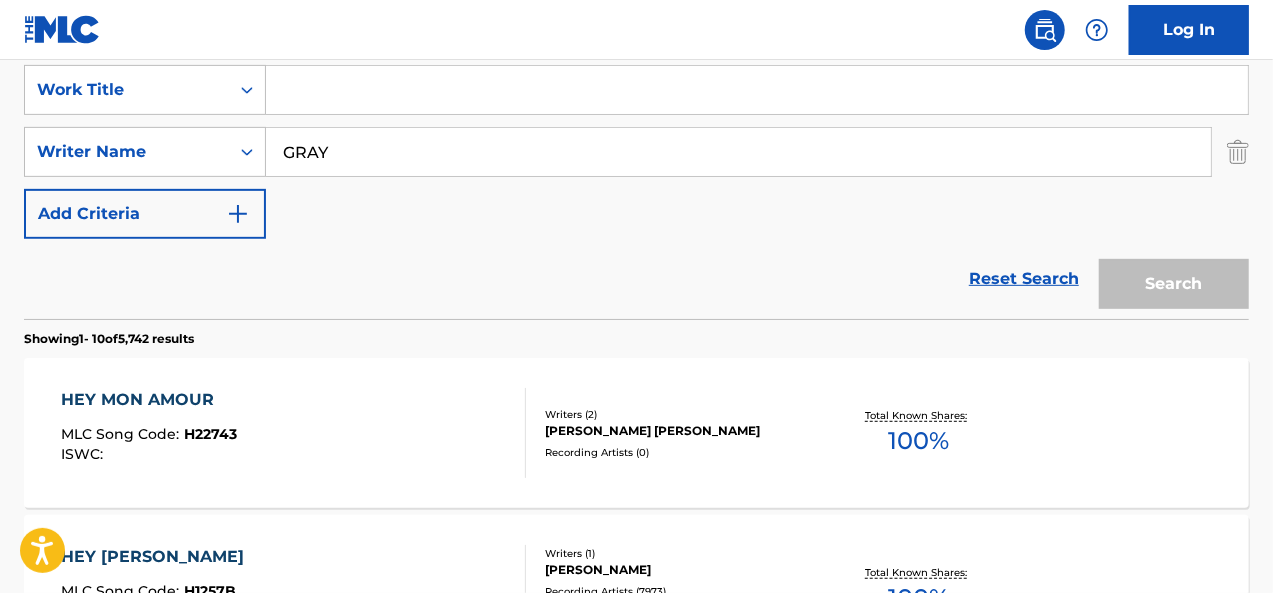 paste on "Heather - Medieval Version" 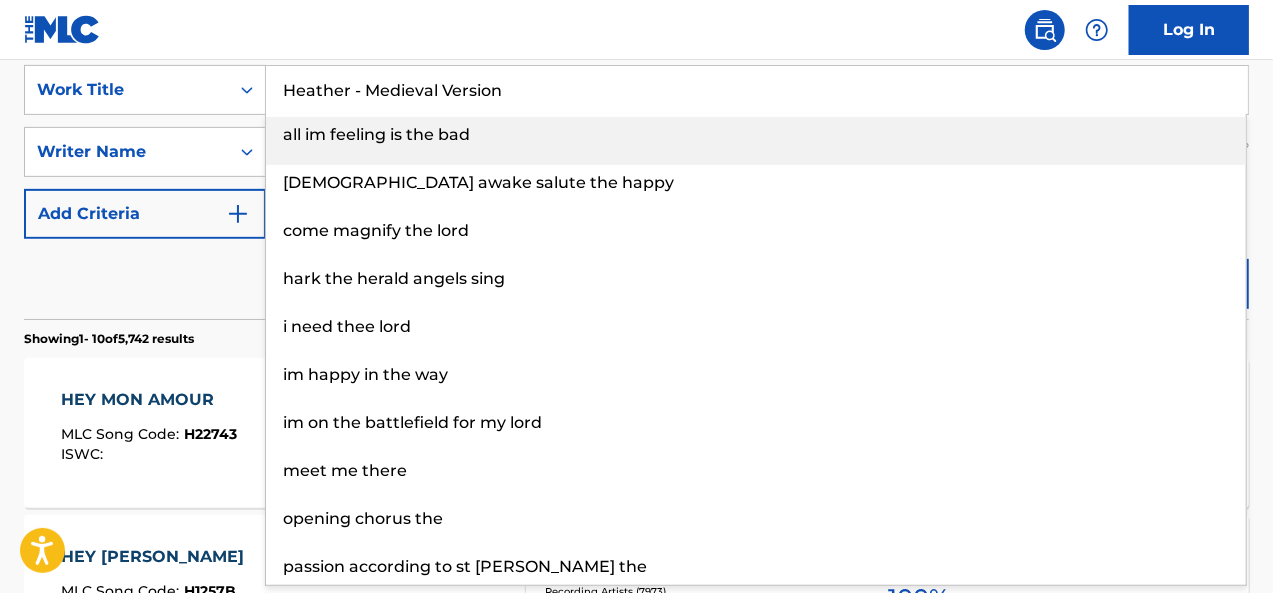 click on "Search" at bounding box center (1174, 284) 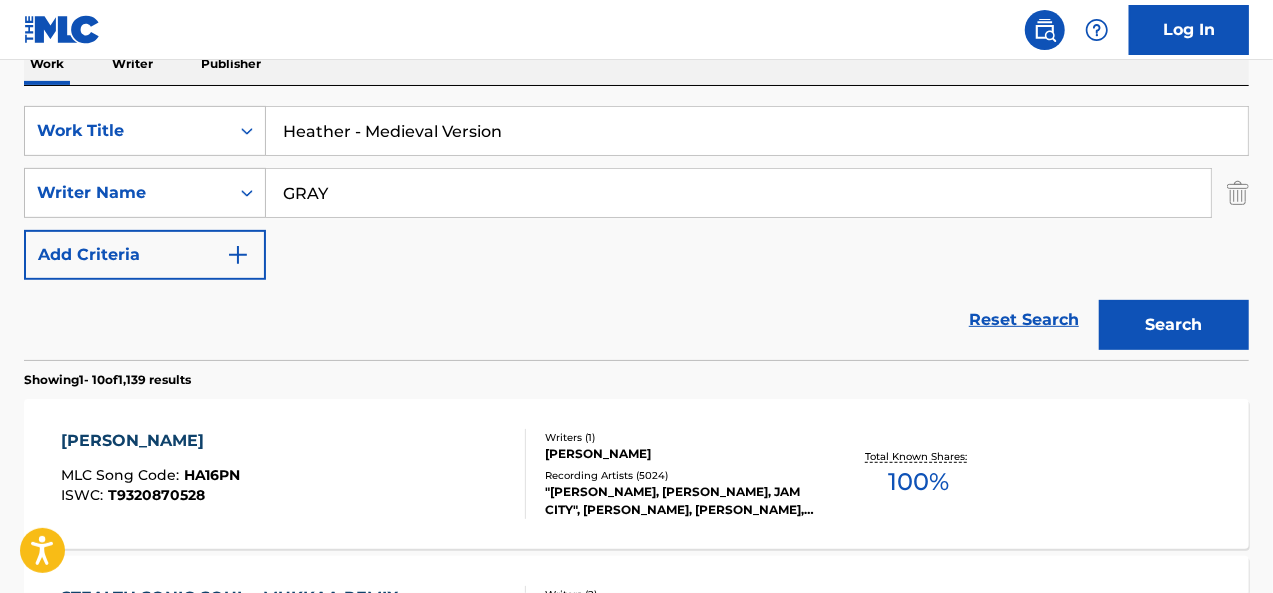 scroll, scrollTop: 380, scrollLeft: 0, axis: vertical 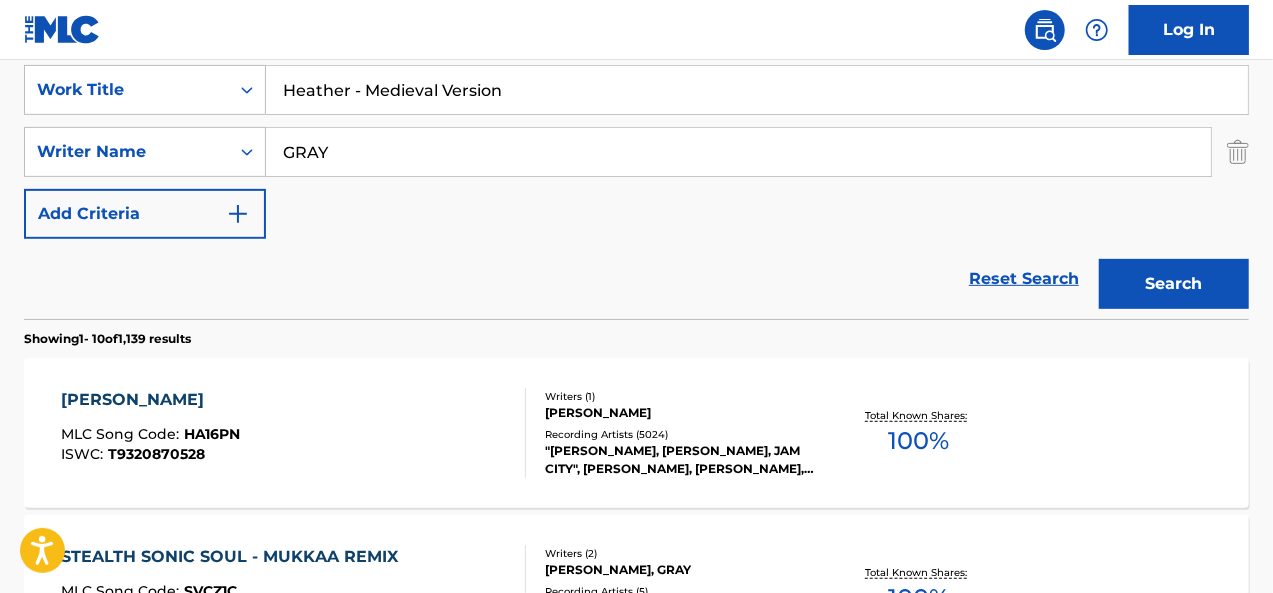 click on "[PERSON_NAME] MLC Song Code : HA16PN ISWC : T9320870528" at bounding box center [294, 433] 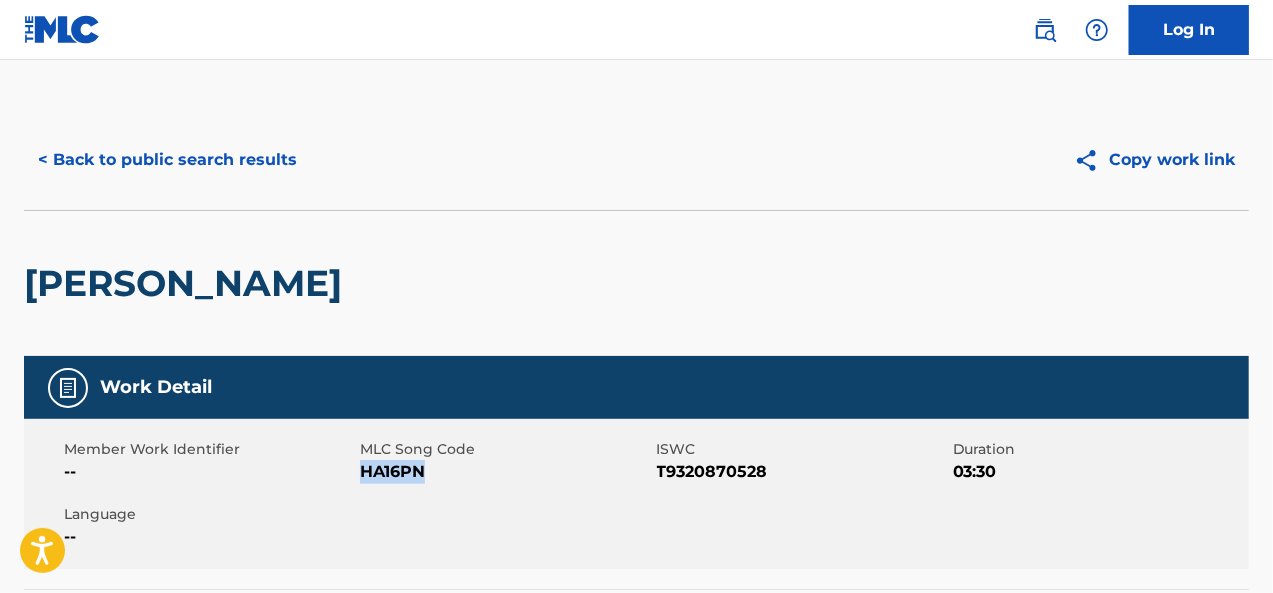 drag, startPoint x: 432, startPoint y: 476, endPoint x: 363, endPoint y: 471, distance: 69.18092 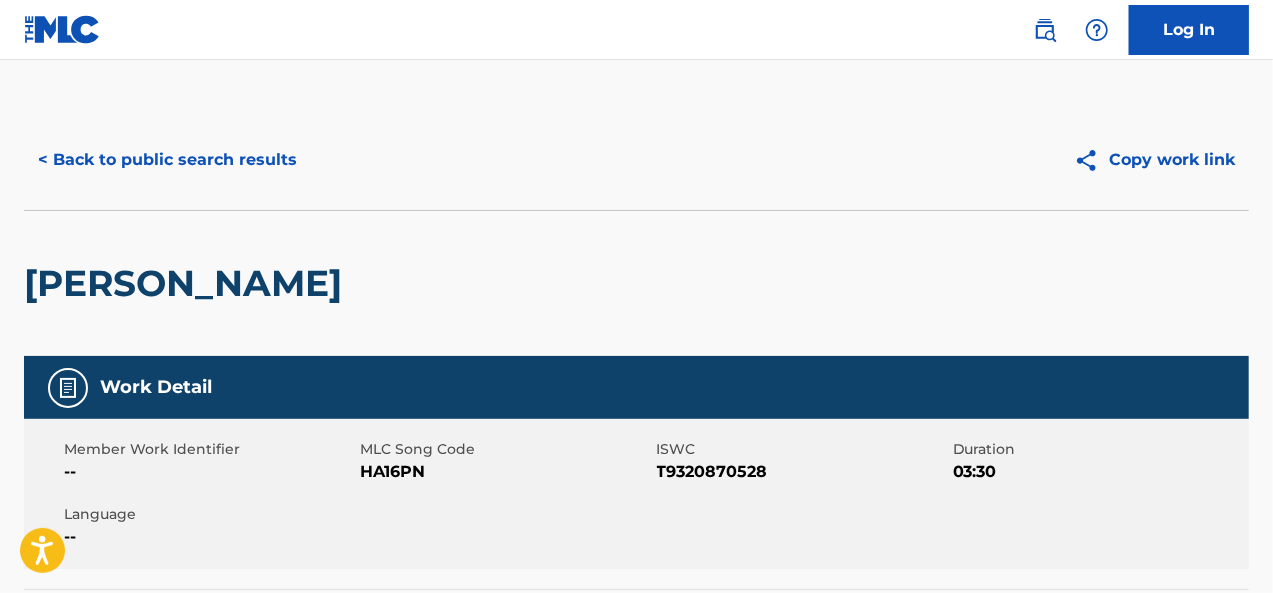 click on "[PERSON_NAME]" at bounding box center (636, 283) 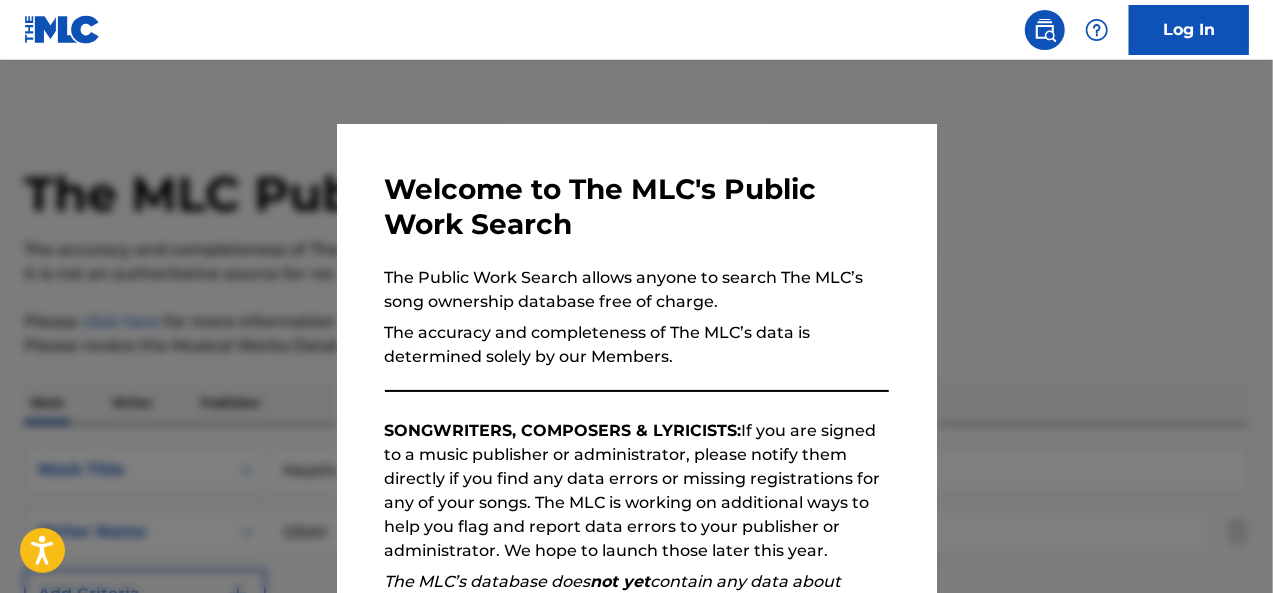 scroll, scrollTop: 380, scrollLeft: 0, axis: vertical 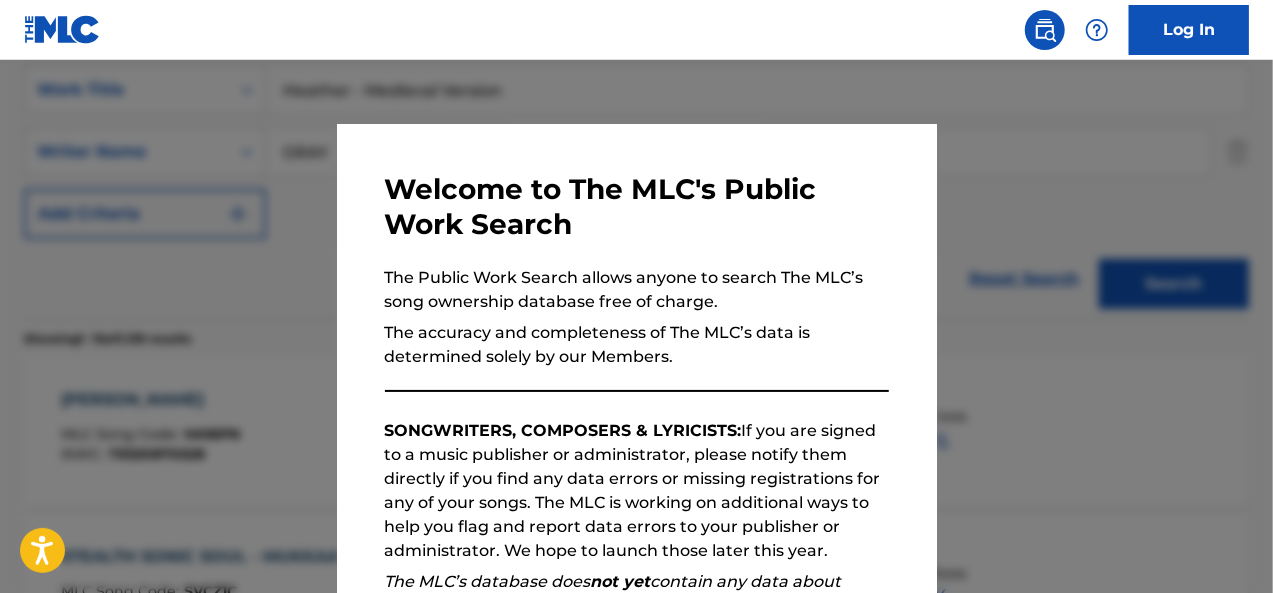 click at bounding box center [636, 356] 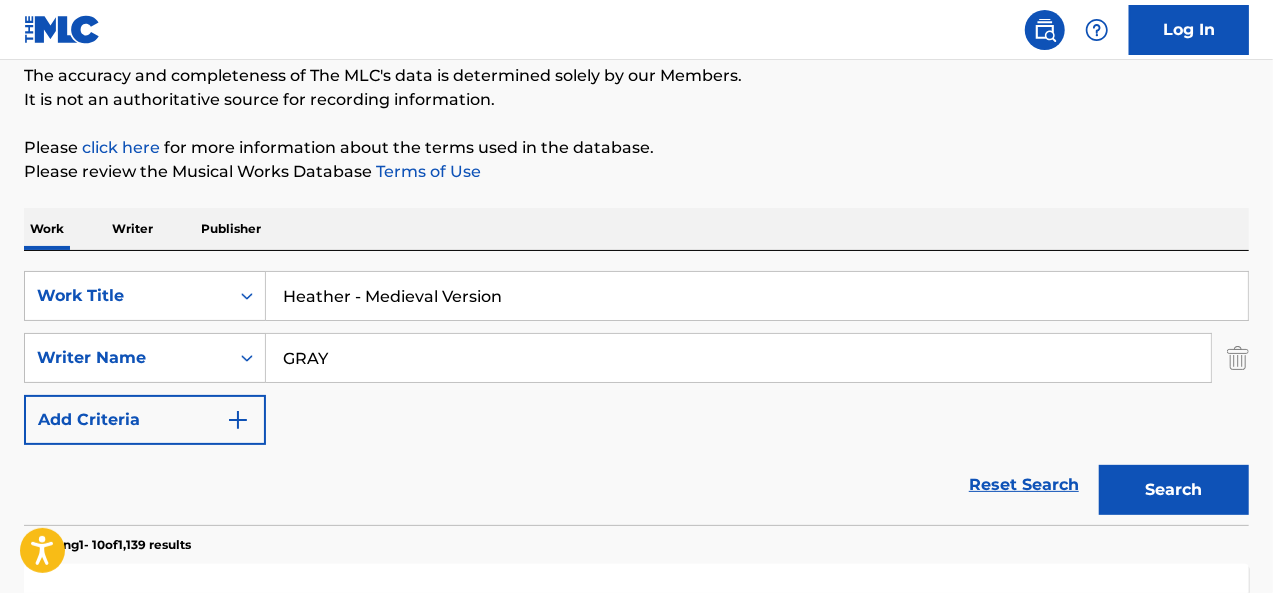 scroll, scrollTop: 197, scrollLeft: 0, axis: vertical 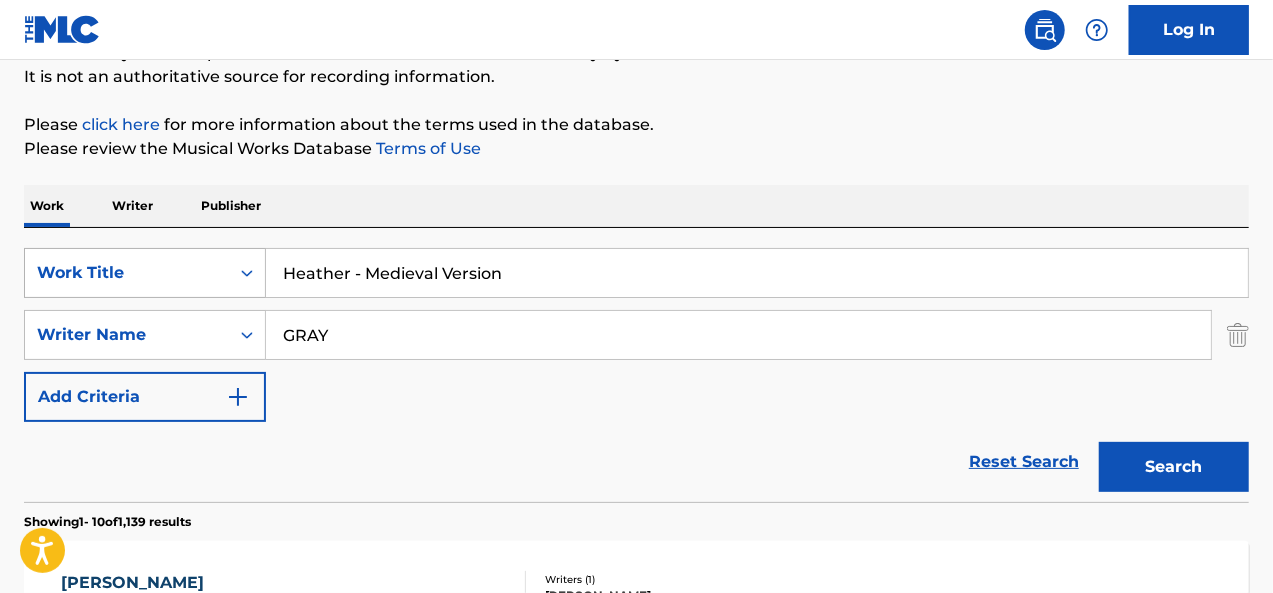 drag, startPoint x: 551, startPoint y: 265, endPoint x: 204, endPoint y: 283, distance: 347.46655 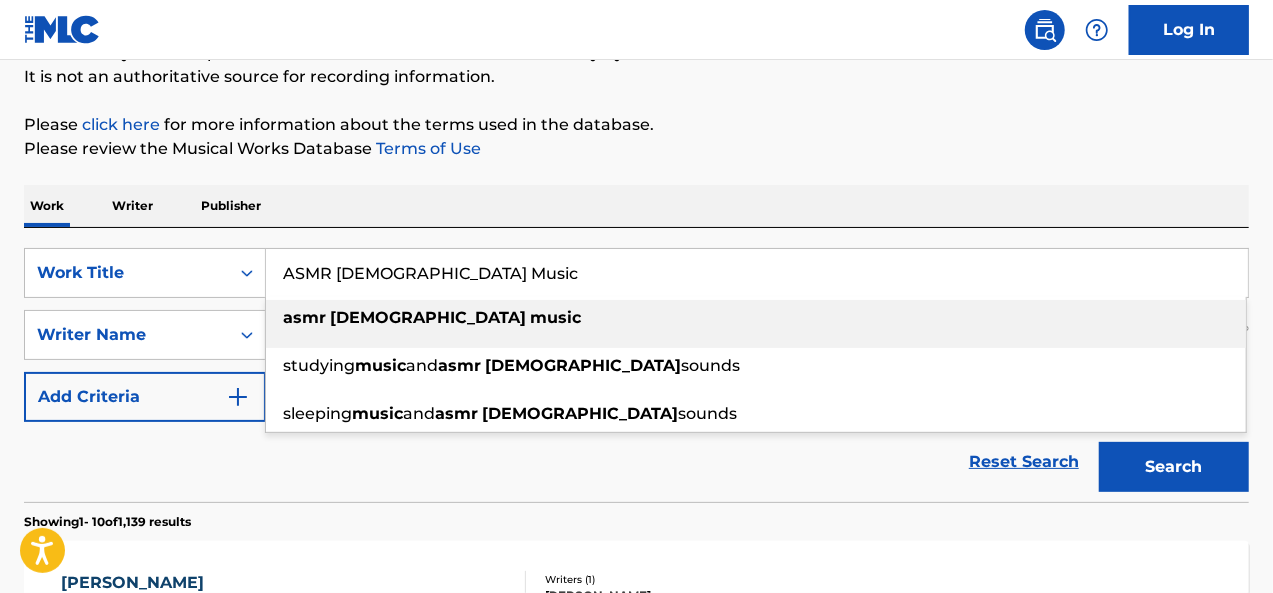 type on "ASMR [DEMOGRAPHIC_DATA] Music" 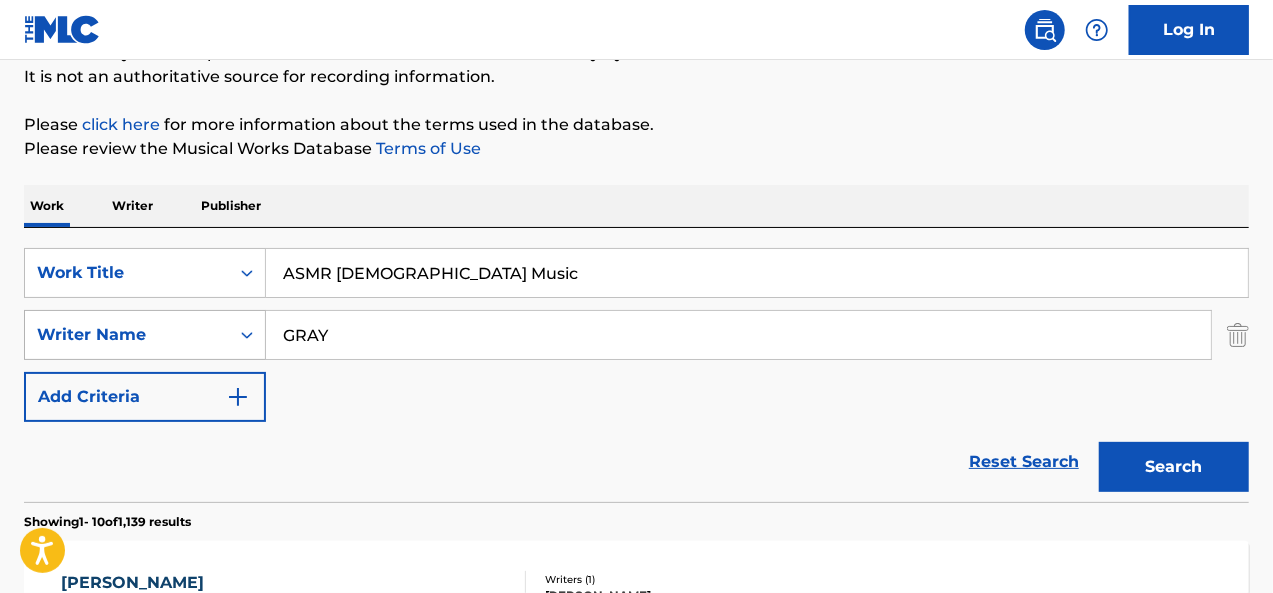 drag, startPoint x: 348, startPoint y: 323, endPoint x: 229, endPoint y: 338, distance: 119.94165 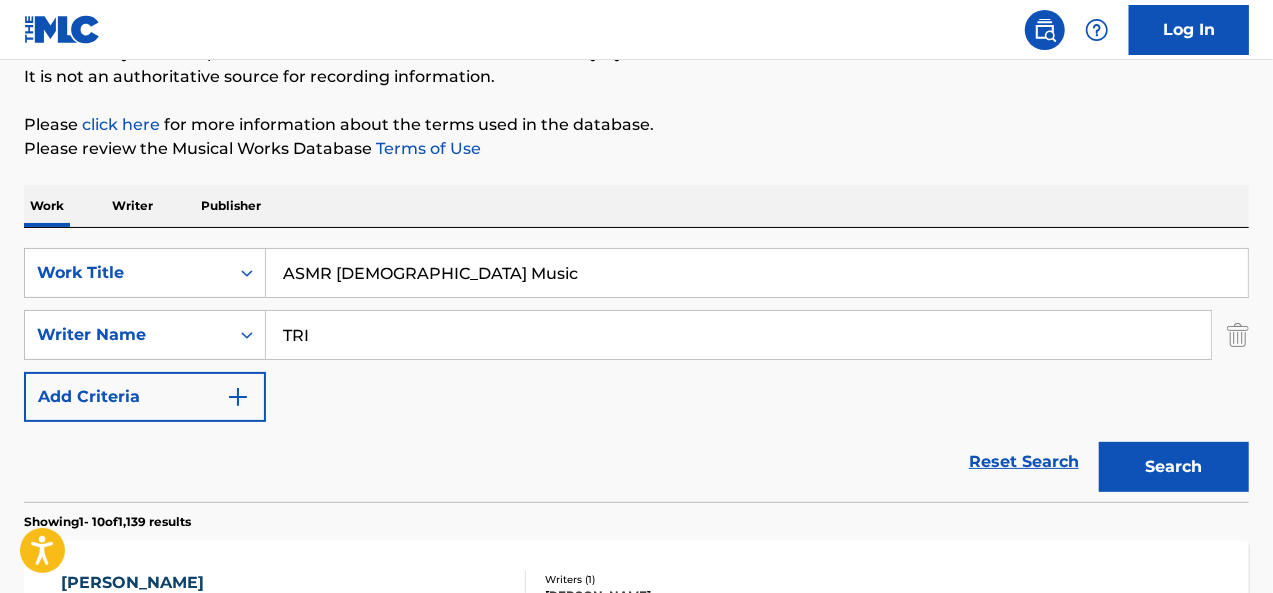 type on "TRIVELLATO" 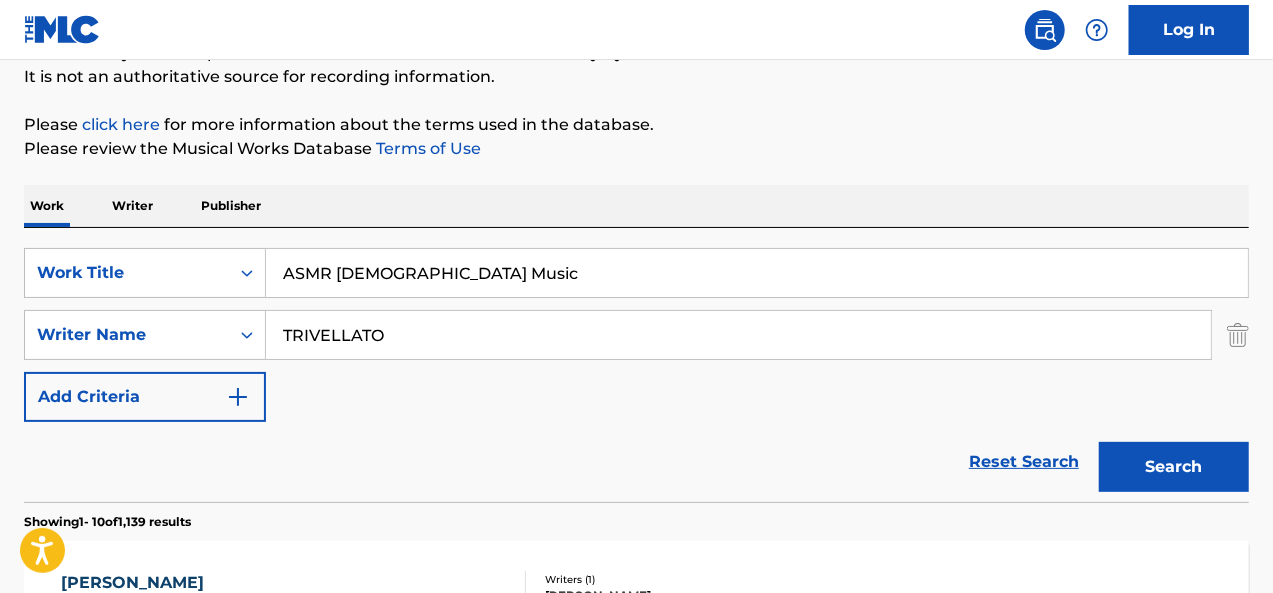 click on "Search" at bounding box center (1174, 467) 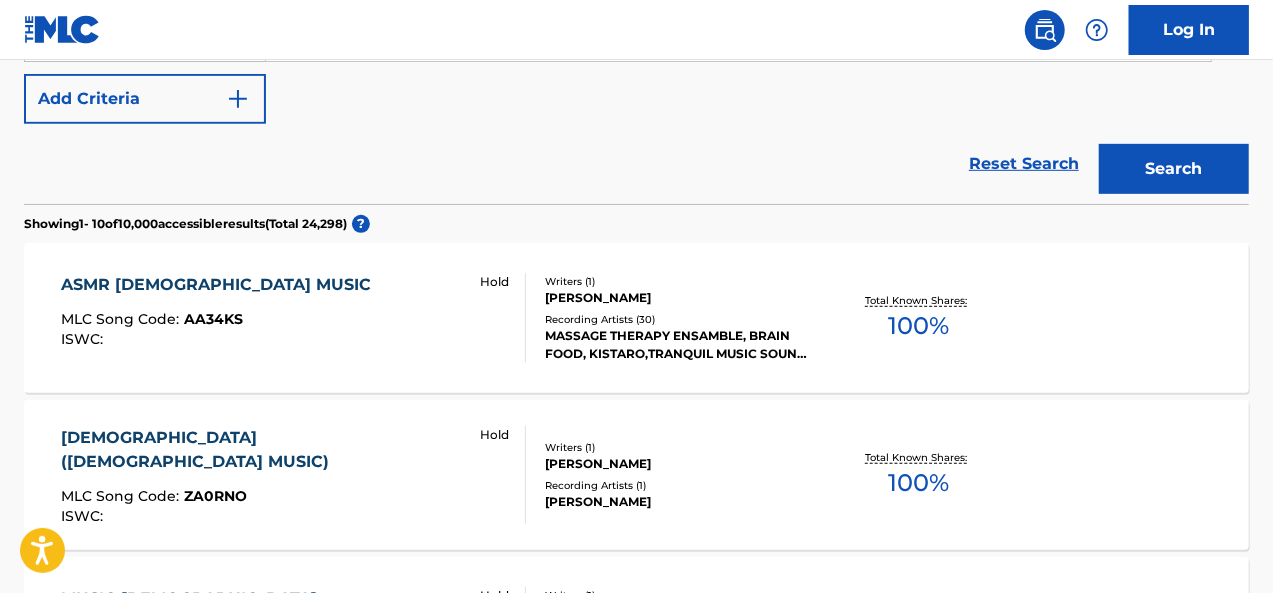 scroll, scrollTop: 507, scrollLeft: 0, axis: vertical 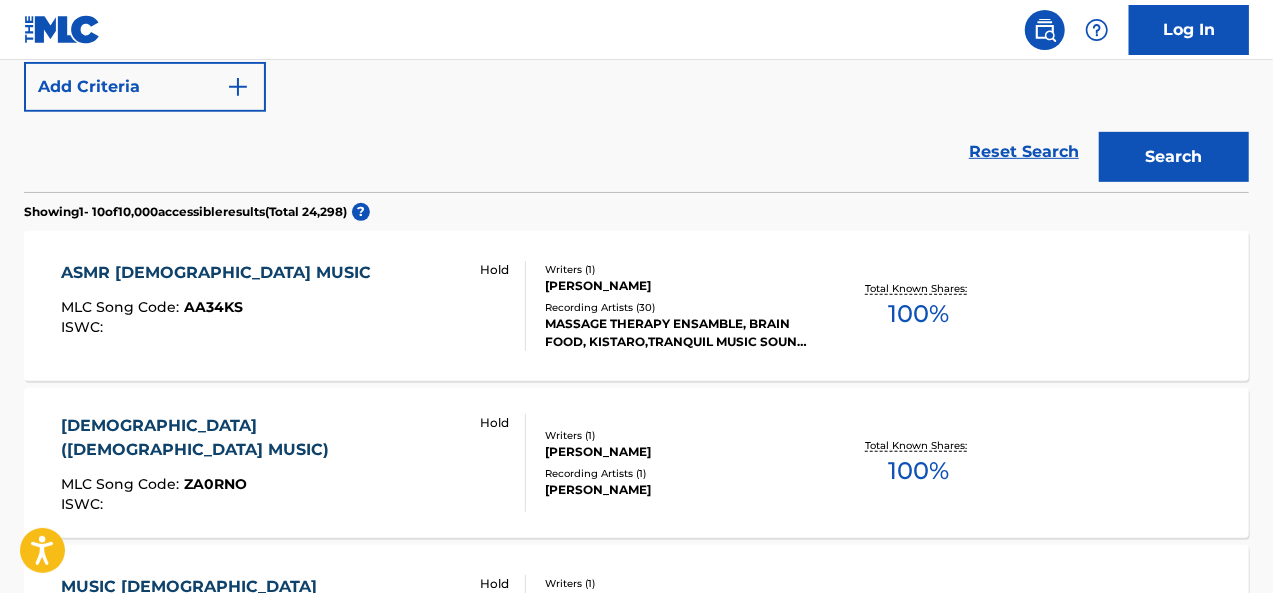 click on "ASMR ZEN MUSIC MLC Song Code : AA34KS ISWC :   Hold" at bounding box center [294, 306] 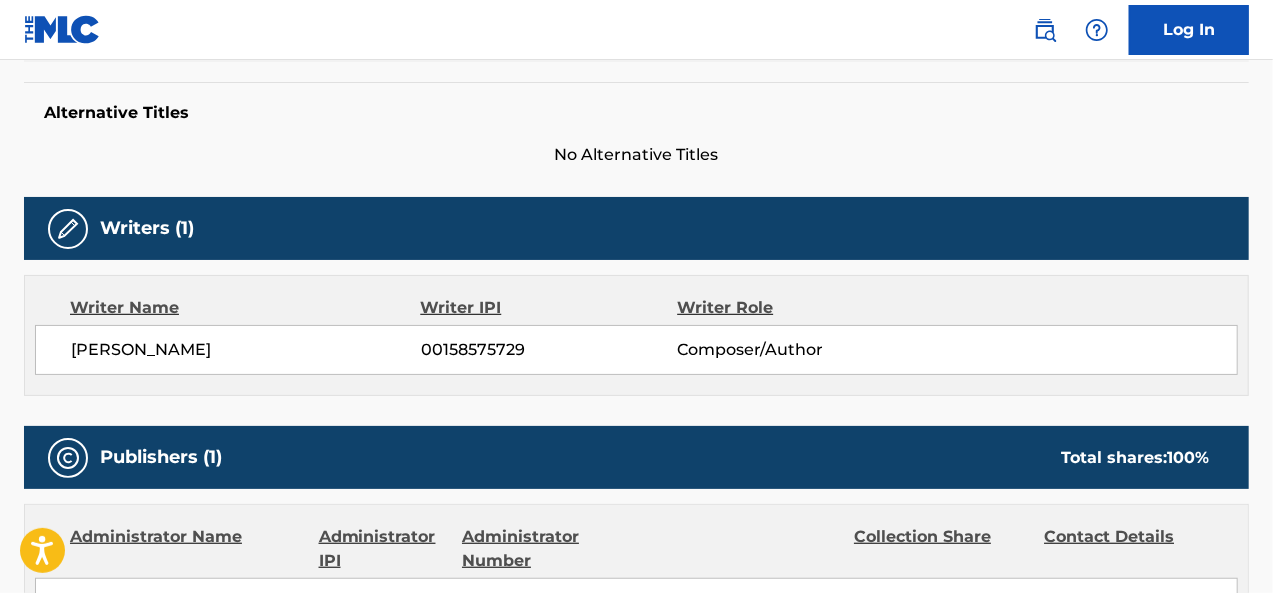 scroll, scrollTop: 0, scrollLeft: 0, axis: both 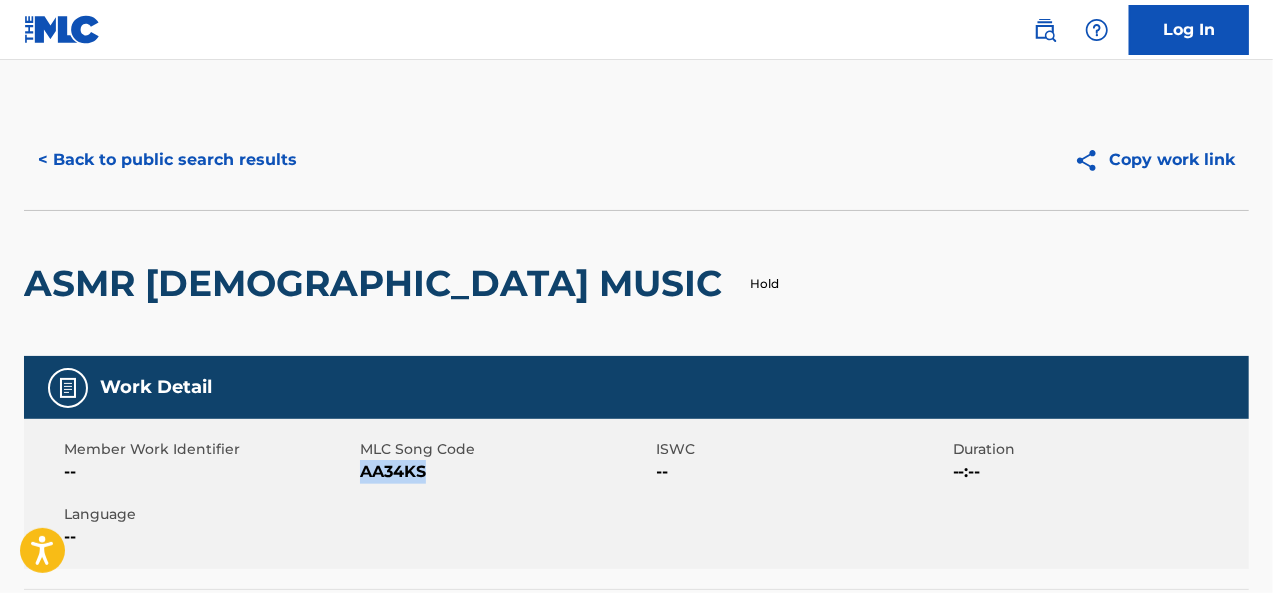 drag, startPoint x: 428, startPoint y: 470, endPoint x: 362, endPoint y: 475, distance: 66.189125 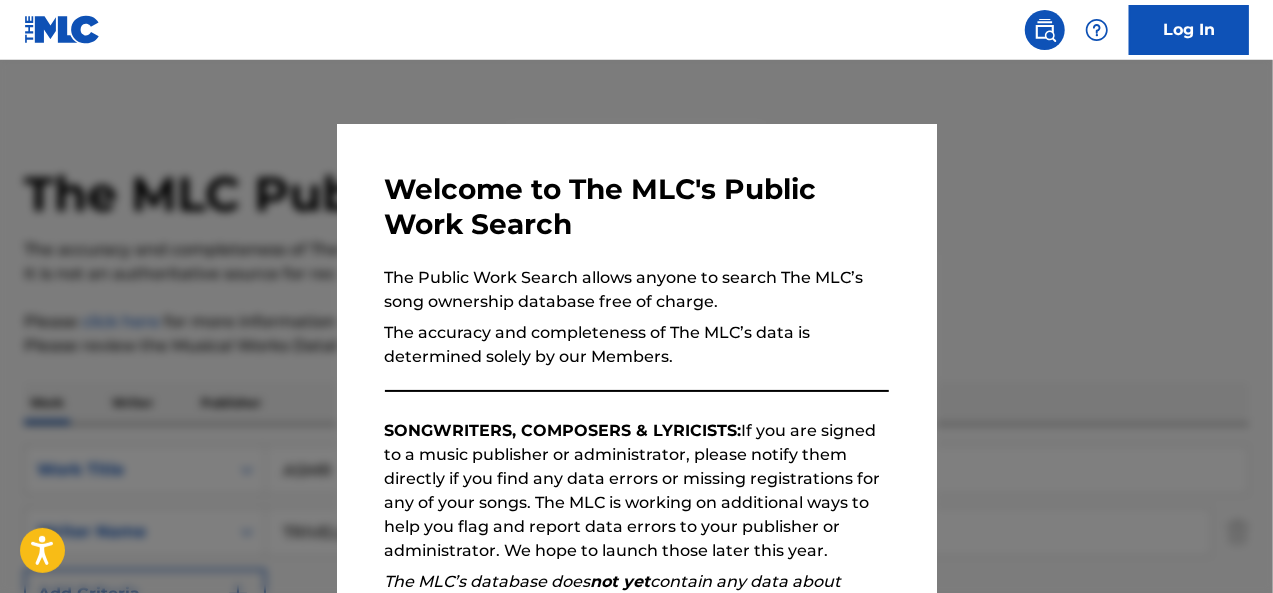 scroll, scrollTop: 621, scrollLeft: 0, axis: vertical 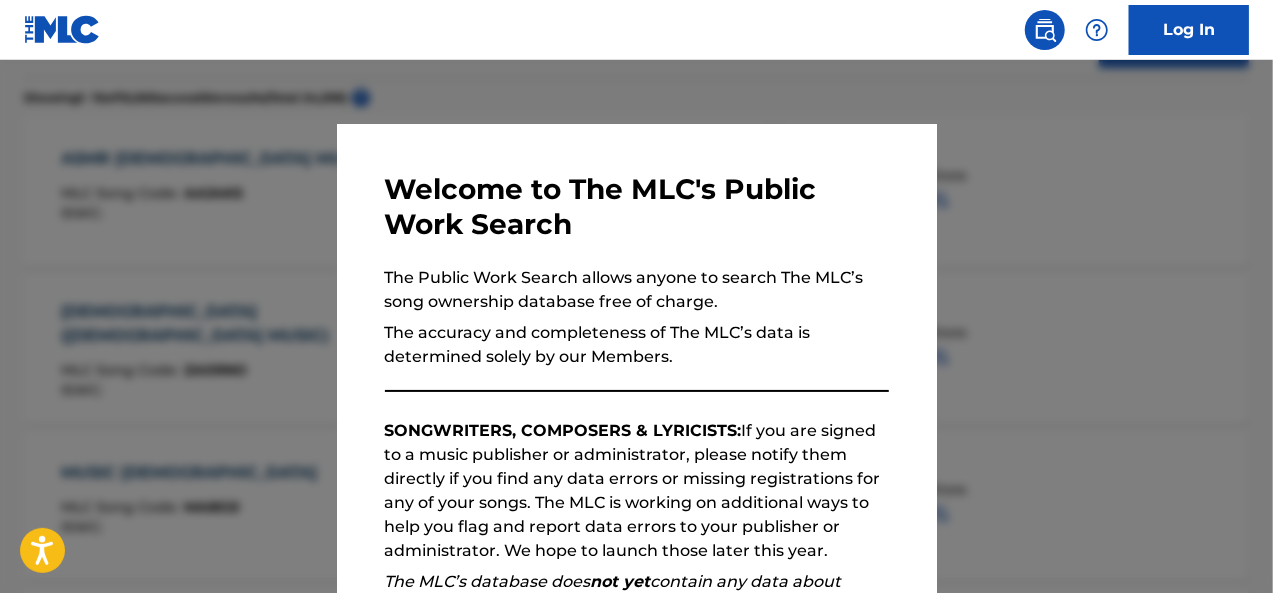 click at bounding box center (636, 356) 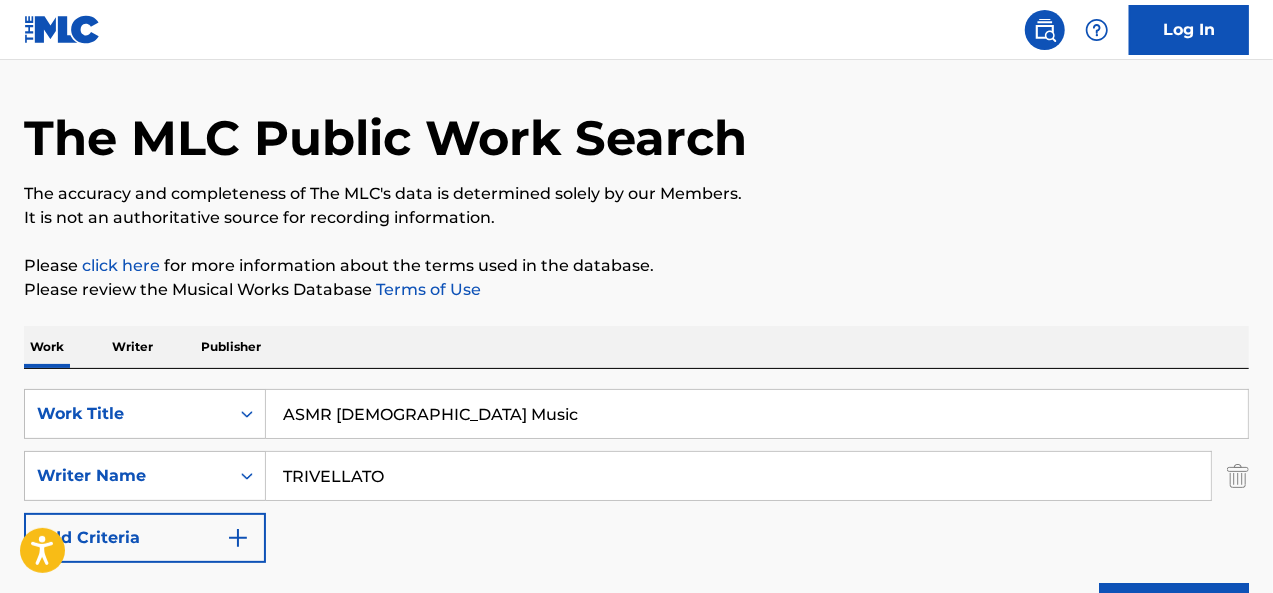 scroll, scrollTop: 53, scrollLeft: 0, axis: vertical 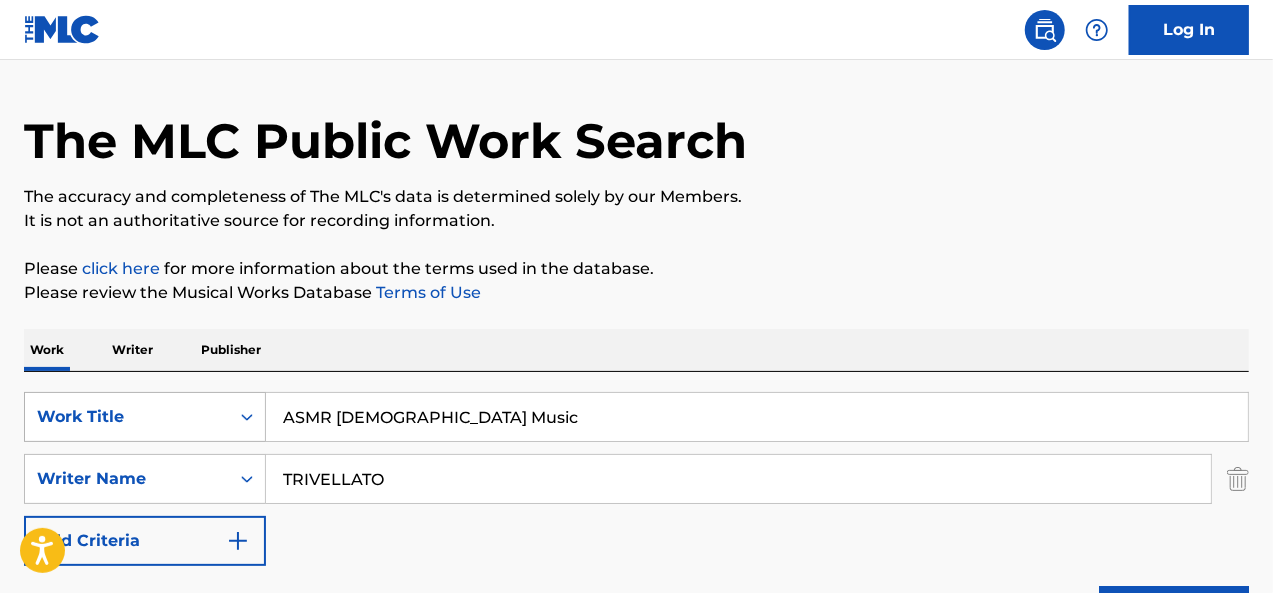 drag, startPoint x: 444, startPoint y: 411, endPoint x: 230, endPoint y: 392, distance: 214.8418 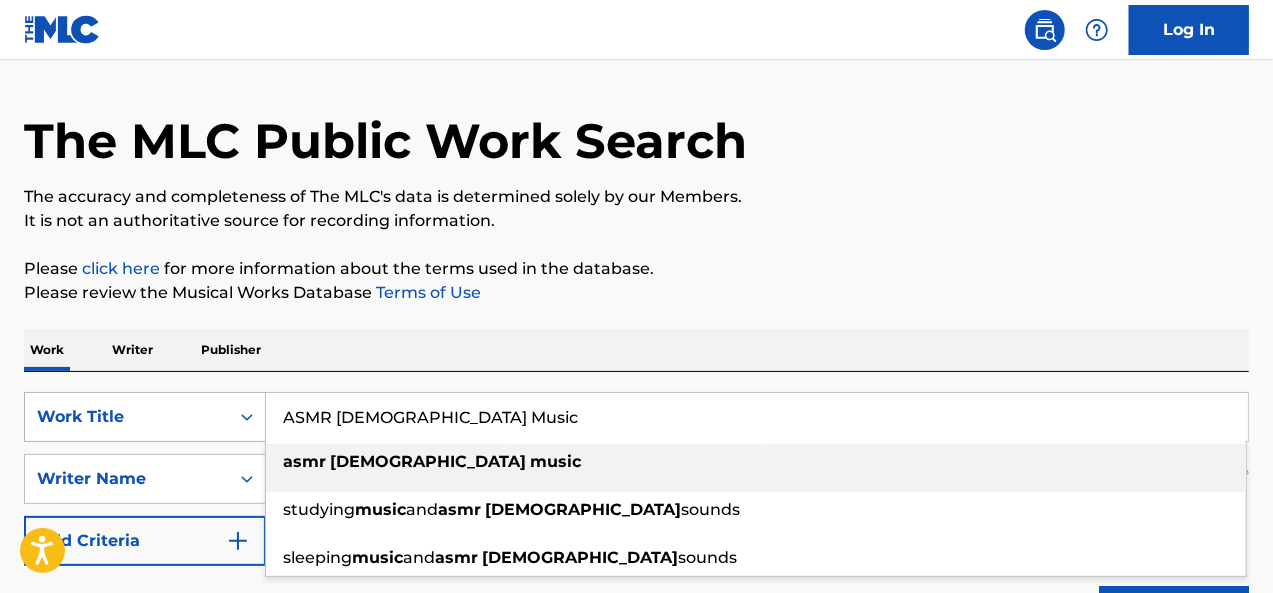 paste on "[DEMOGRAPHIC_DATA]" 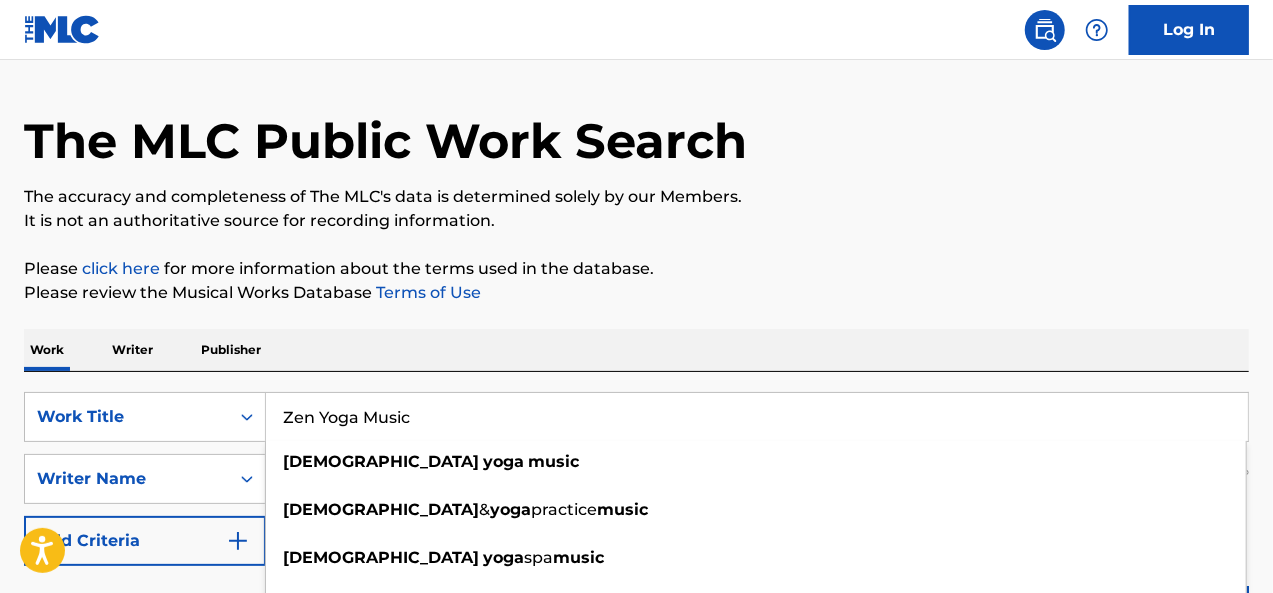 type on "Zen Yoga Music" 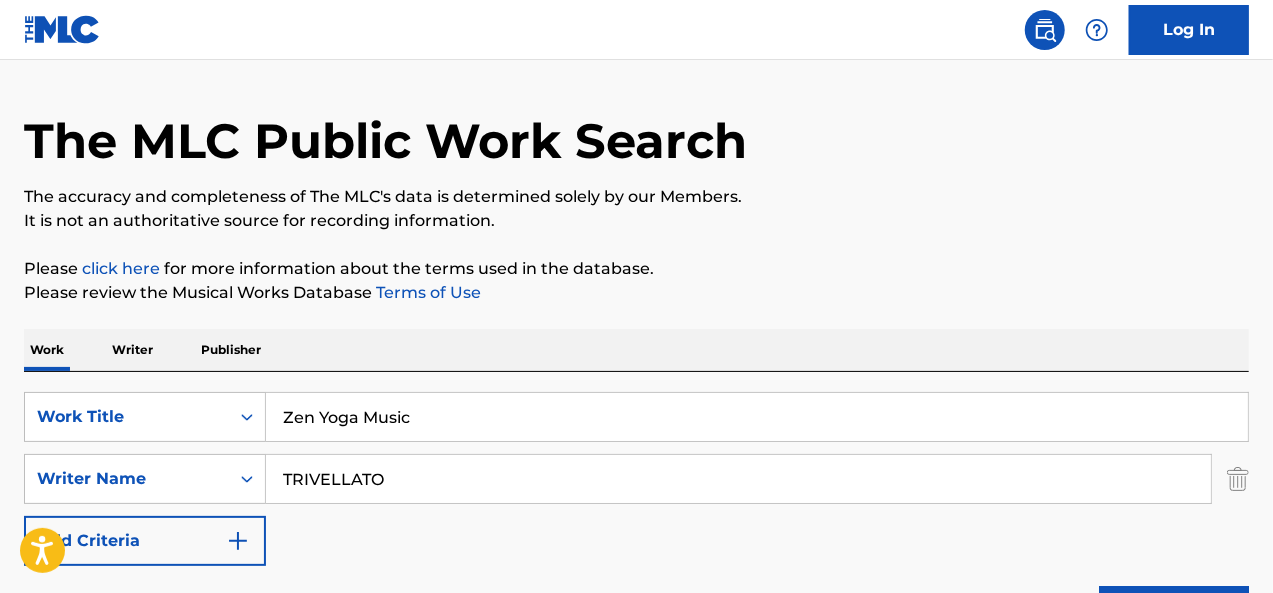 click on "TRIVELLATO" at bounding box center [738, 479] 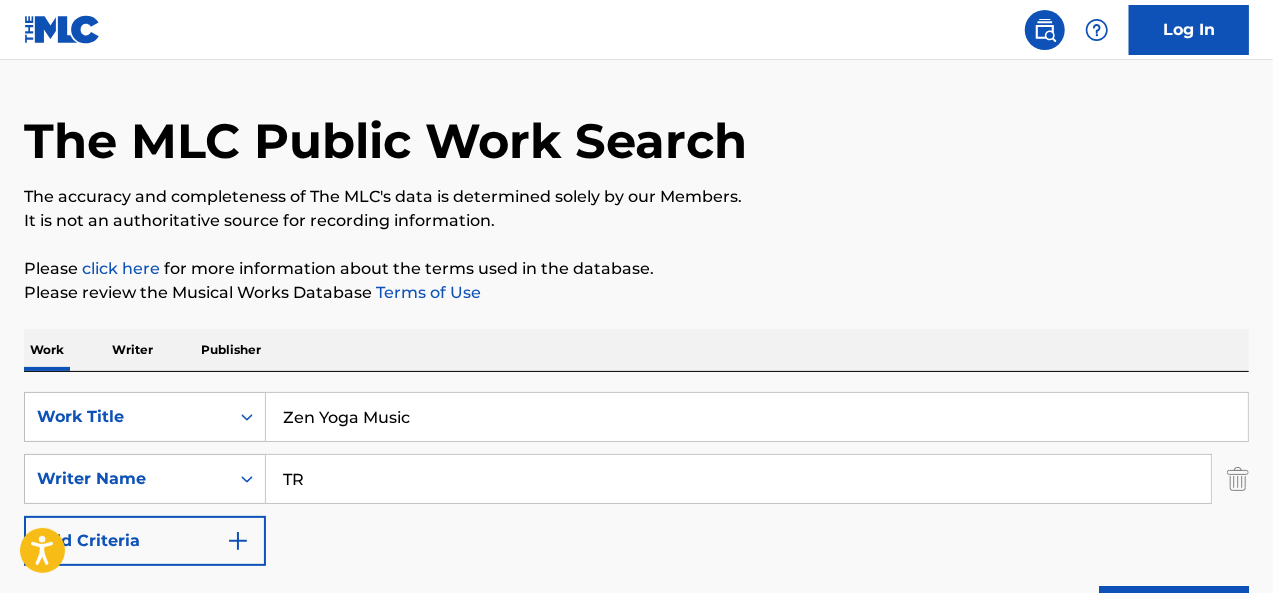 type on "T" 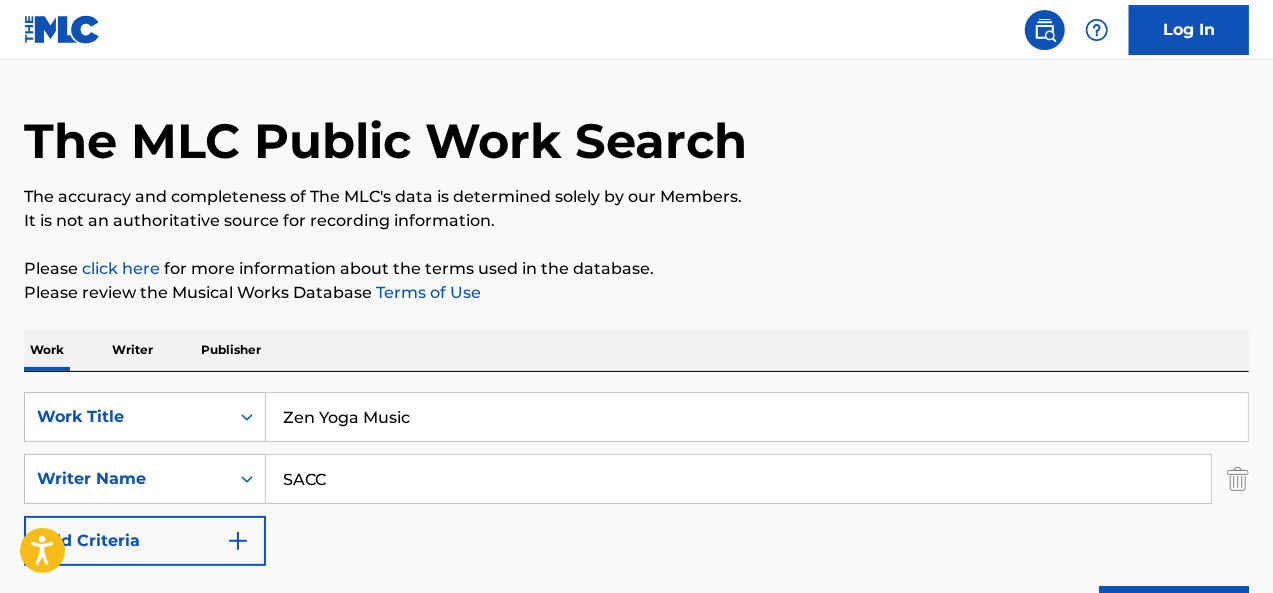 type on "sacchetto" 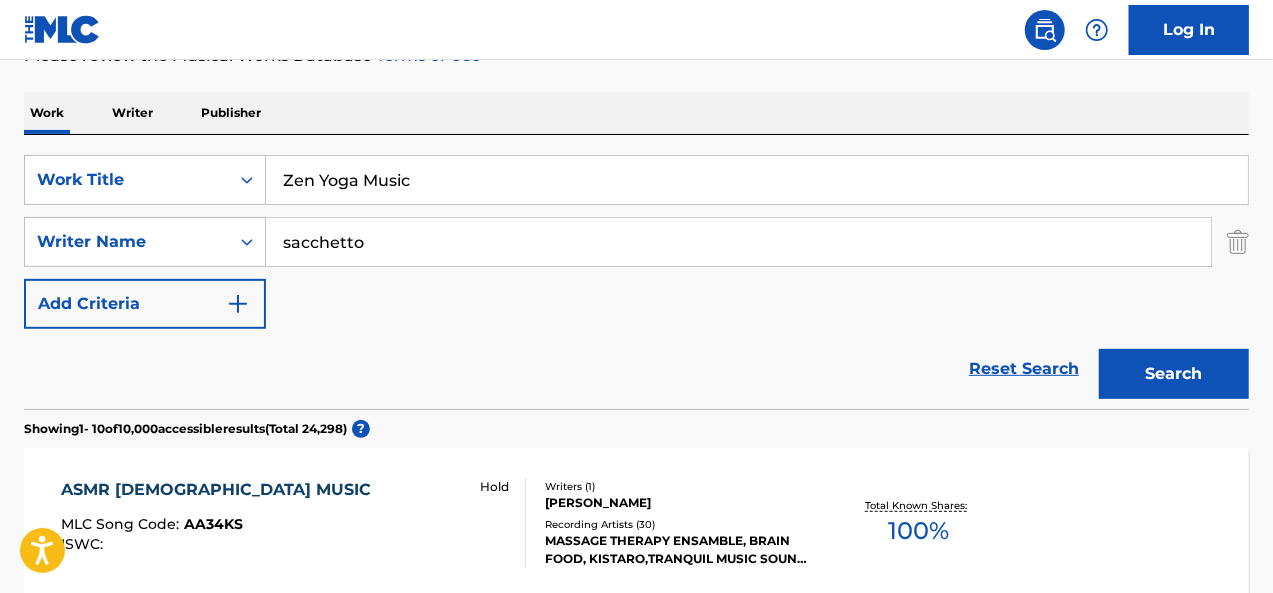 scroll, scrollTop: 318, scrollLeft: 0, axis: vertical 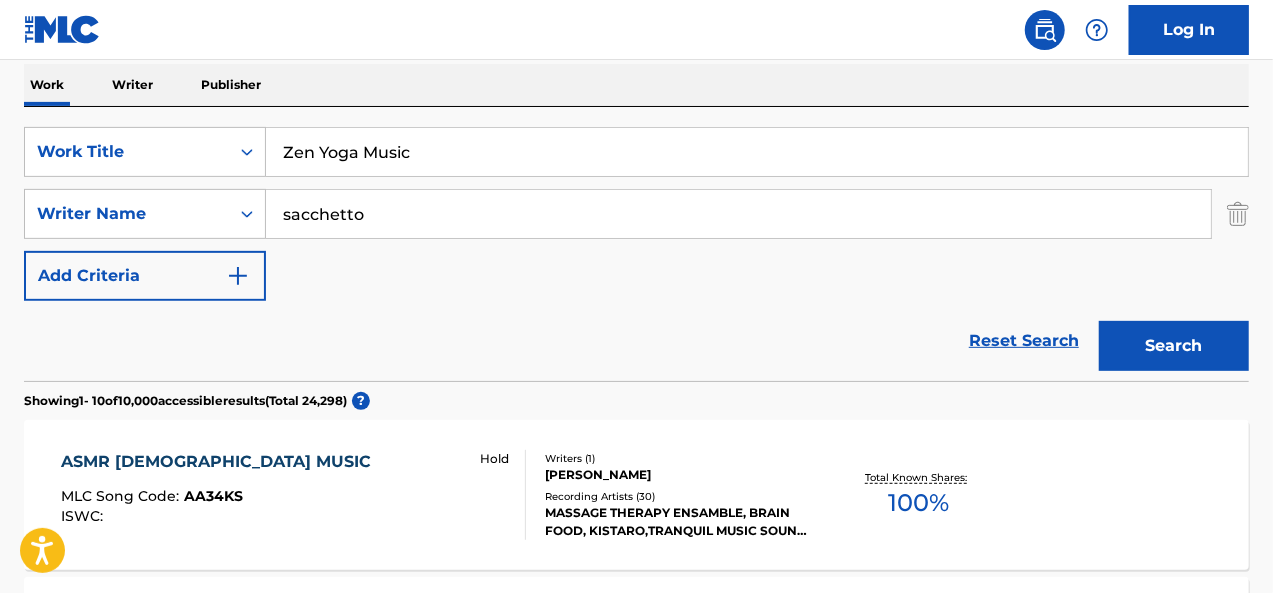 click on "Search" at bounding box center (1174, 346) 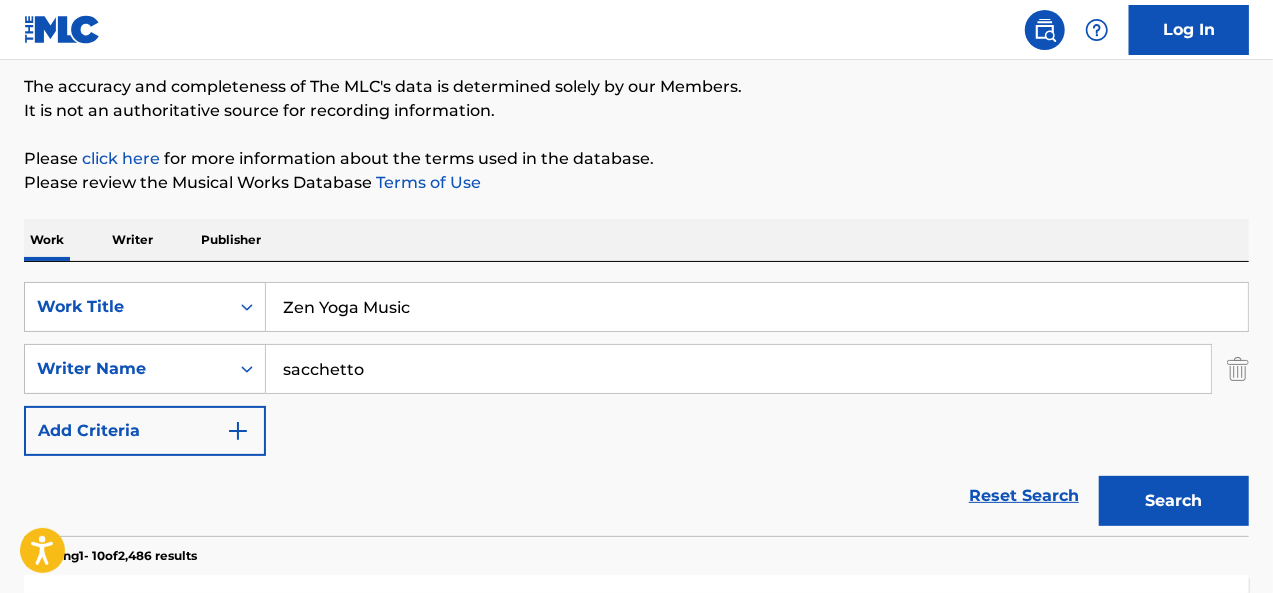 scroll, scrollTop: 144, scrollLeft: 0, axis: vertical 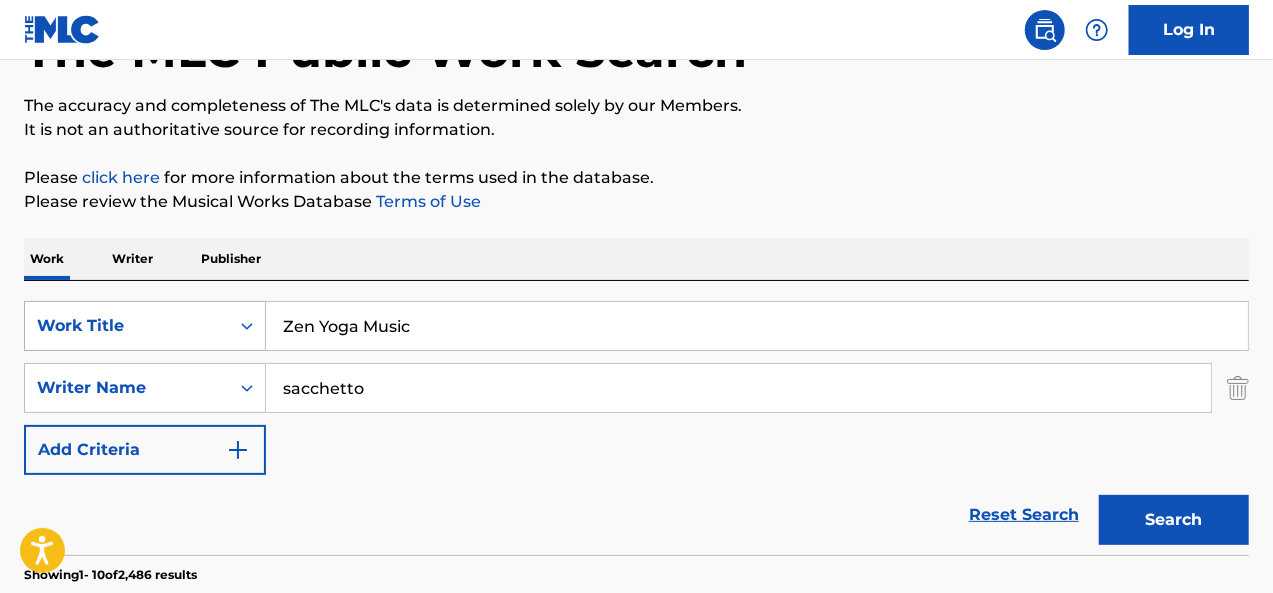 click 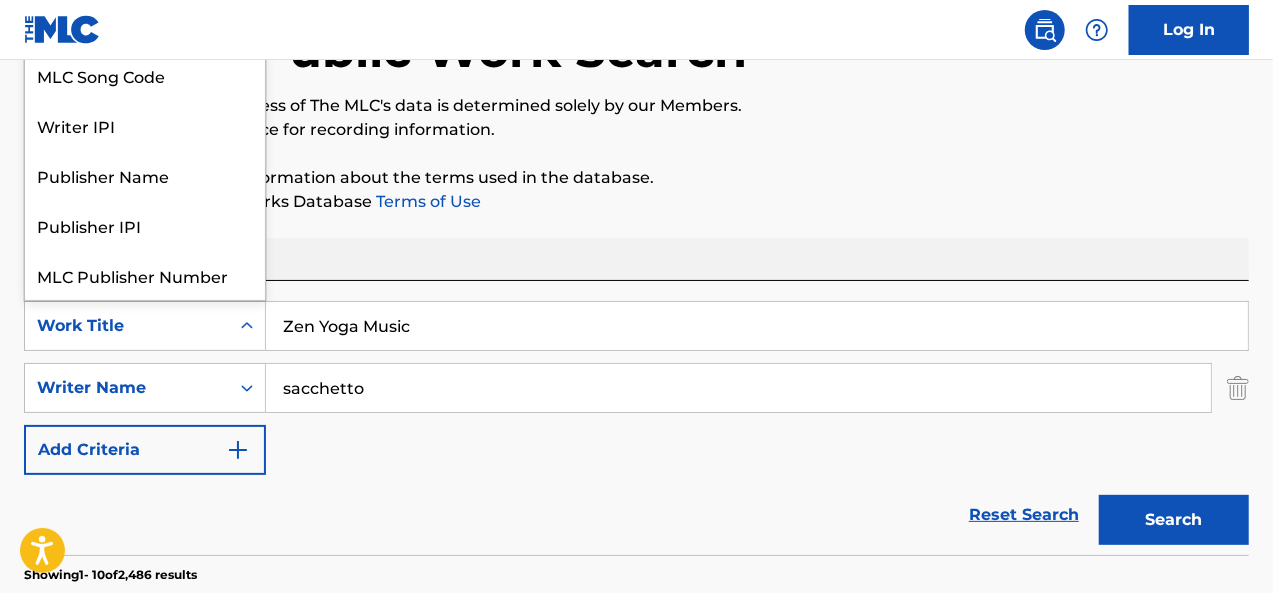 scroll, scrollTop: 50, scrollLeft: 0, axis: vertical 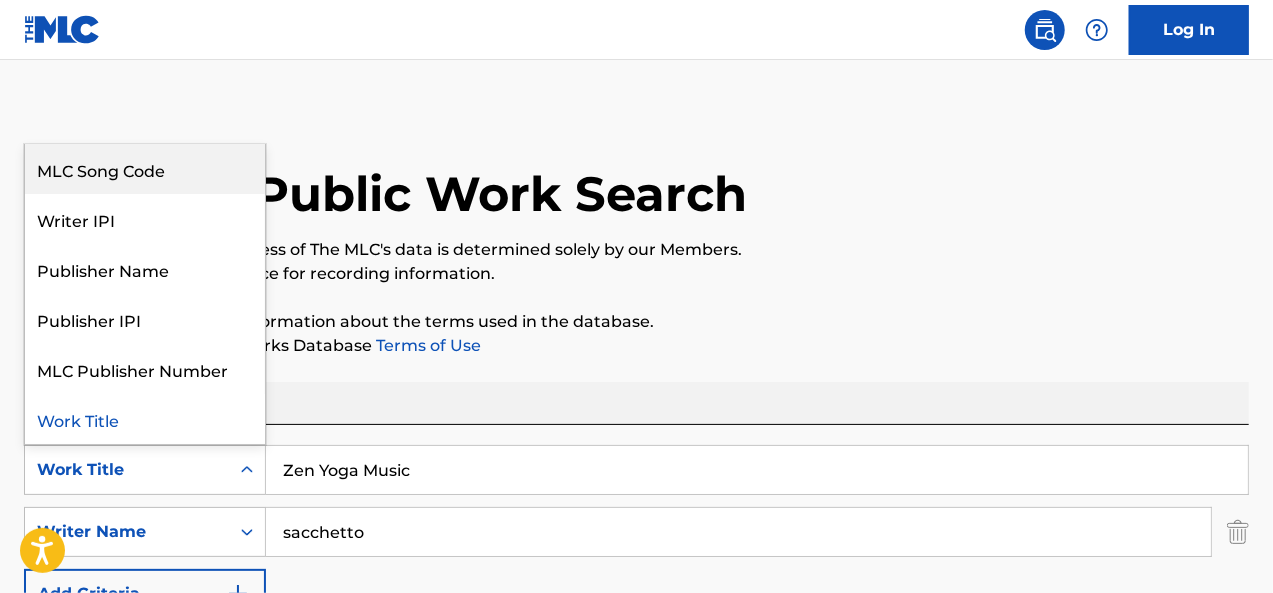 click on "MLC Song Code" at bounding box center [145, 169] 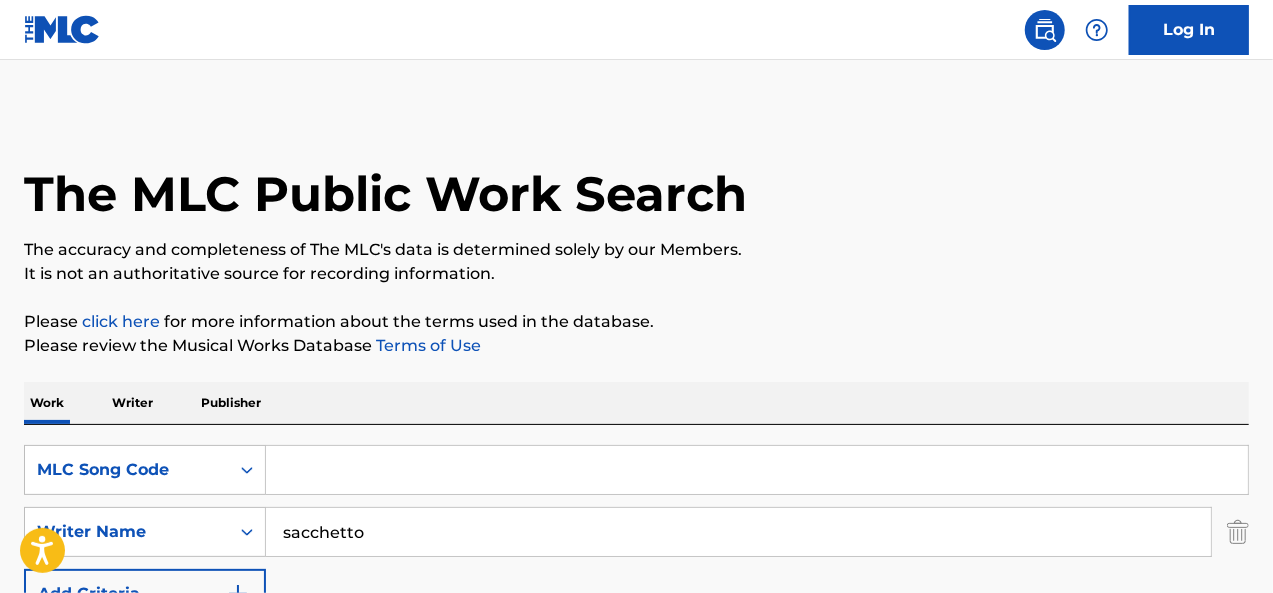 click at bounding box center [757, 470] 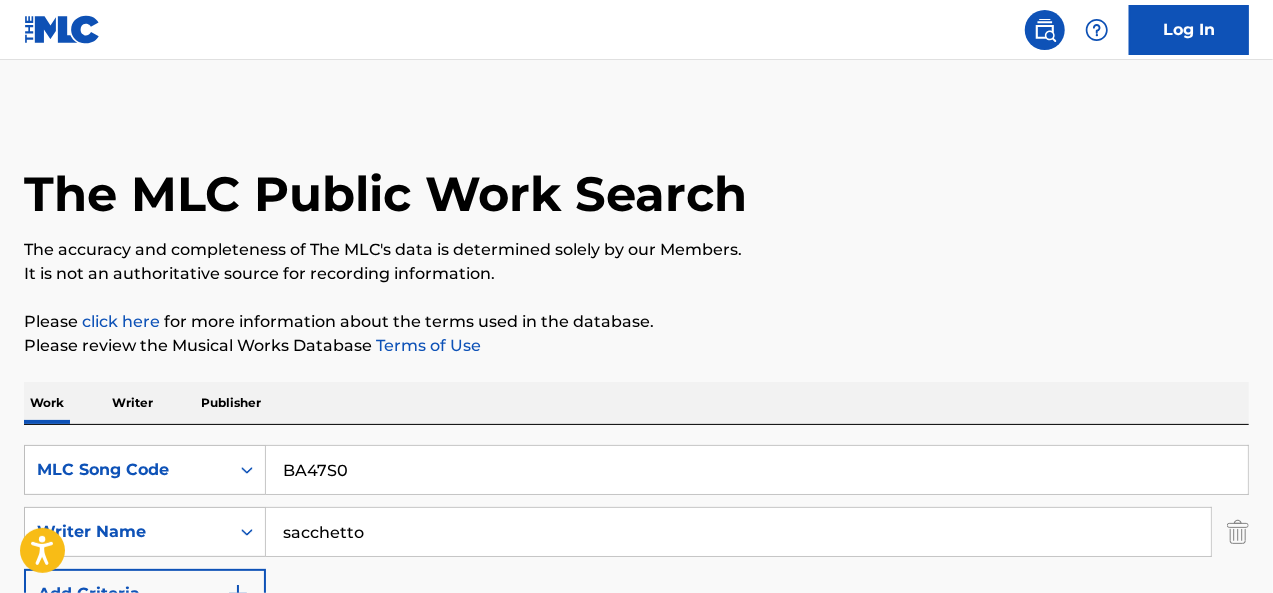 type on "BA47S0" 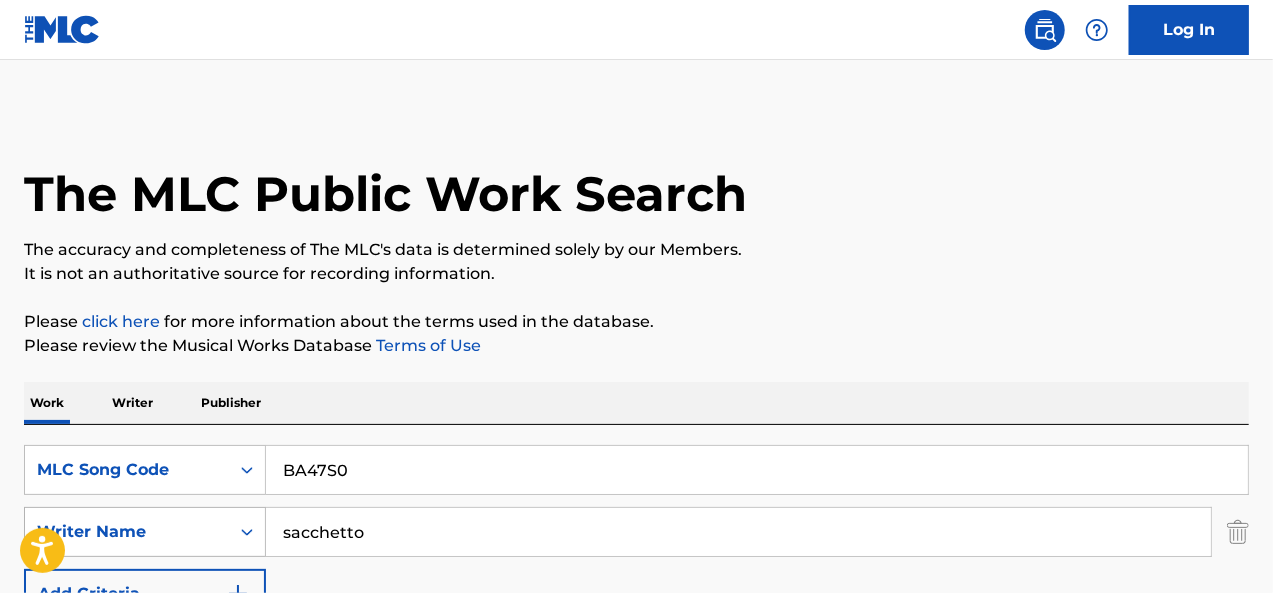 drag, startPoint x: 372, startPoint y: 533, endPoint x: 242, endPoint y: 529, distance: 130.06152 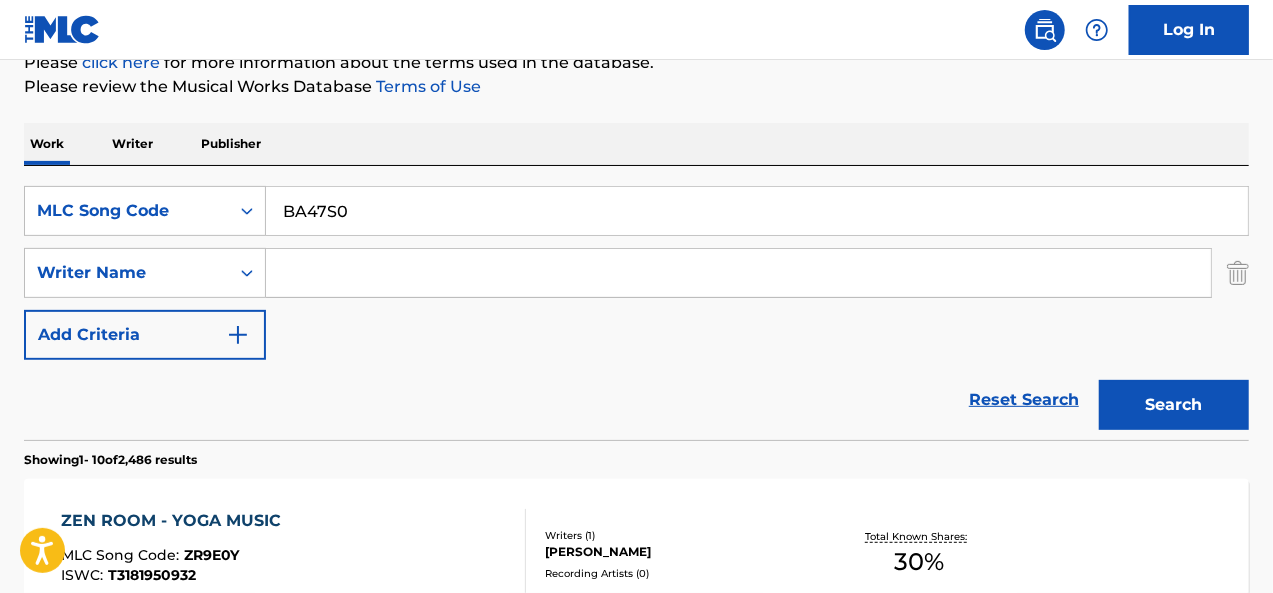 scroll, scrollTop: 301, scrollLeft: 0, axis: vertical 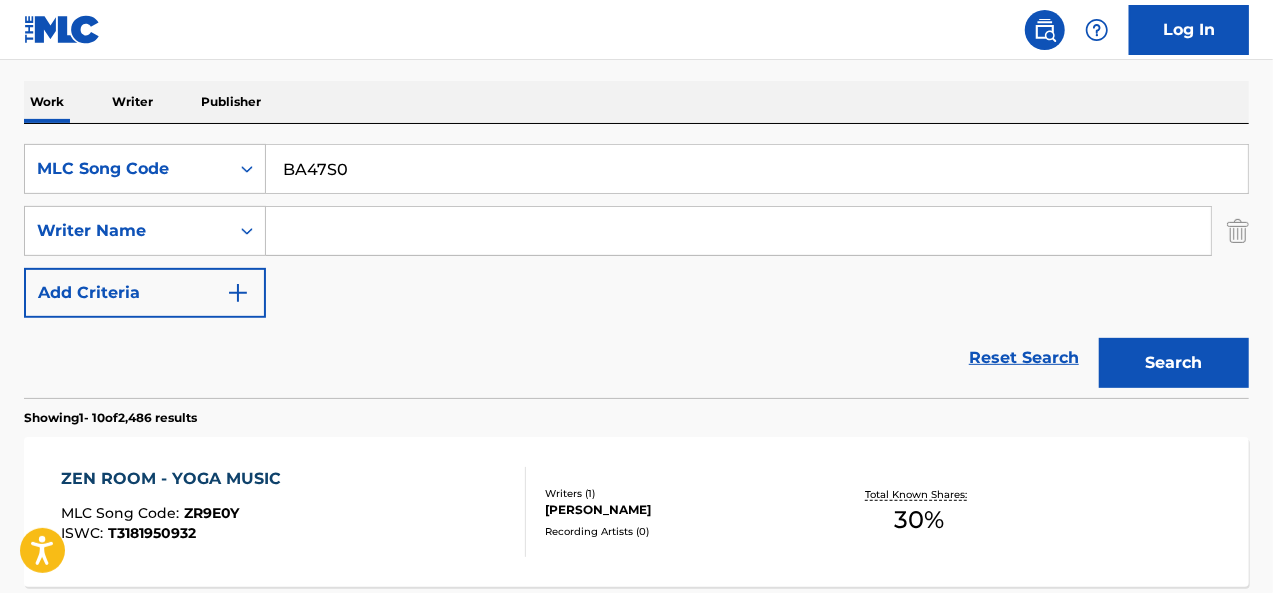 type 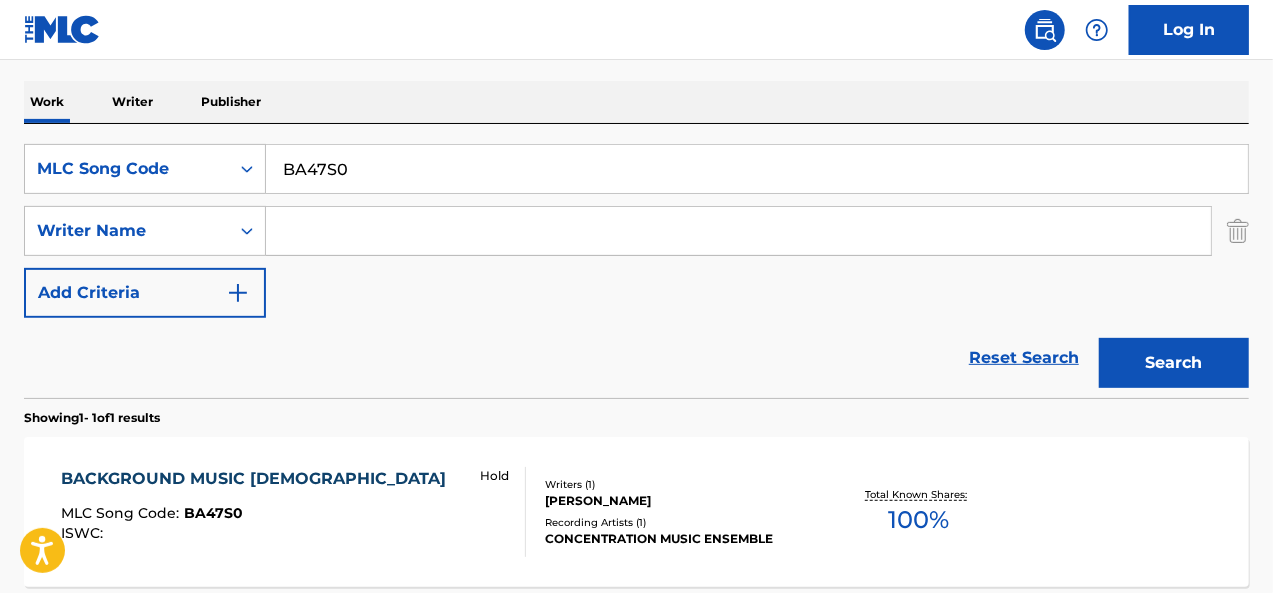 click on "BACKGROUND MUSIC ZEN MLC Song Code : BA47S0 ISWC :   Hold" at bounding box center [294, 512] 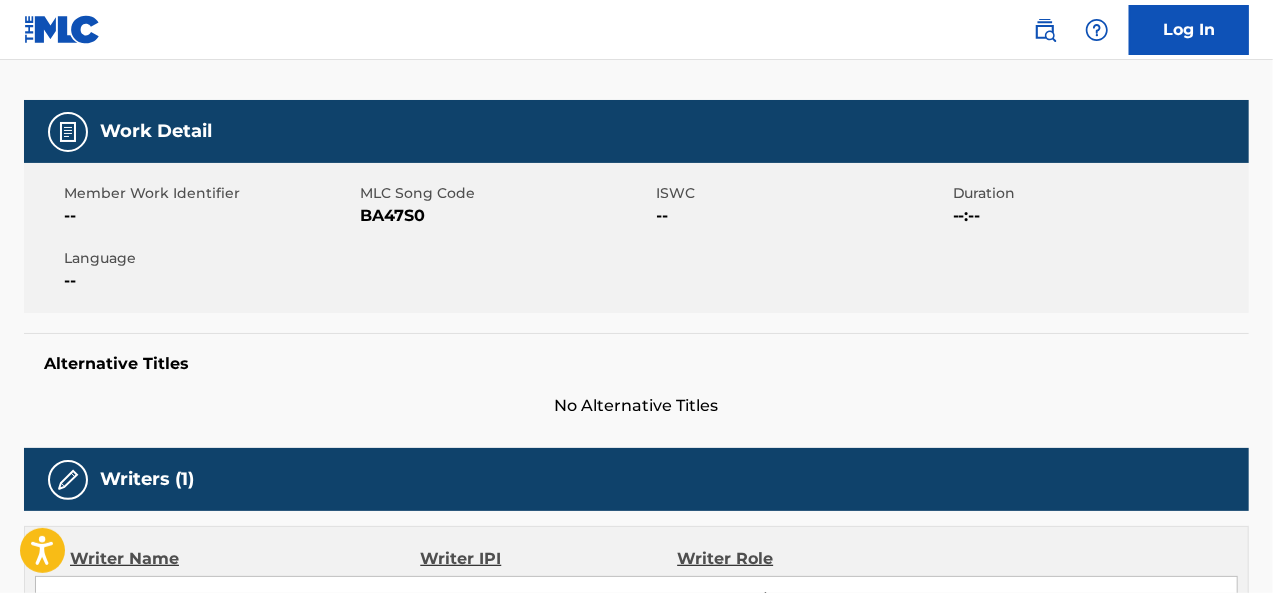scroll, scrollTop: 0, scrollLeft: 0, axis: both 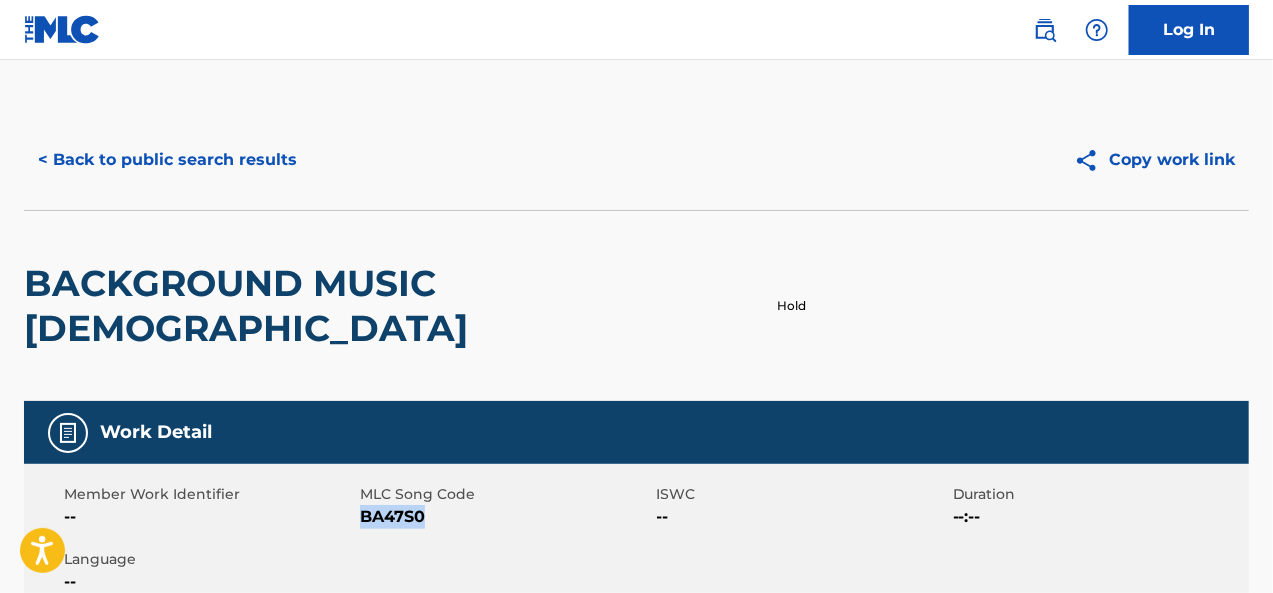 drag, startPoint x: 428, startPoint y: 474, endPoint x: 364, endPoint y: 472, distance: 64.03124 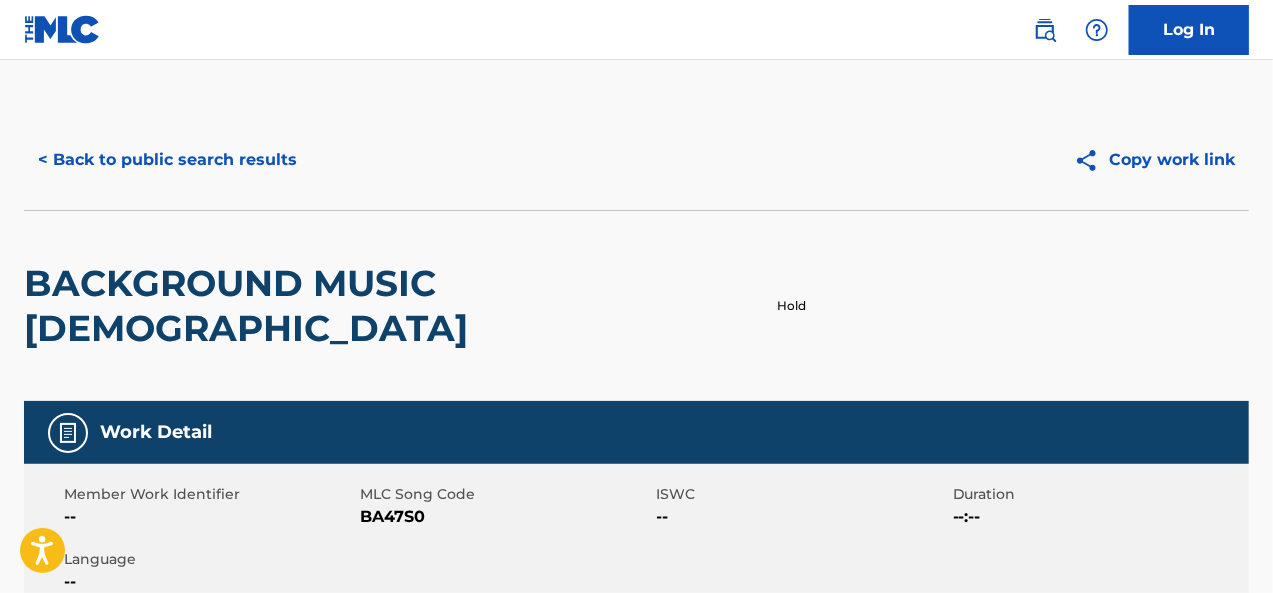 click on "BACKGROUND MUSIC ZEN       Hold" at bounding box center (636, 305) 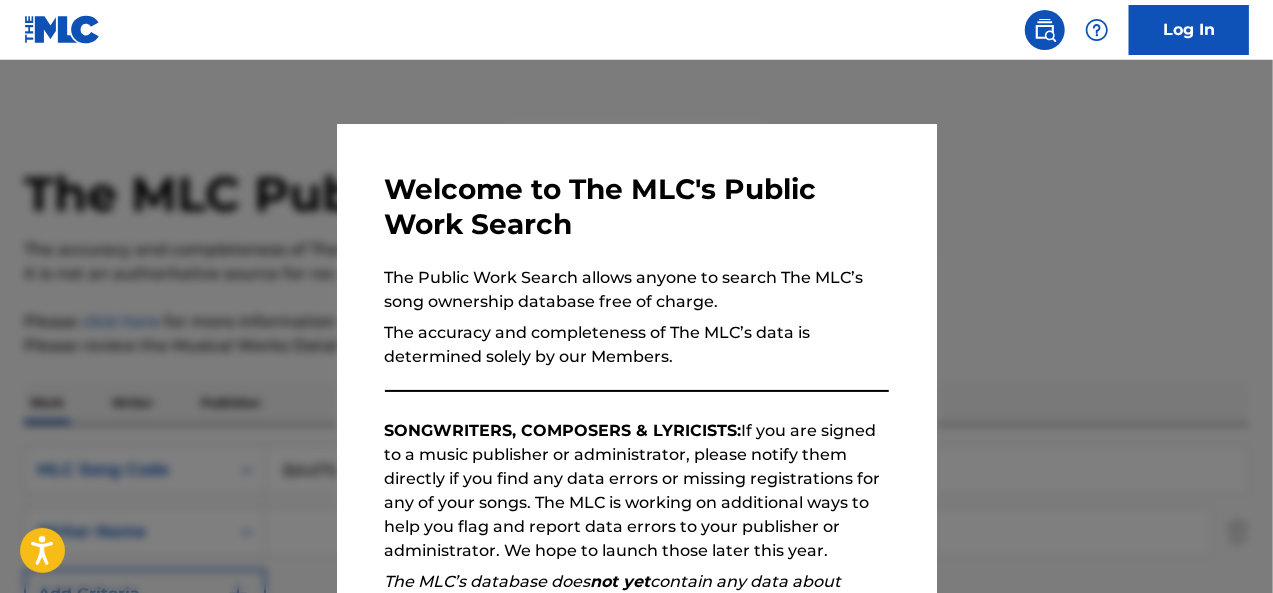 scroll, scrollTop: 301, scrollLeft: 0, axis: vertical 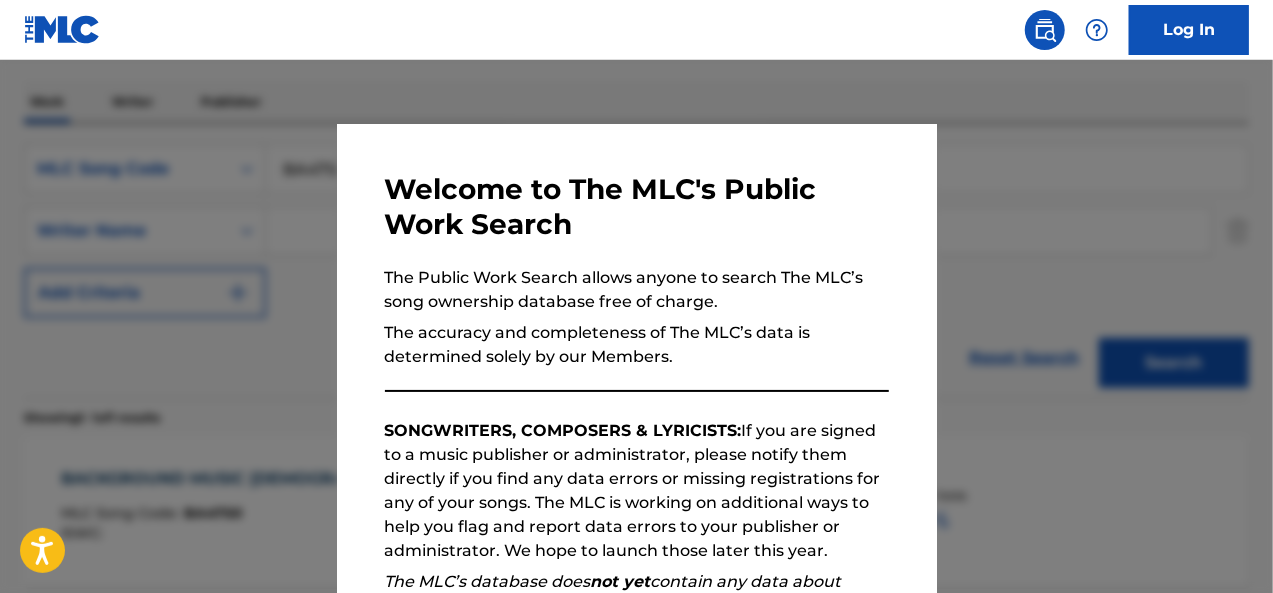 click at bounding box center [636, 356] 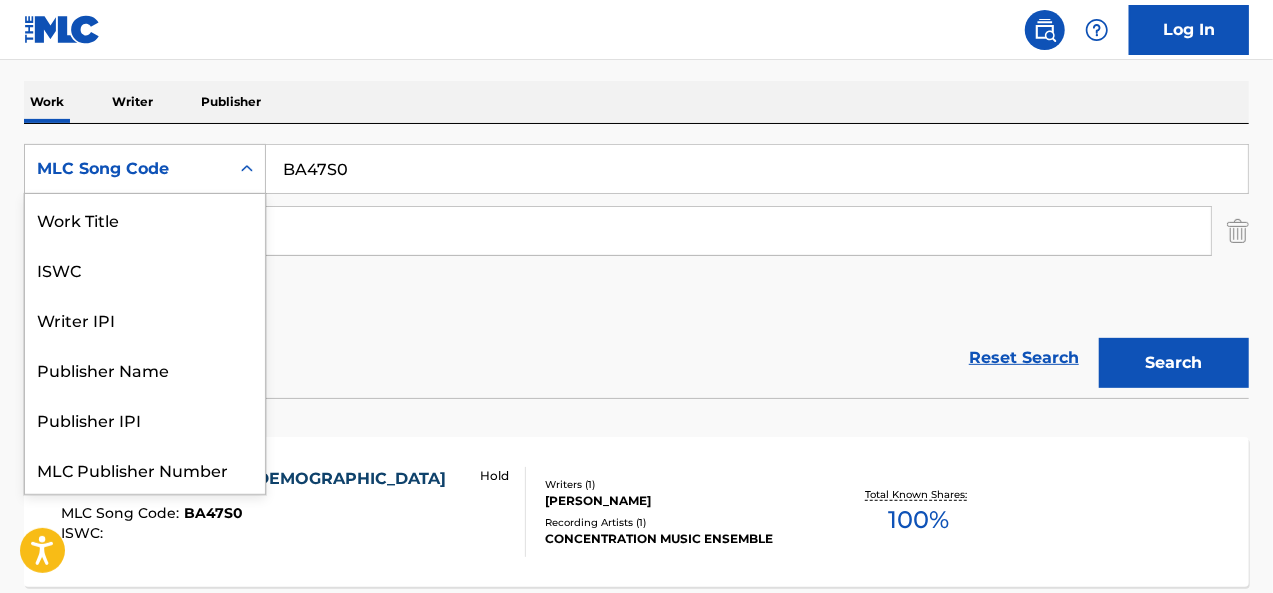 click 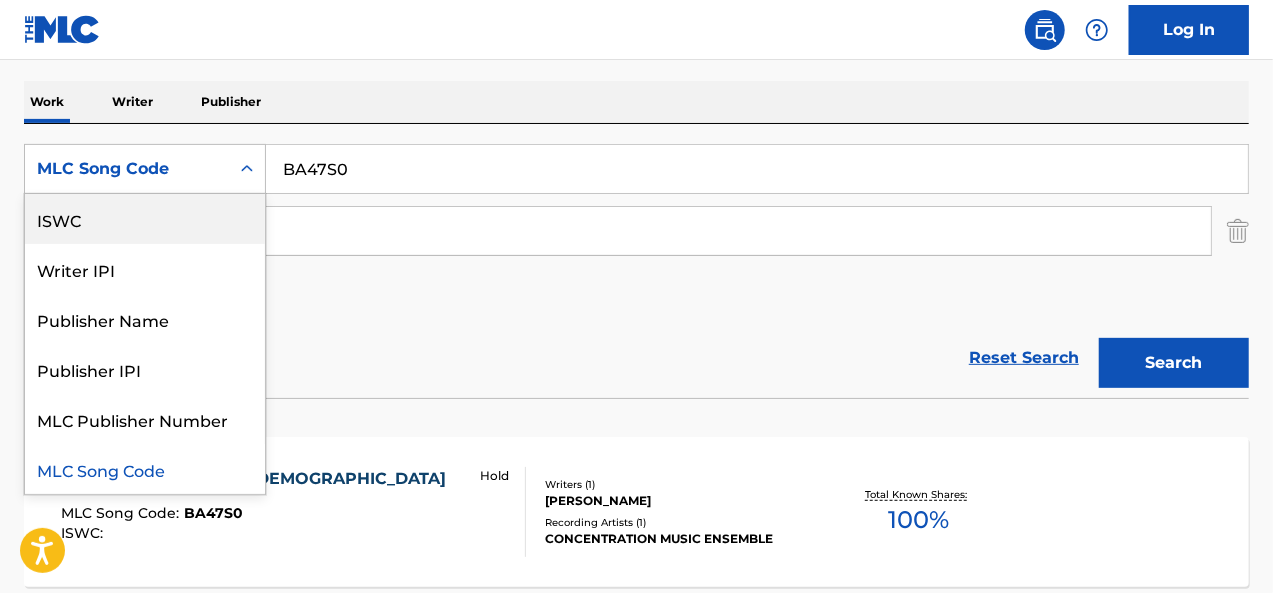 scroll, scrollTop: 0, scrollLeft: 0, axis: both 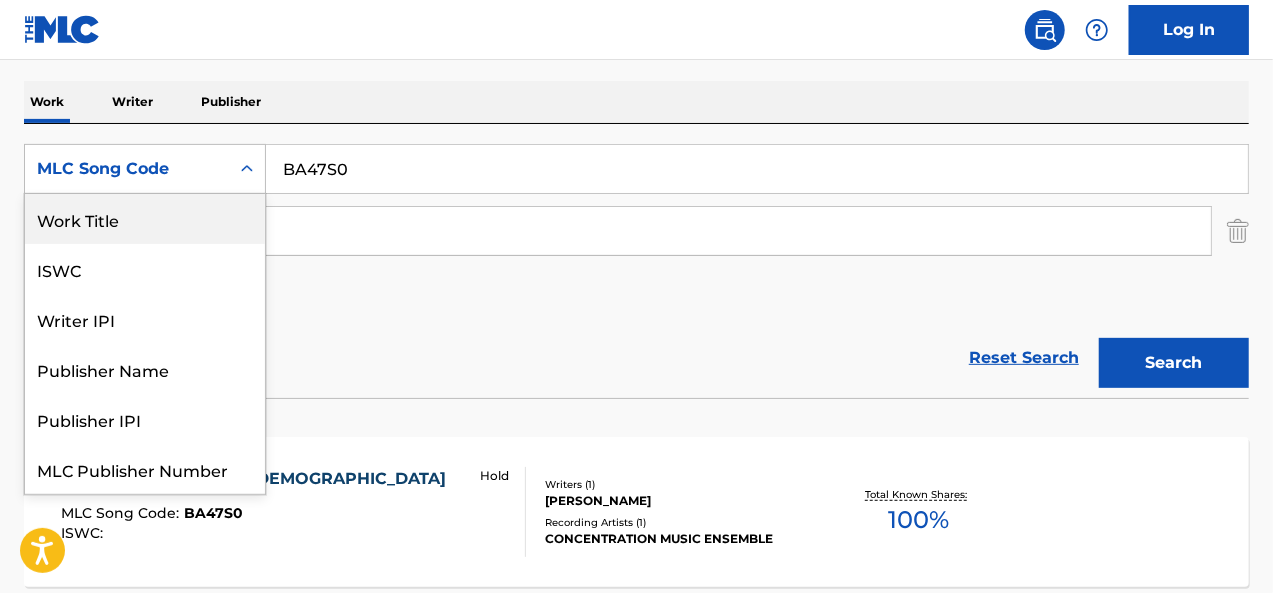 click on "Work Title" at bounding box center [145, 219] 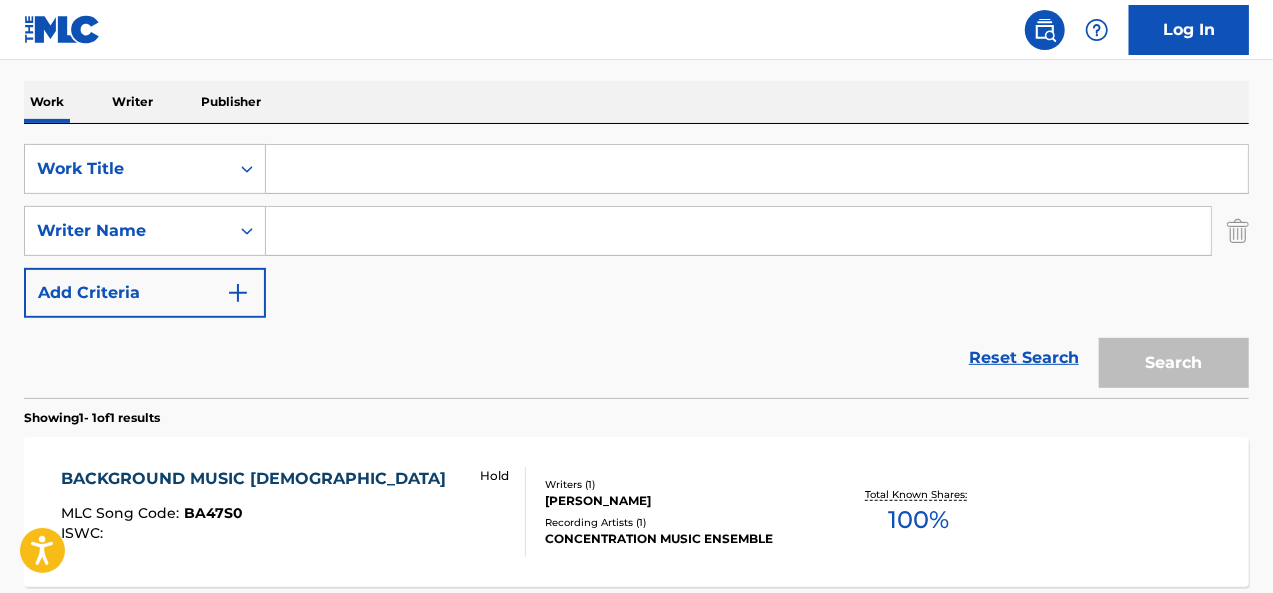 click at bounding box center (757, 169) 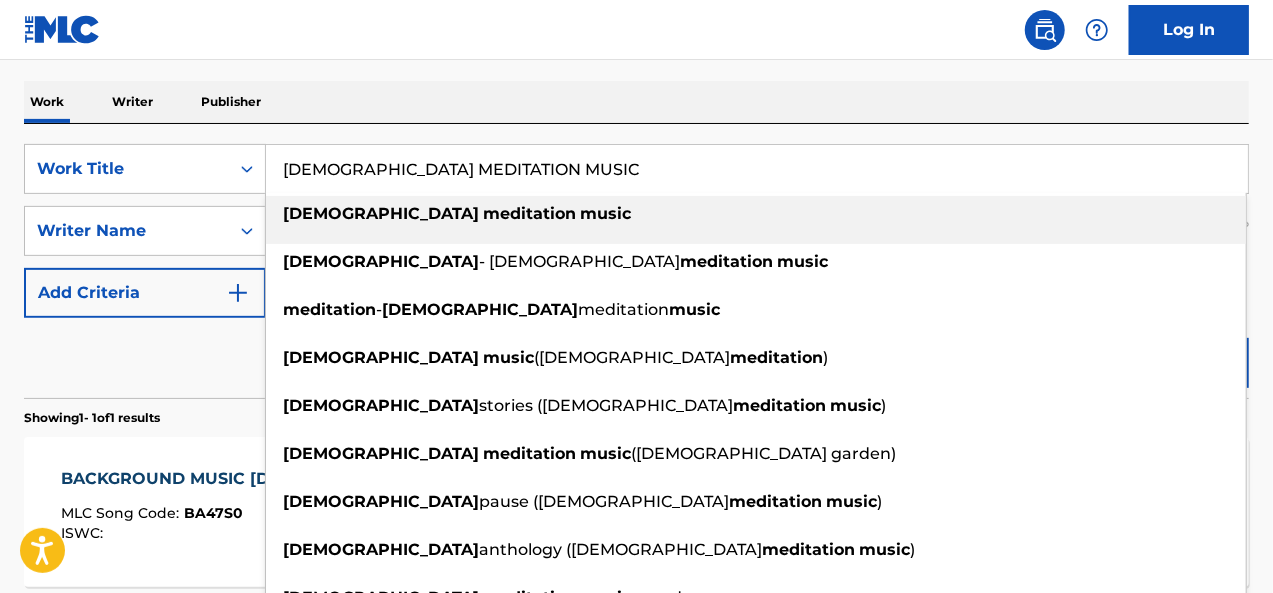 type on "[DEMOGRAPHIC_DATA] MEDITATION MUSIC" 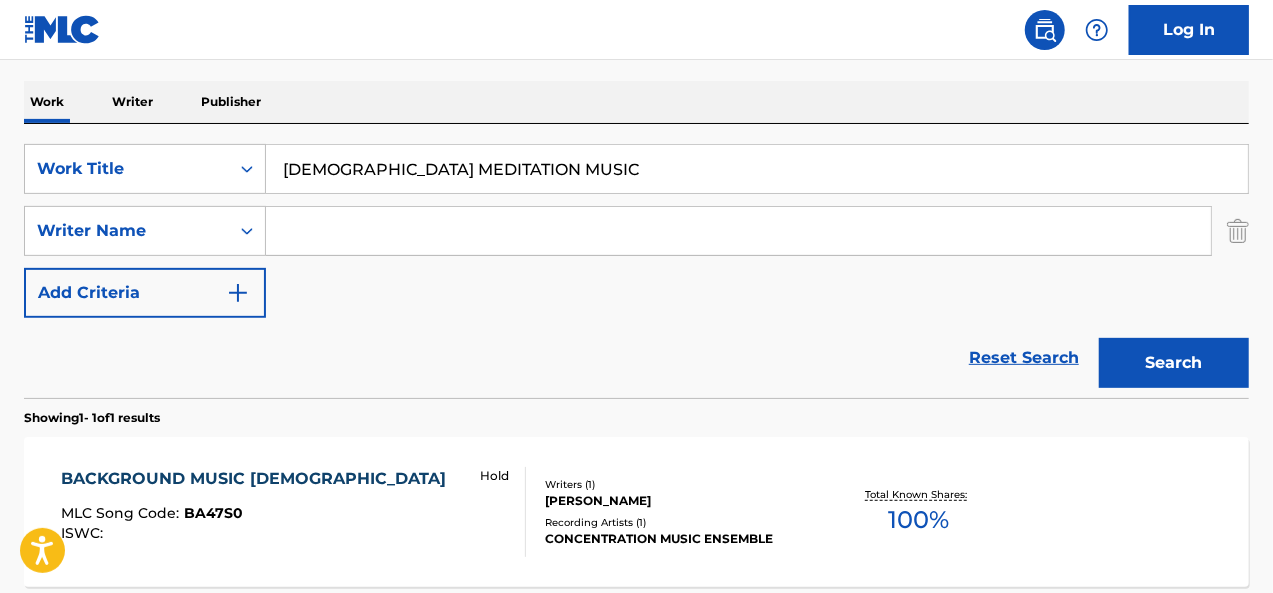 paste on "[PERSON_NAME]" 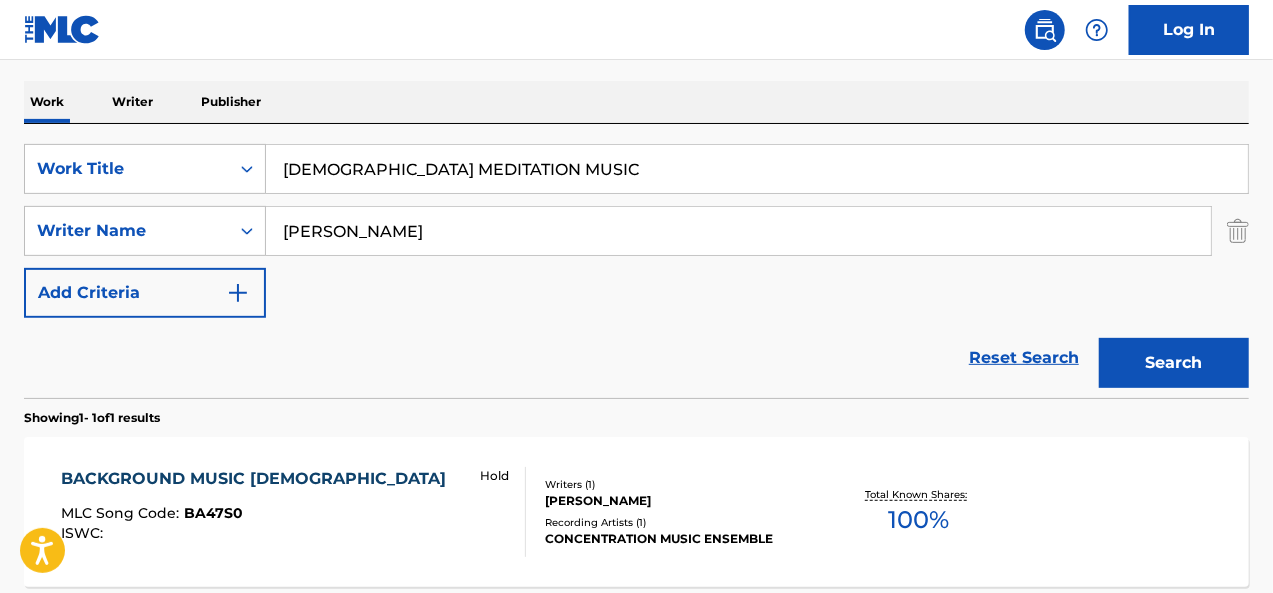 type on "[PERSON_NAME]" 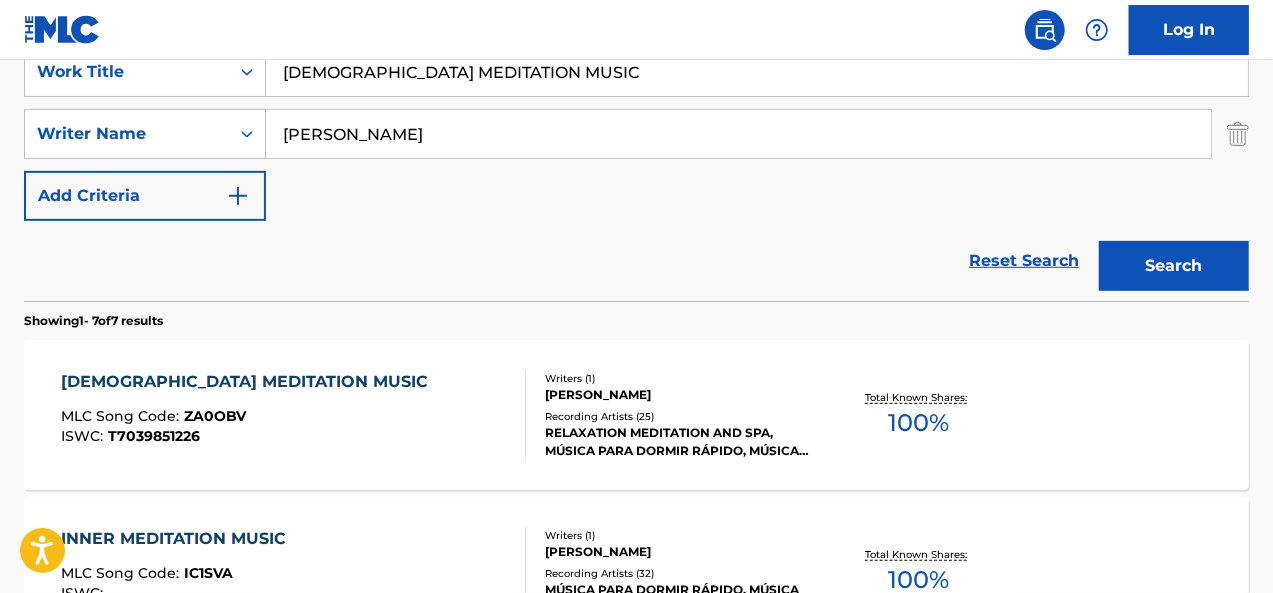 scroll, scrollTop: 426, scrollLeft: 0, axis: vertical 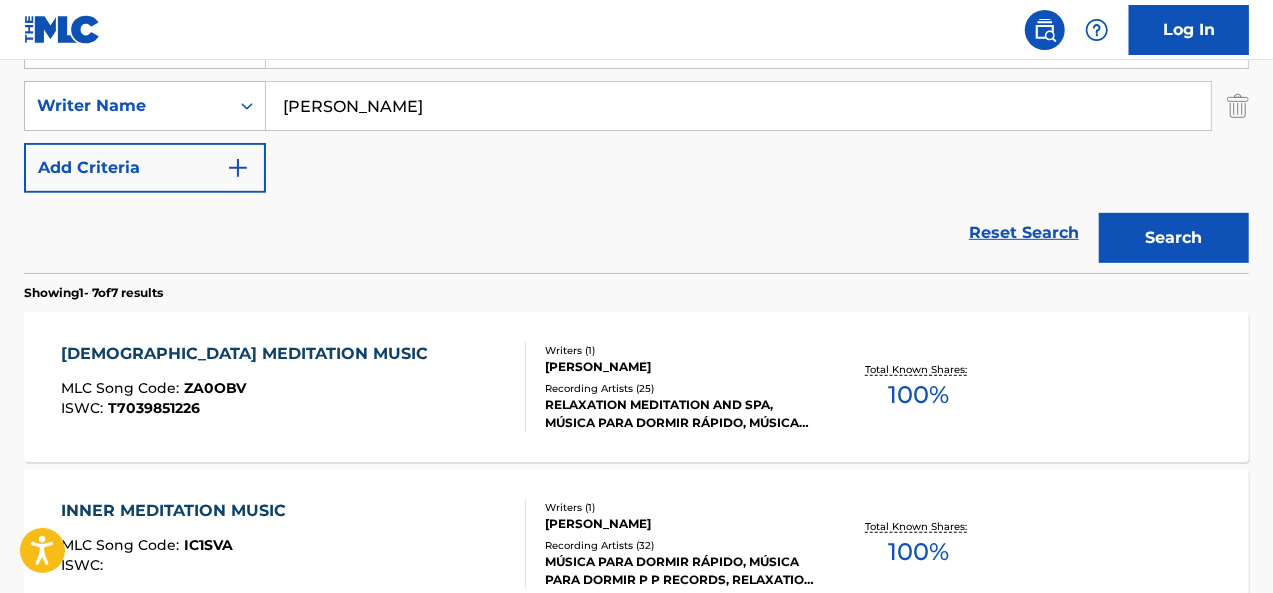 click on "[DEMOGRAPHIC_DATA] MEDITATION MUSIC MLC Song Code : ZA0OBV ISWC : T7039851226" at bounding box center (294, 387) 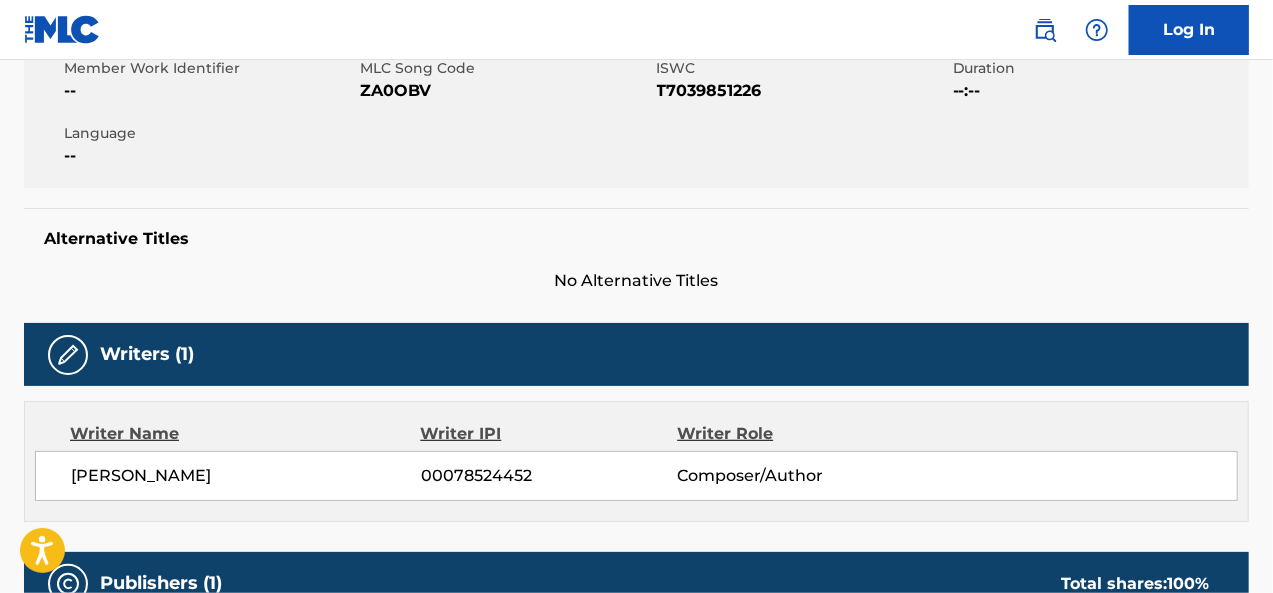 scroll, scrollTop: 0, scrollLeft: 0, axis: both 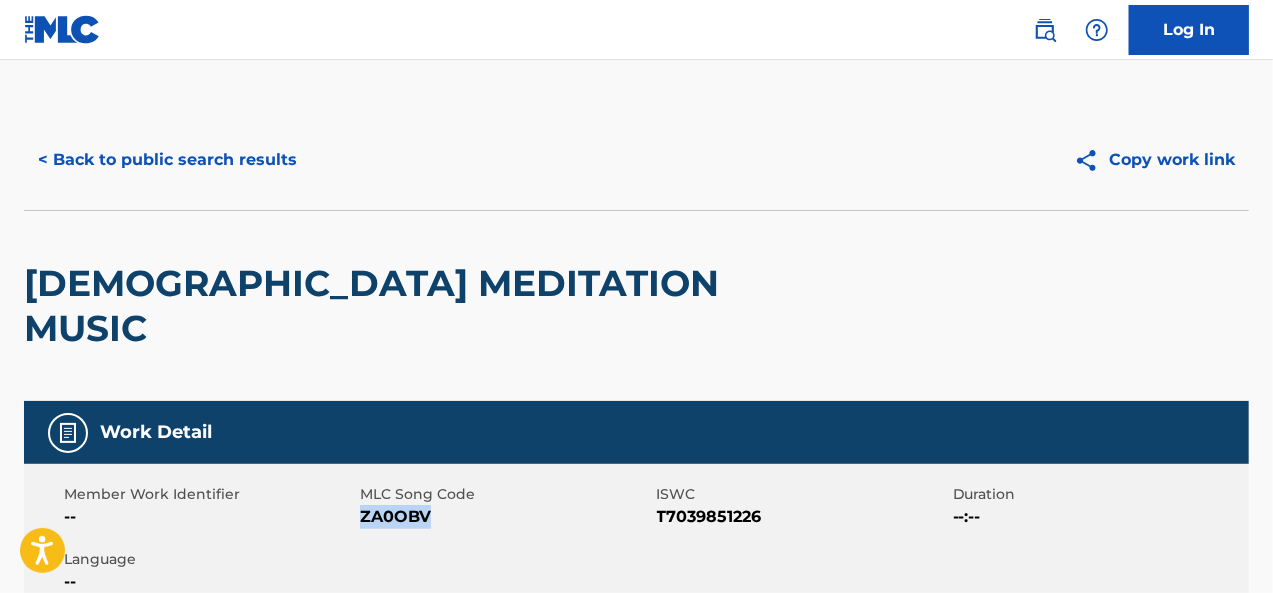 drag, startPoint x: 436, startPoint y: 476, endPoint x: 362, endPoint y: 477, distance: 74.00676 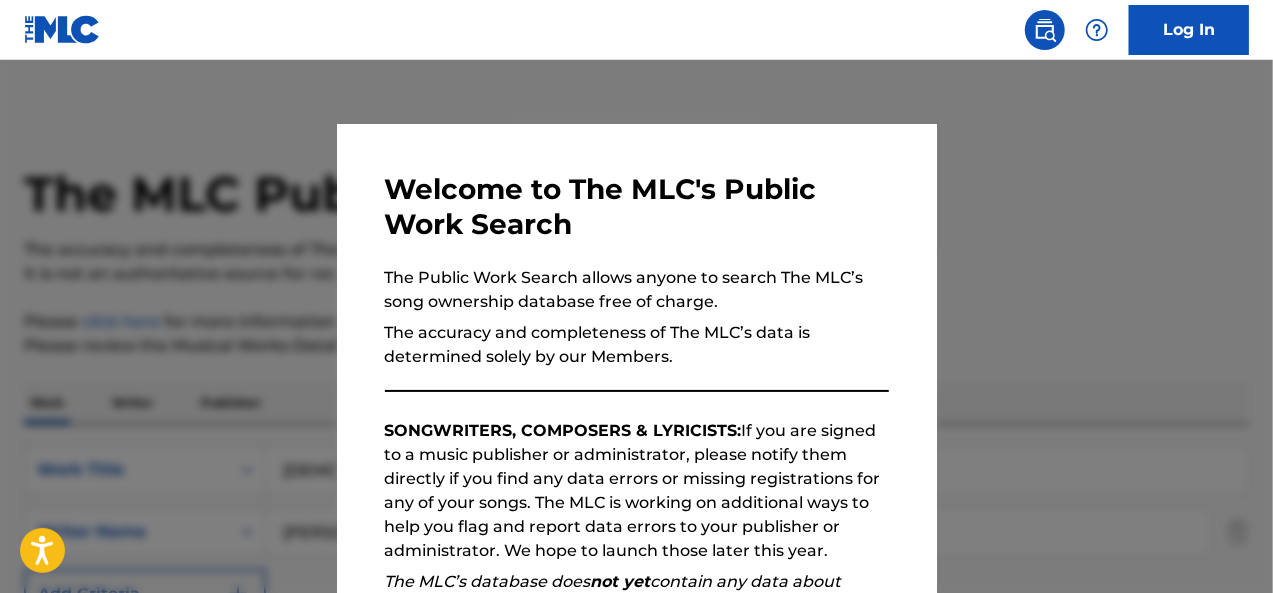 scroll, scrollTop: 426, scrollLeft: 0, axis: vertical 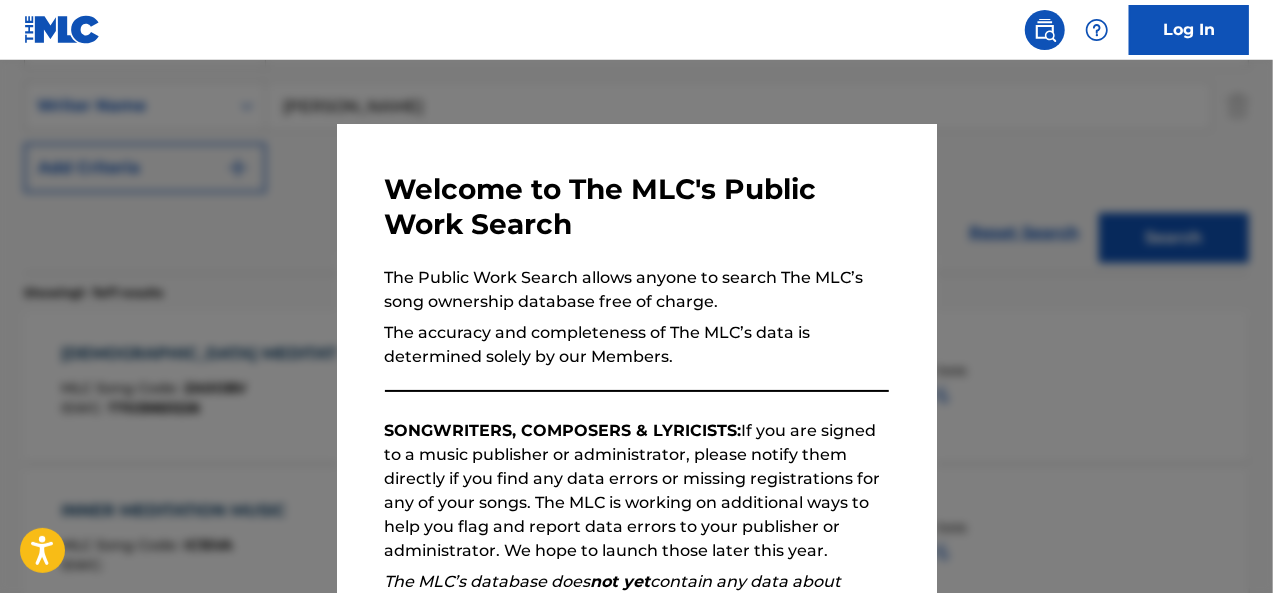 click at bounding box center (636, 356) 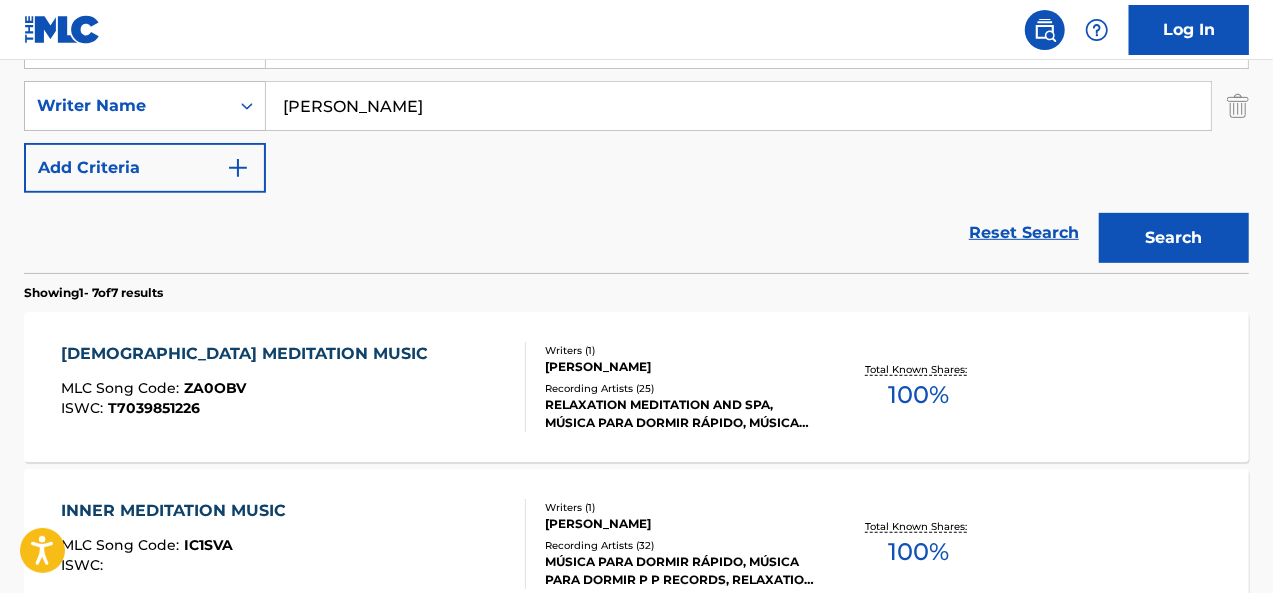 scroll, scrollTop: 66, scrollLeft: 0, axis: vertical 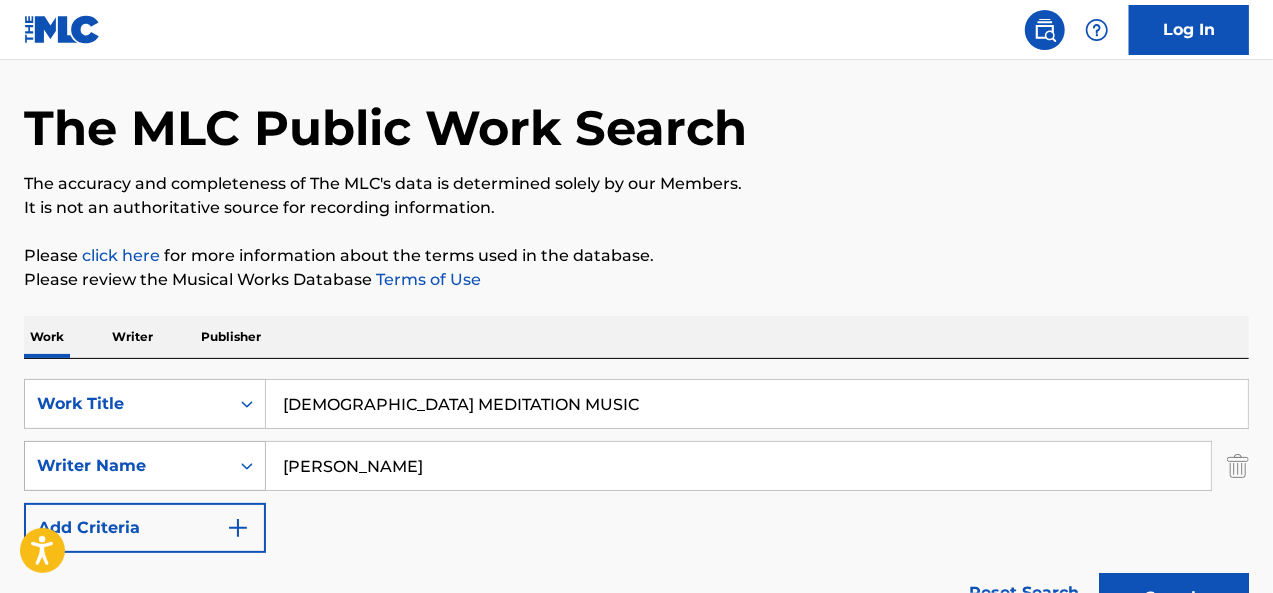 drag, startPoint x: 441, startPoint y: 464, endPoint x: 234, endPoint y: 459, distance: 207.06038 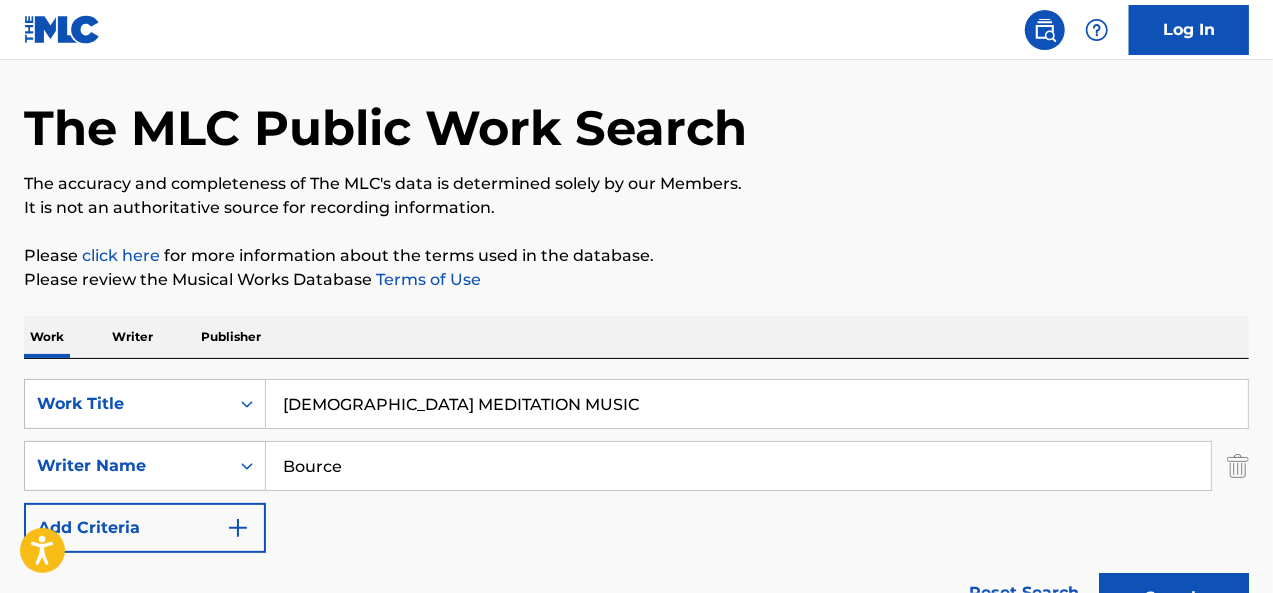 type on "Bource" 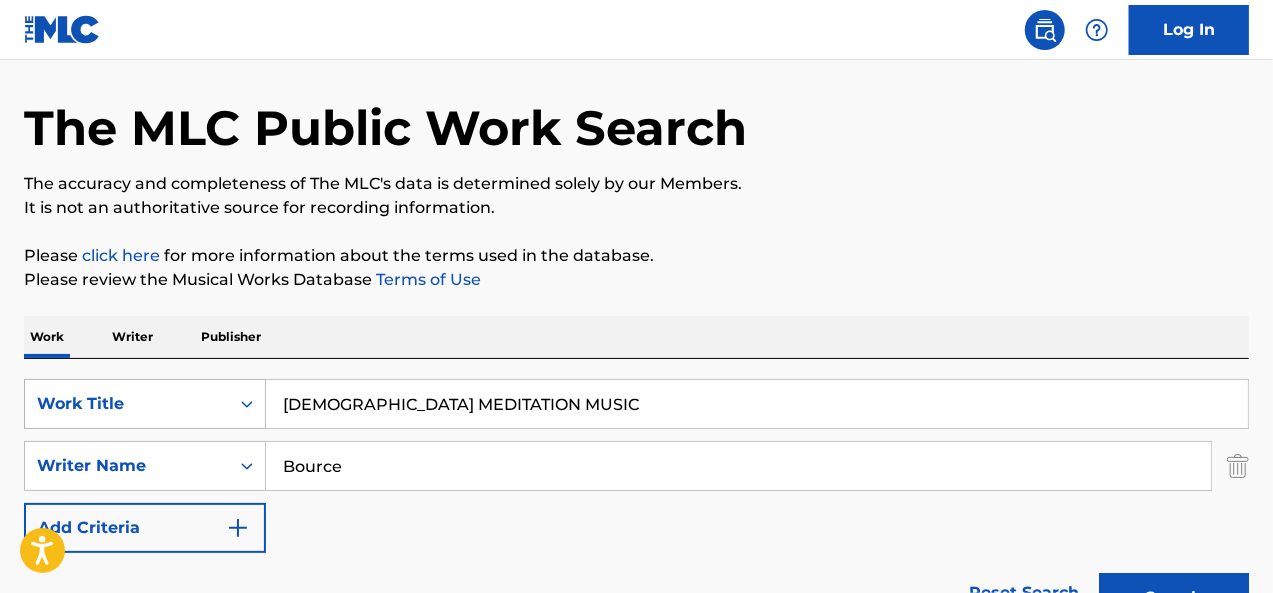 drag, startPoint x: 352, startPoint y: 405, endPoint x: 189, endPoint y: 395, distance: 163.30646 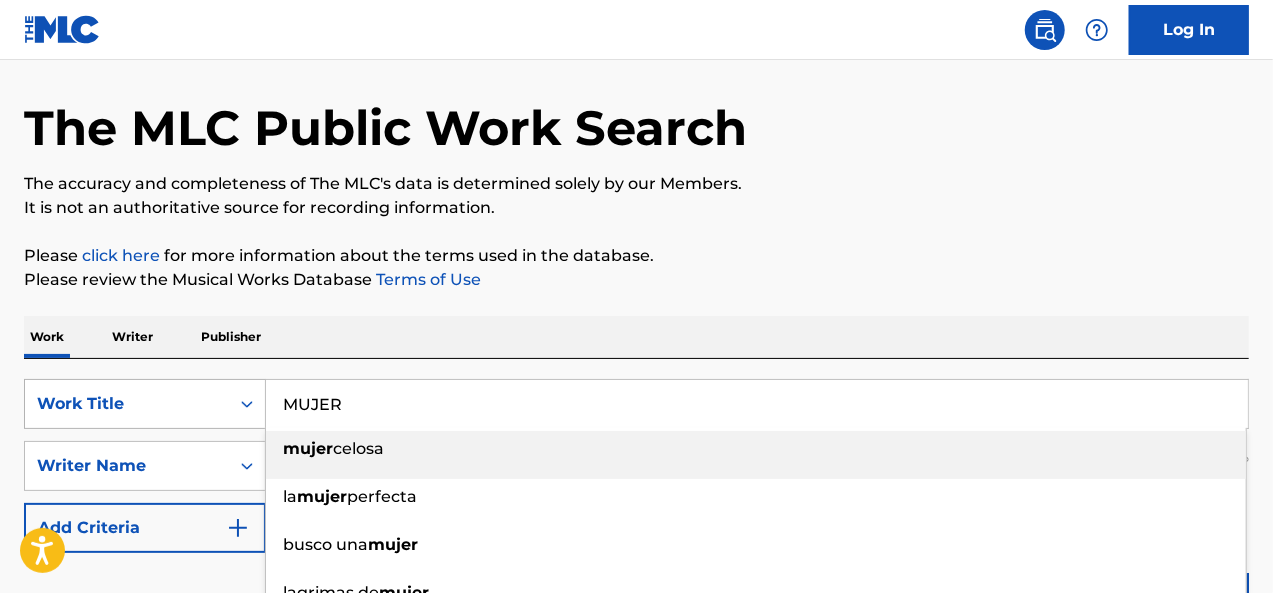 type on "MUJER" 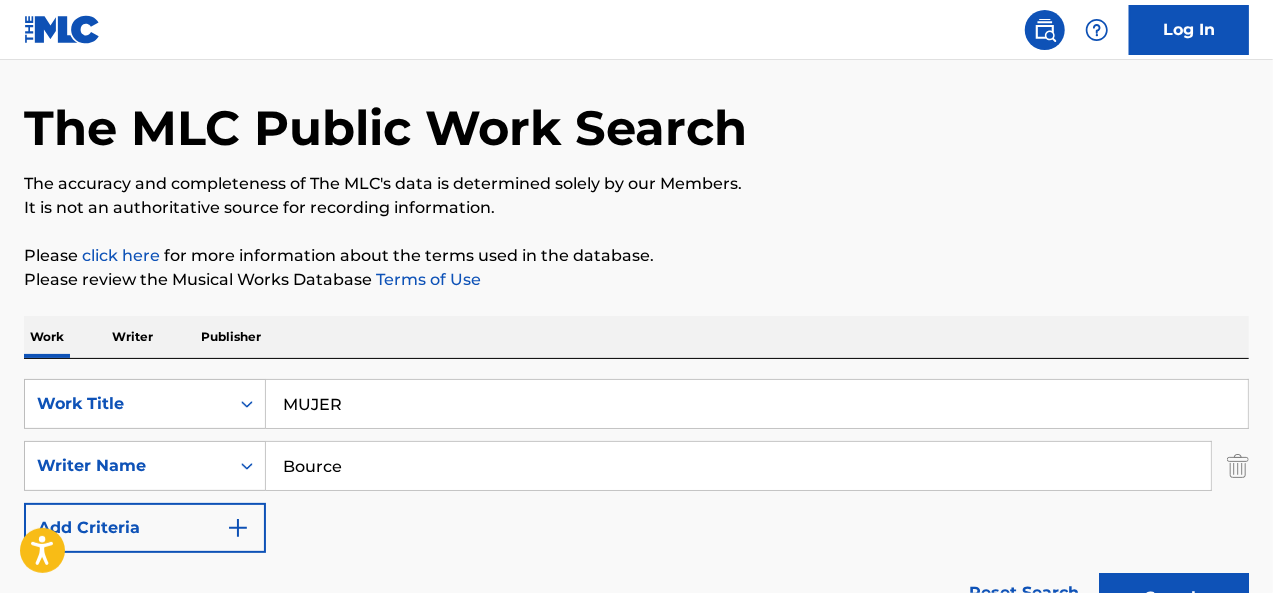 click on "Search" at bounding box center (1174, 598) 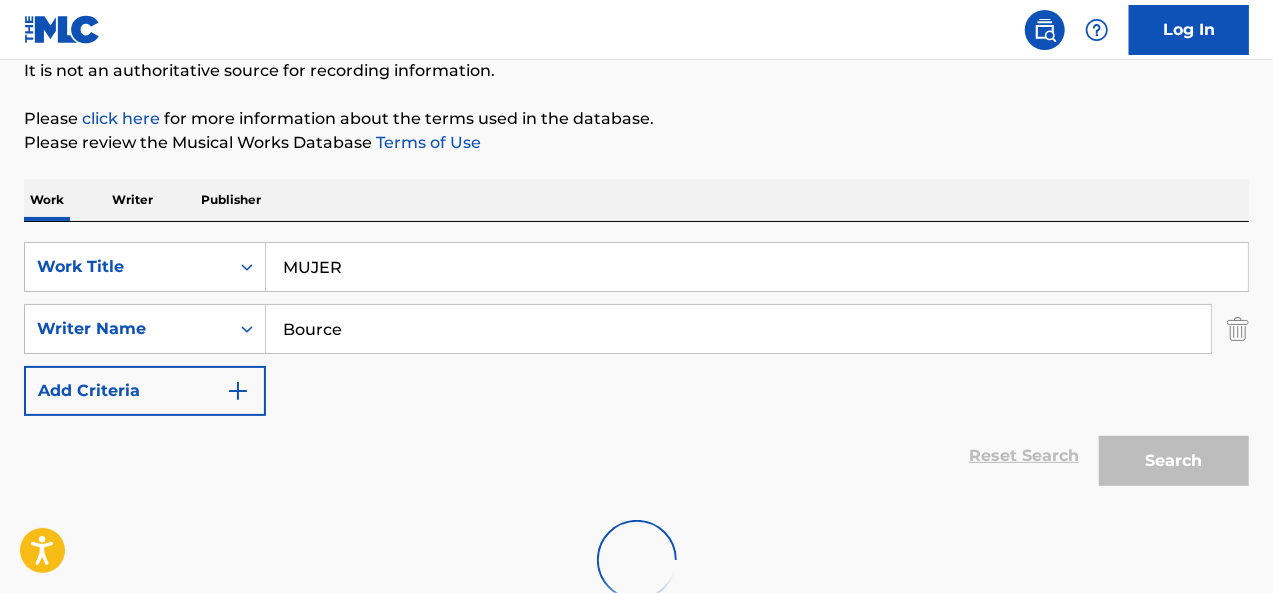 scroll, scrollTop: 264, scrollLeft: 0, axis: vertical 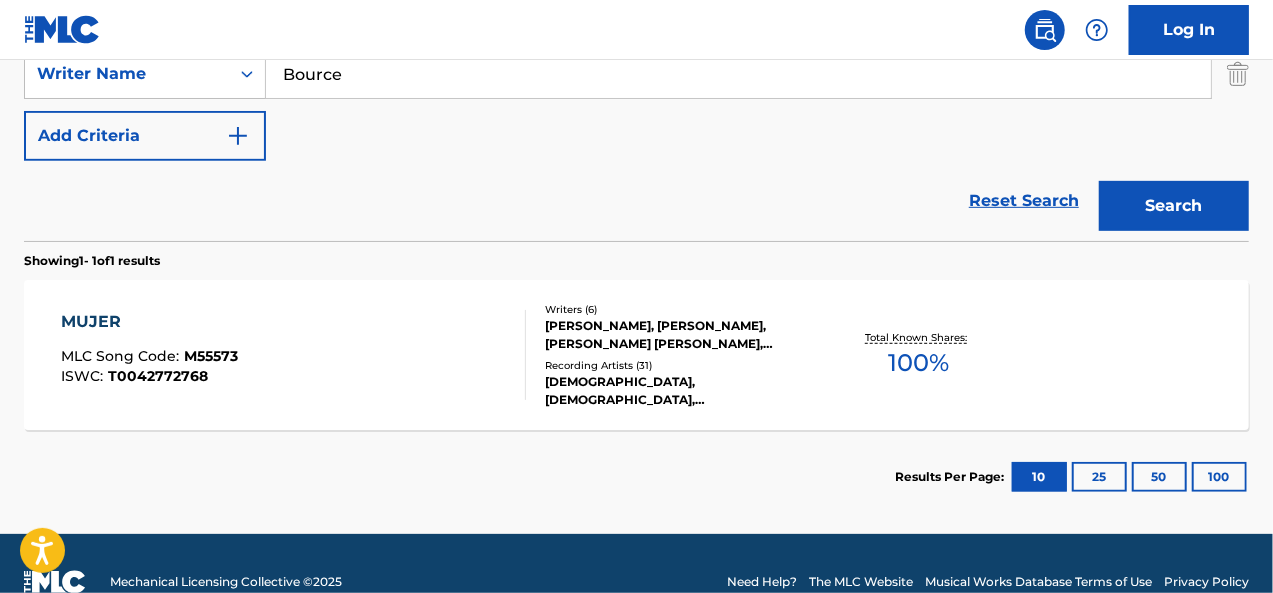 click on "MUJER MLC Song Code : M55573 ISWC : T0042772768" at bounding box center (294, 355) 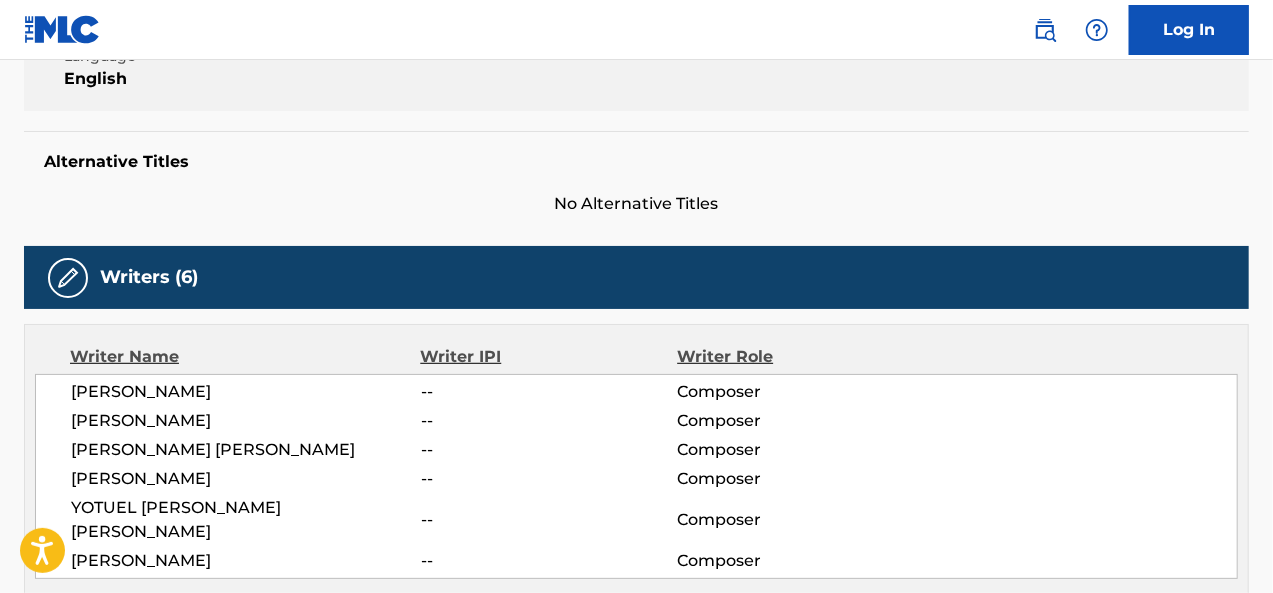 scroll, scrollTop: 0, scrollLeft: 0, axis: both 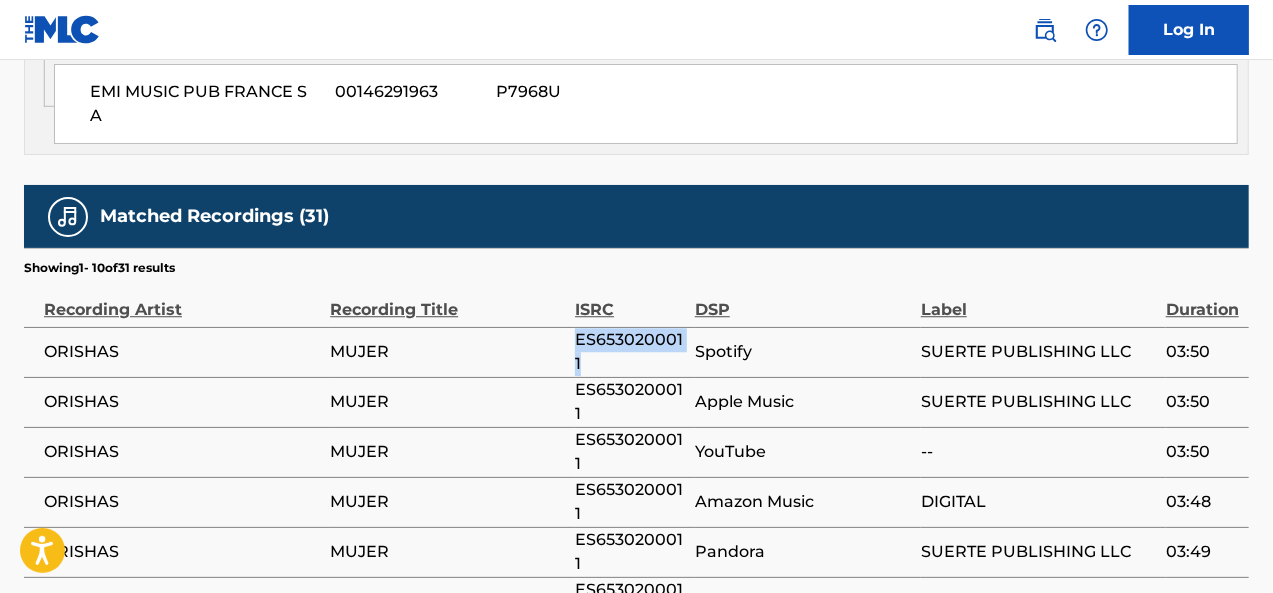drag, startPoint x: 598, startPoint y: 117, endPoint x: 567, endPoint y: 101, distance: 34.88553 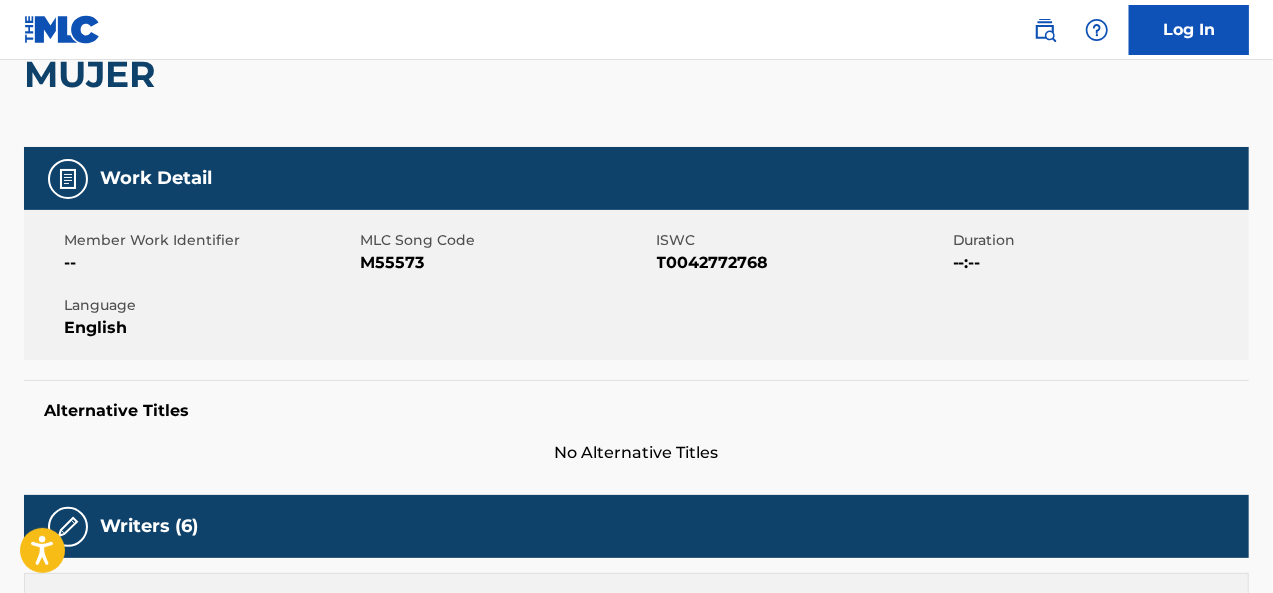 scroll, scrollTop: 76, scrollLeft: 0, axis: vertical 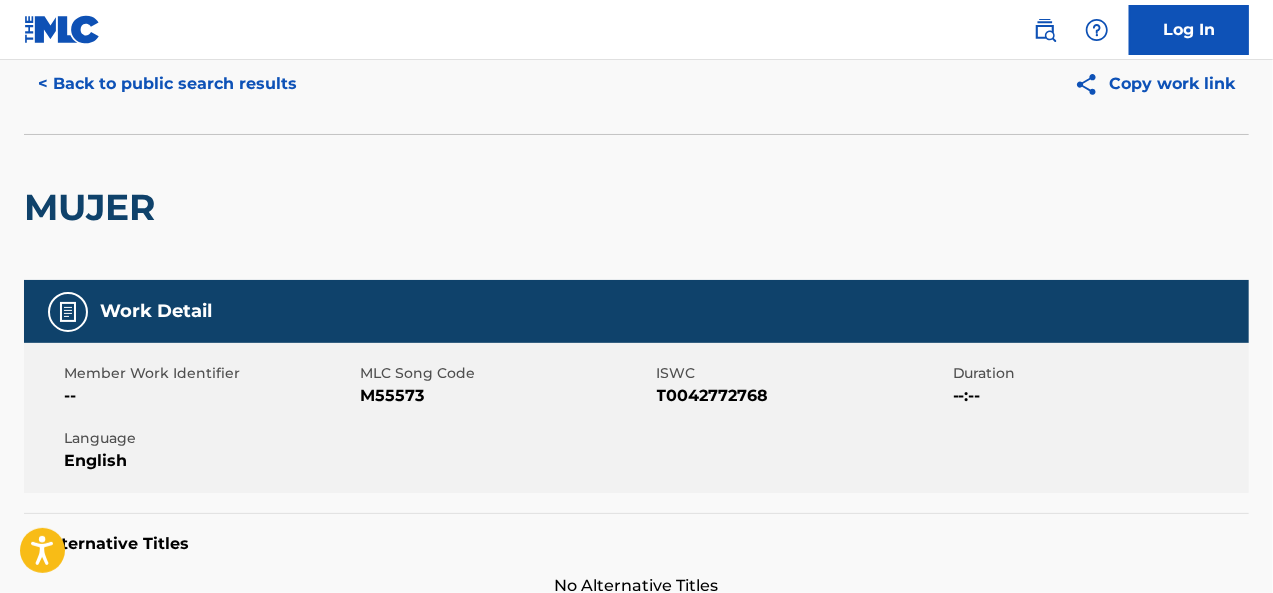 click on "< Back to public search results" at bounding box center [167, 84] 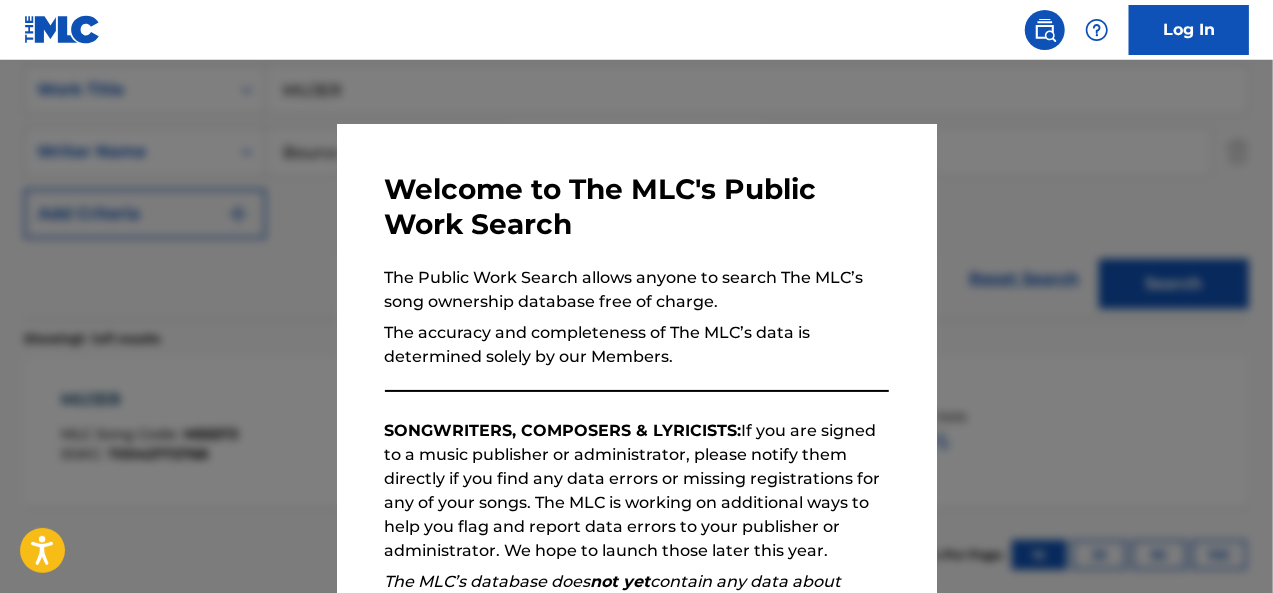 click at bounding box center (636, 356) 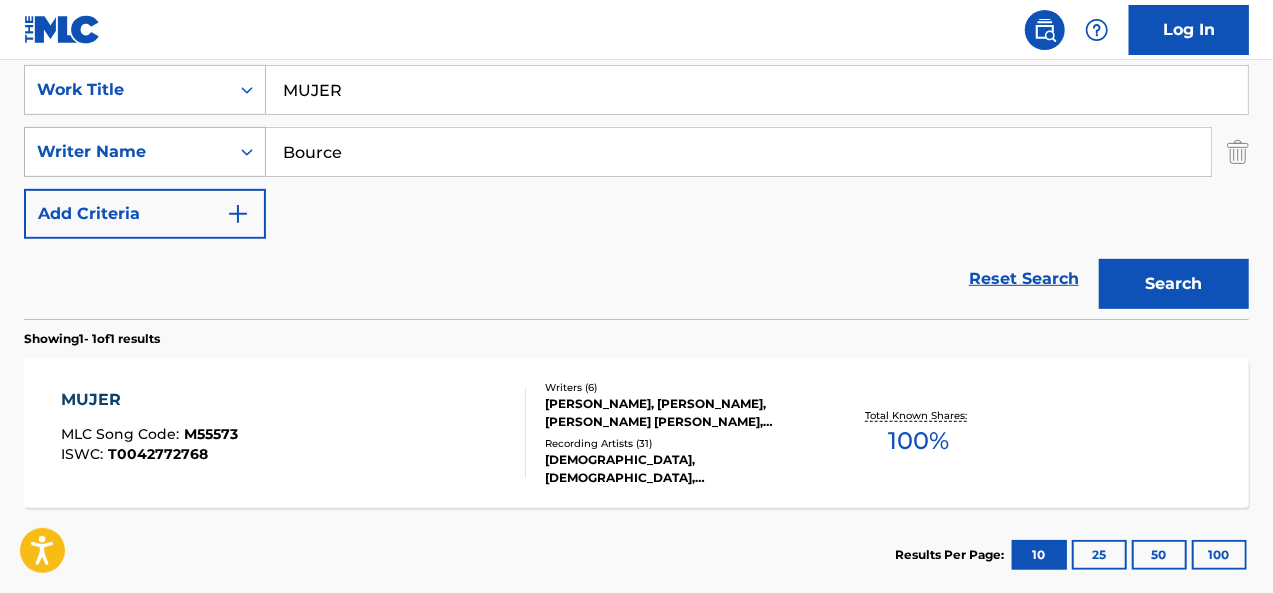 drag, startPoint x: 370, startPoint y: 141, endPoint x: 265, endPoint y: 143, distance: 105.01904 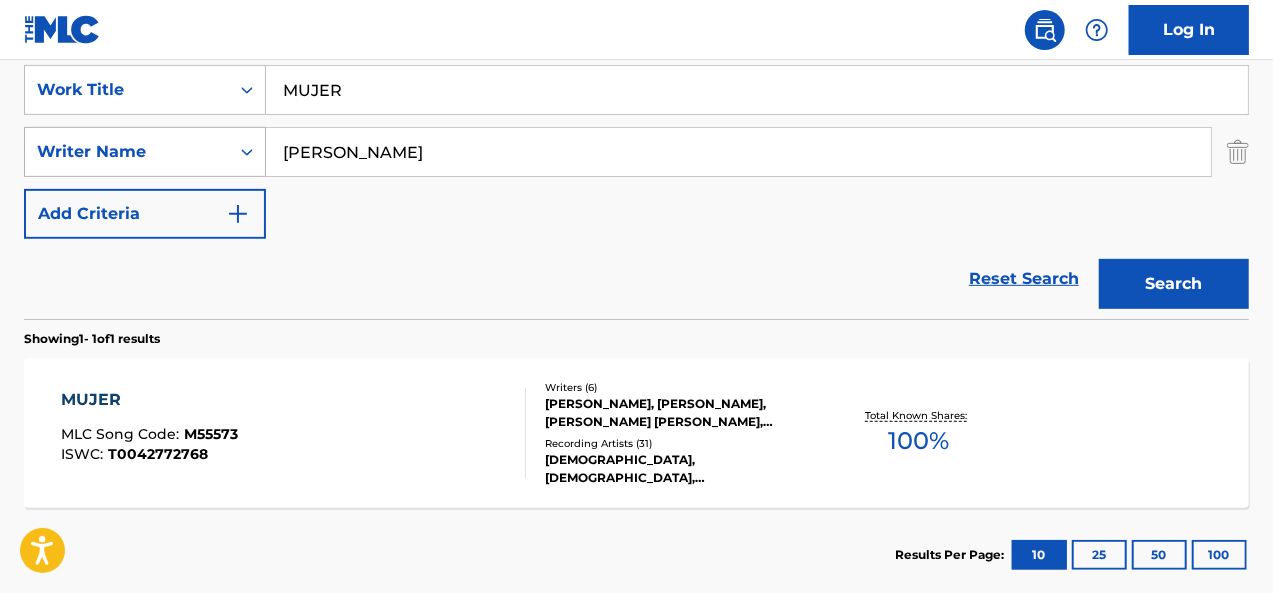 click on "Search" at bounding box center [1174, 284] 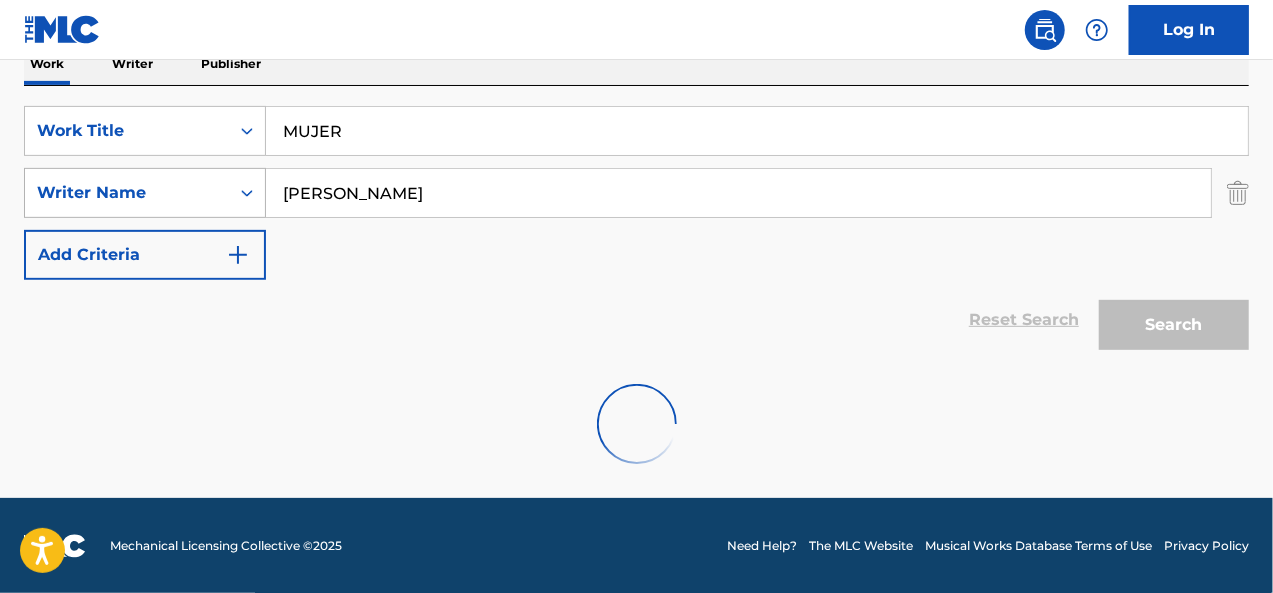 scroll, scrollTop: 274, scrollLeft: 0, axis: vertical 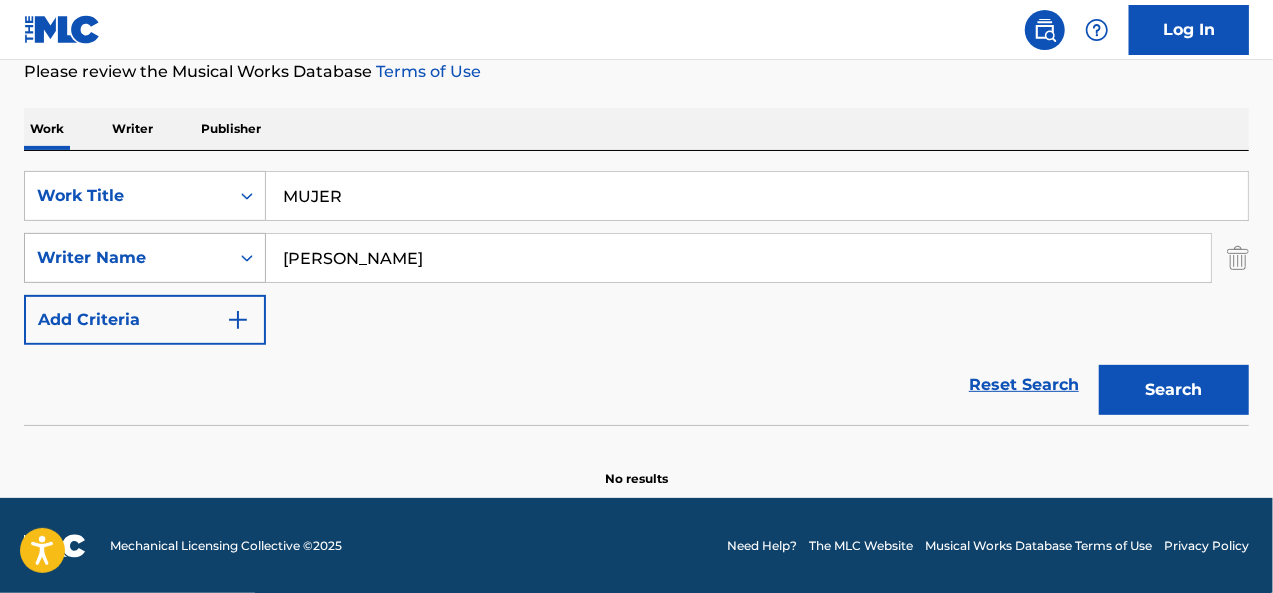 drag, startPoint x: 402, startPoint y: 256, endPoint x: 204, endPoint y: 269, distance: 198.42632 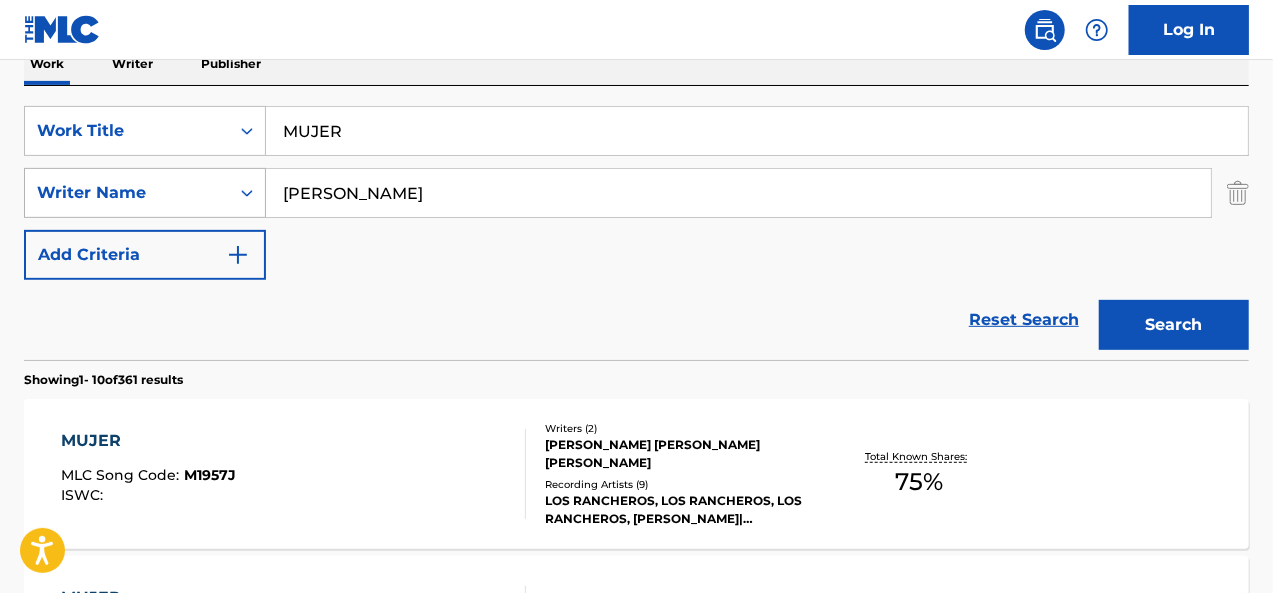 scroll, scrollTop: 380, scrollLeft: 0, axis: vertical 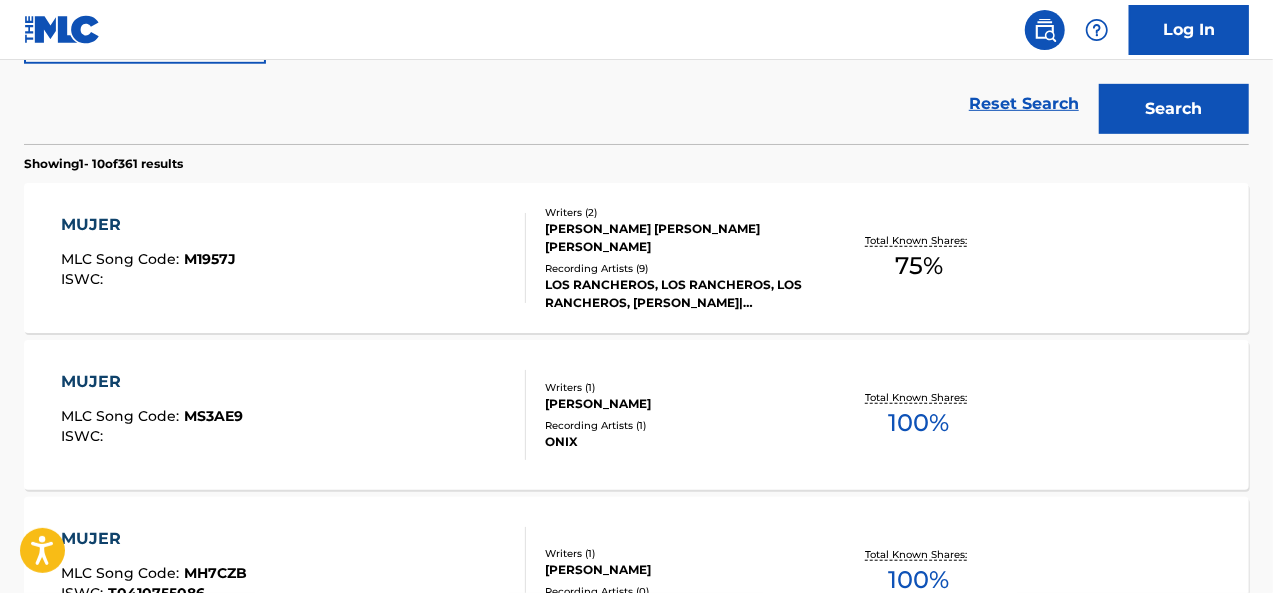 click on "MUJER MLC Song Code : M1957J ISWC :" at bounding box center (294, 258) 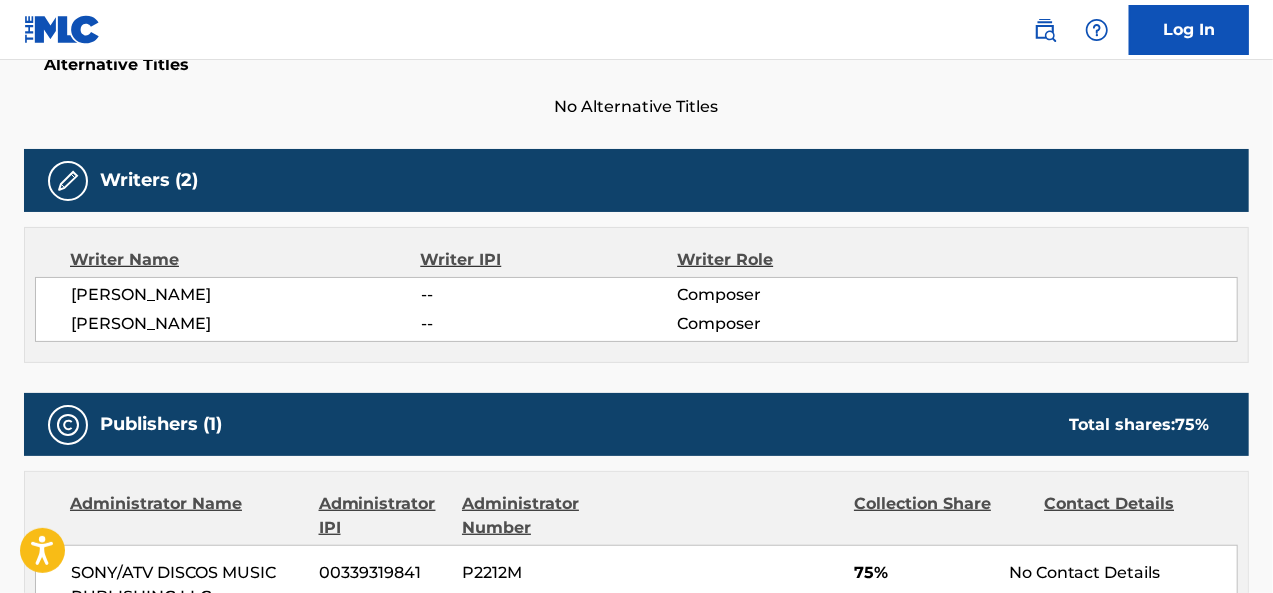 scroll, scrollTop: 0, scrollLeft: 0, axis: both 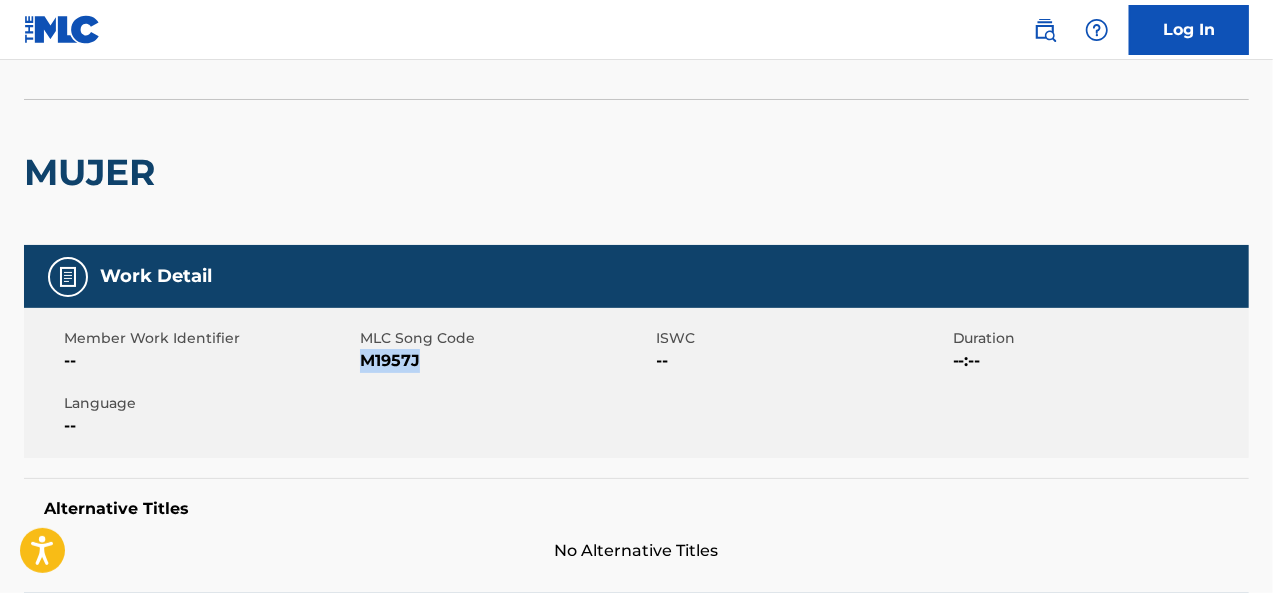 drag, startPoint x: 430, startPoint y: 369, endPoint x: 363, endPoint y: 363, distance: 67.26812 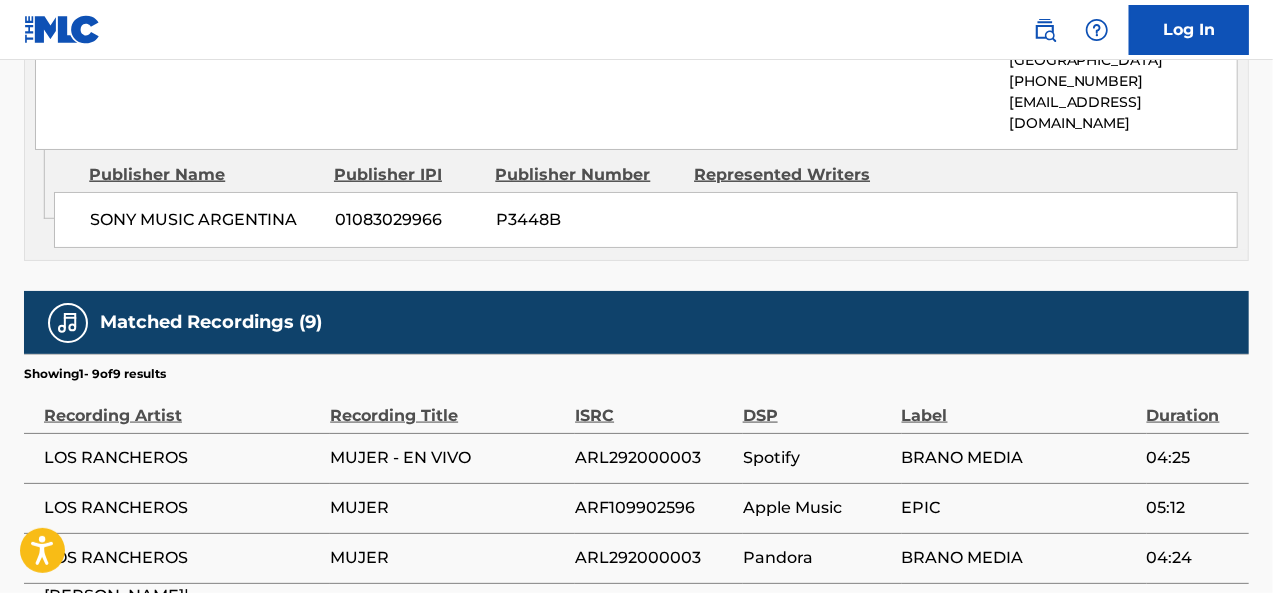 scroll, scrollTop: 34, scrollLeft: 0, axis: vertical 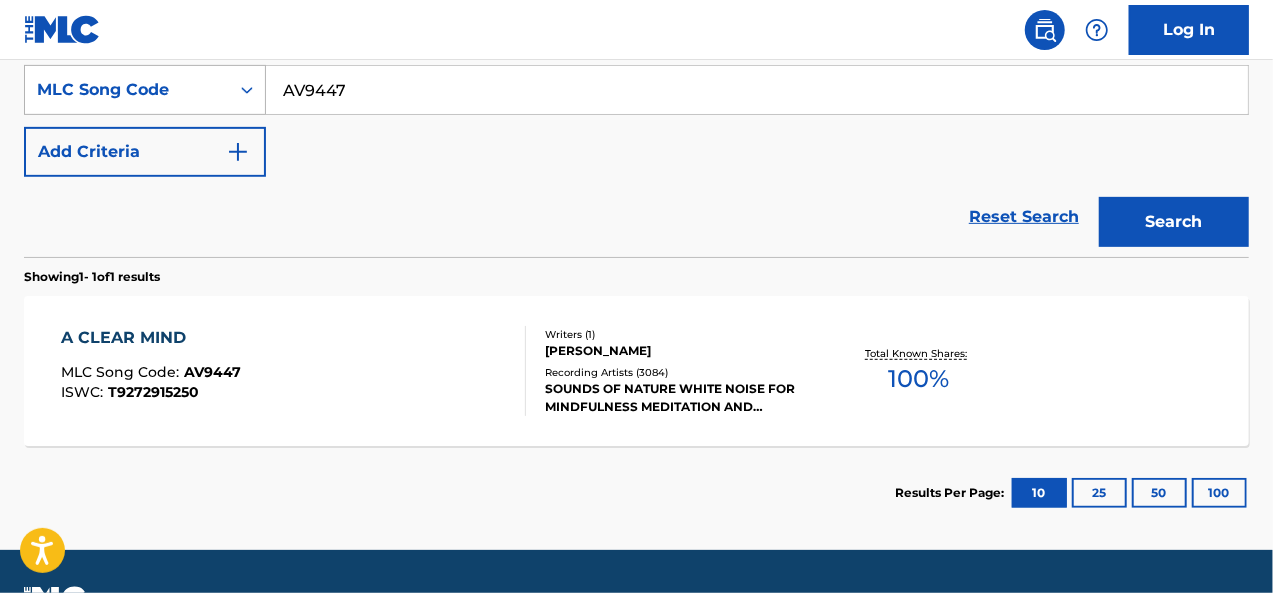 drag, startPoint x: 373, startPoint y: 86, endPoint x: 224, endPoint y: 86, distance: 149 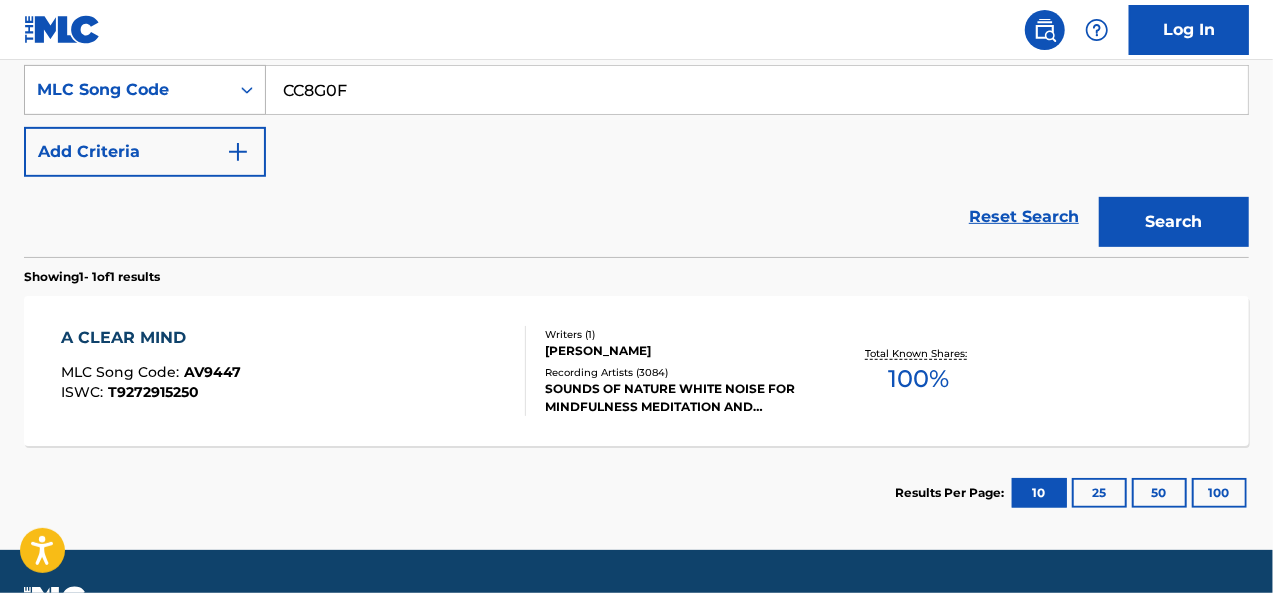 type on "CC8G0F" 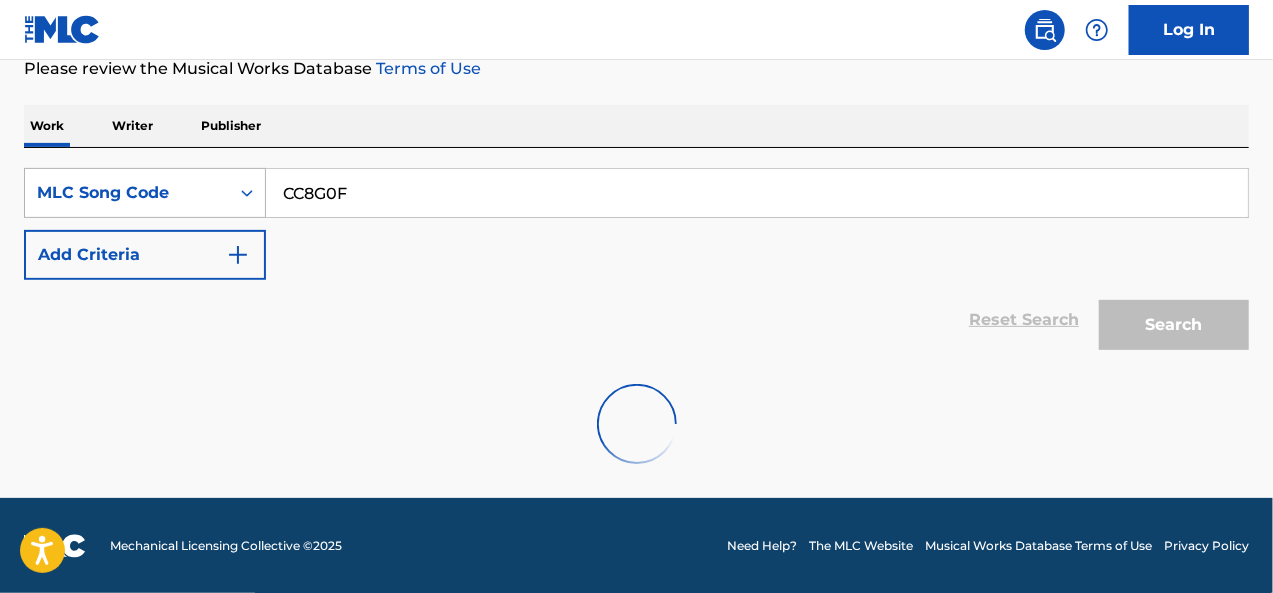 scroll, scrollTop: 380, scrollLeft: 0, axis: vertical 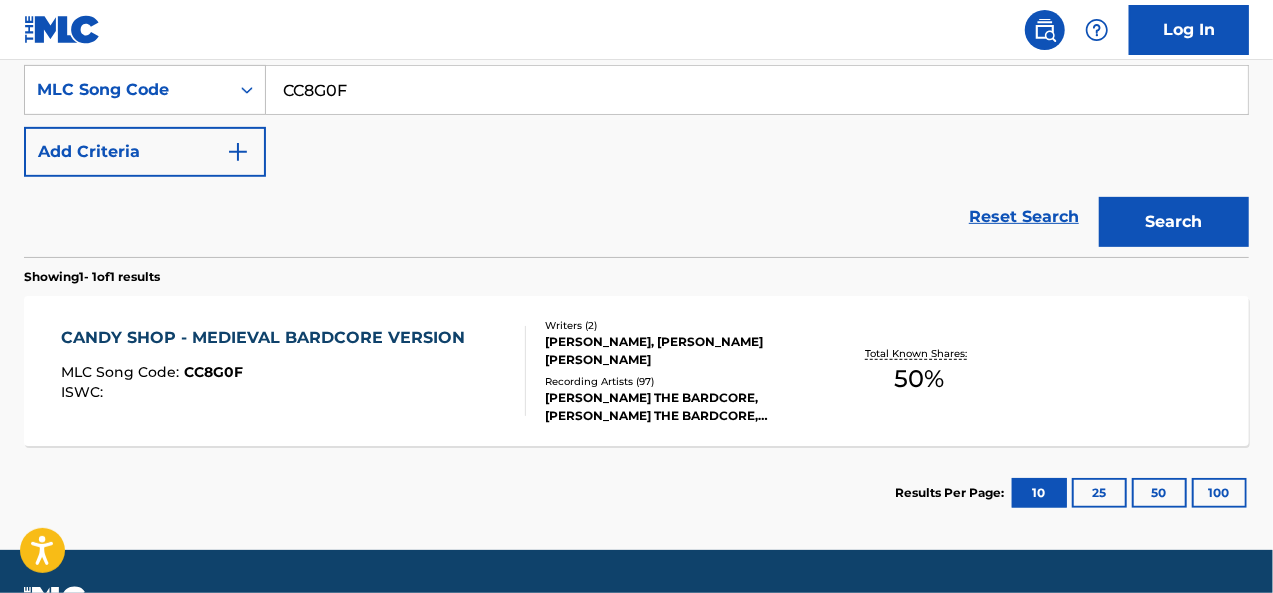 click on "MLC Song Code : CC8G0F" at bounding box center (268, 375) 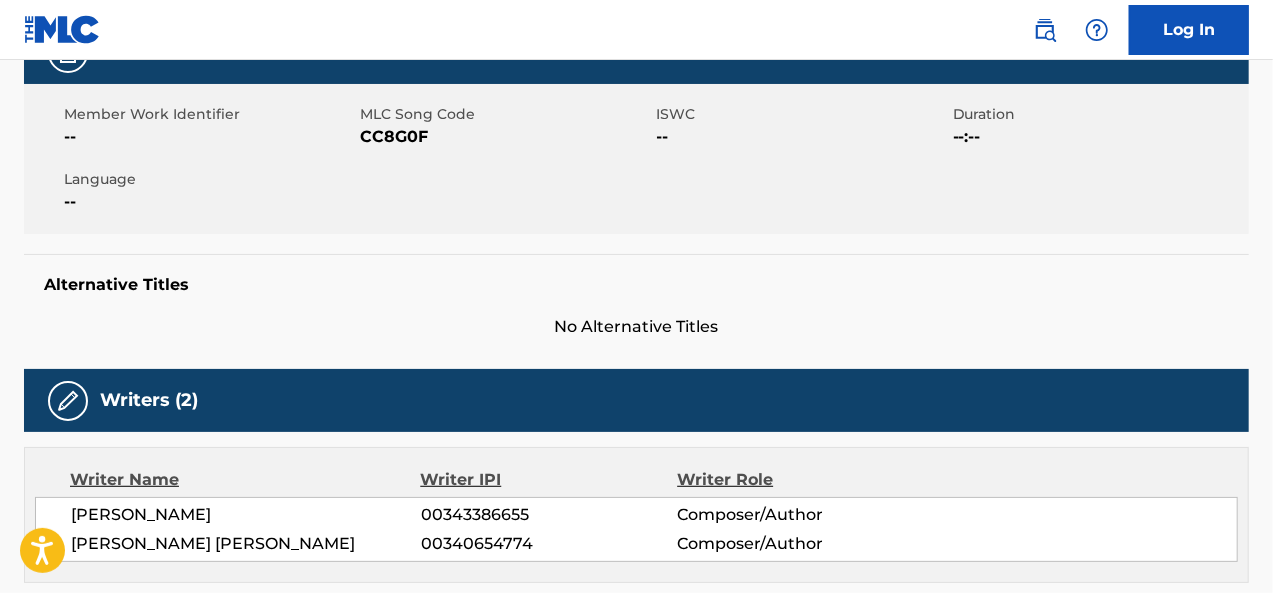 scroll, scrollTop: 0, scrollLeft: 0, axis: both 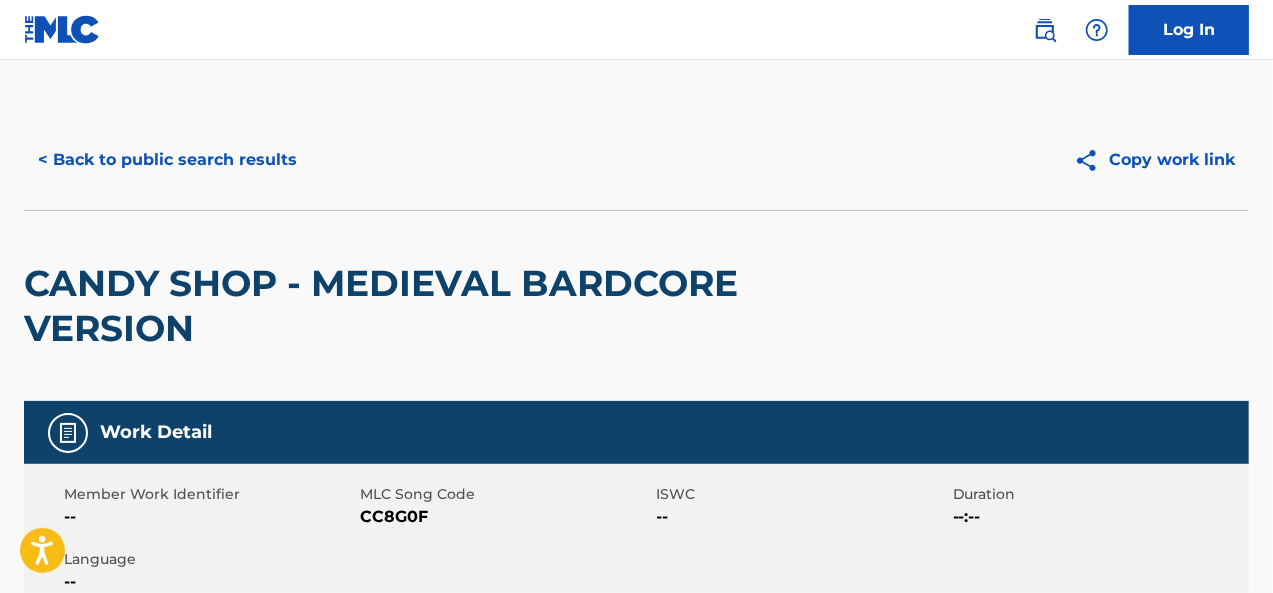 click on "< Back to public search results" at bounding box center (167, 160) 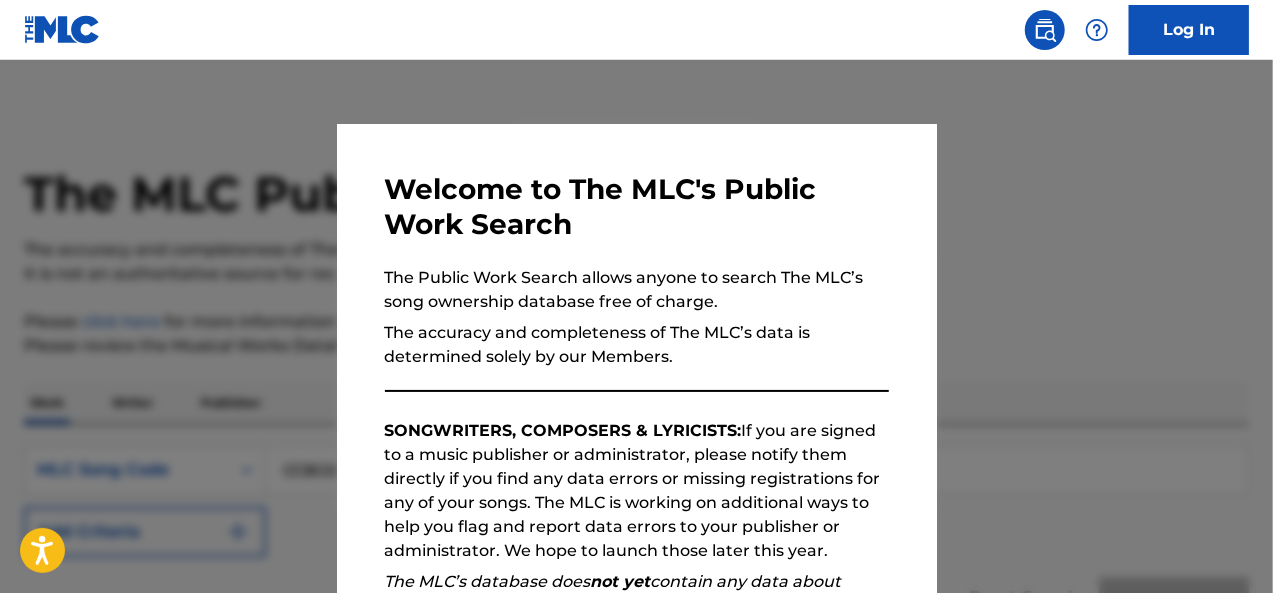 scroll, scrollTop: 380, scrollLeft: 0, axis: vertical 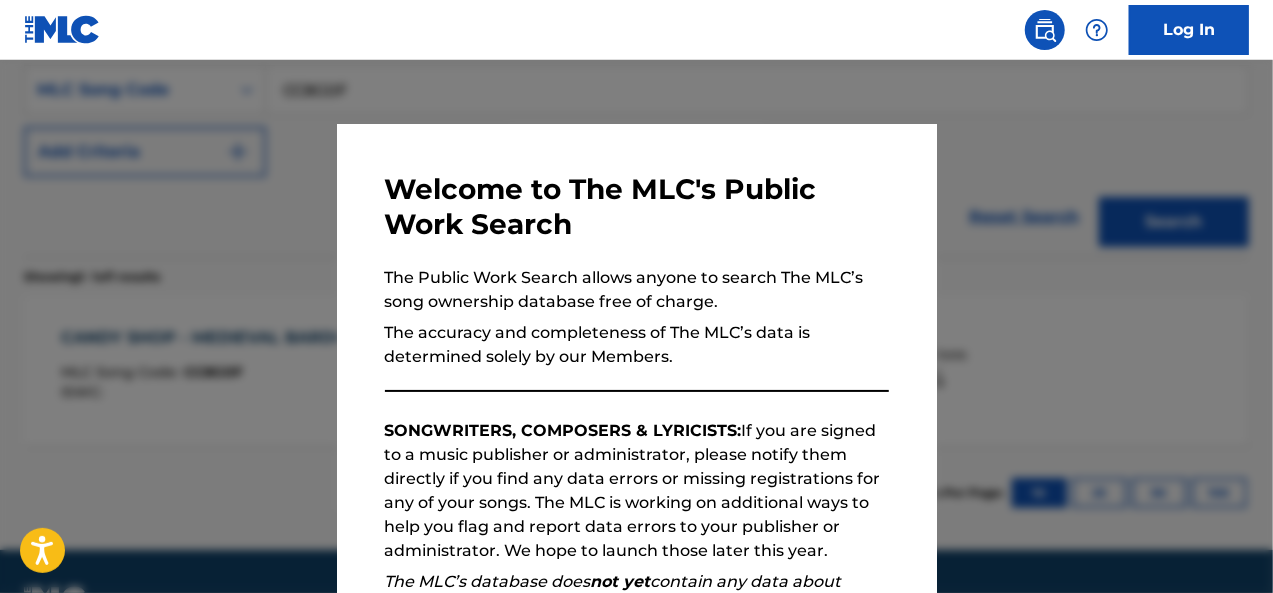 click at bounding box center (636, 356) 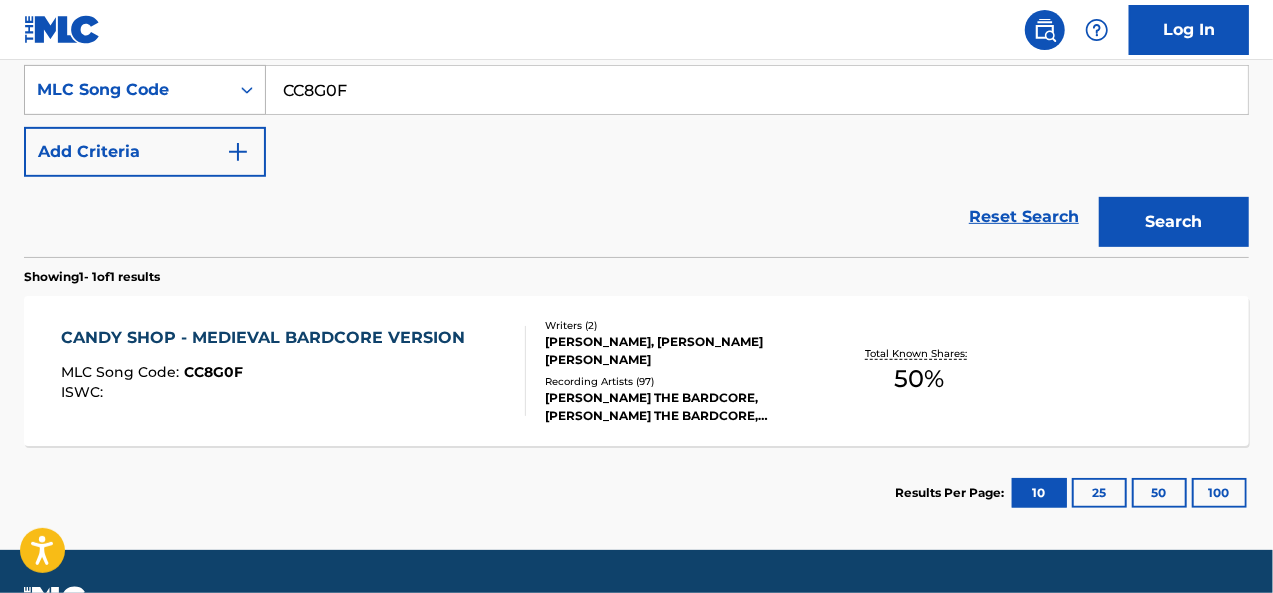 drag, startPoint x: 372, startPoint y: 94, endPoint x: 212, endPoint y: 76, distance: 161.00932 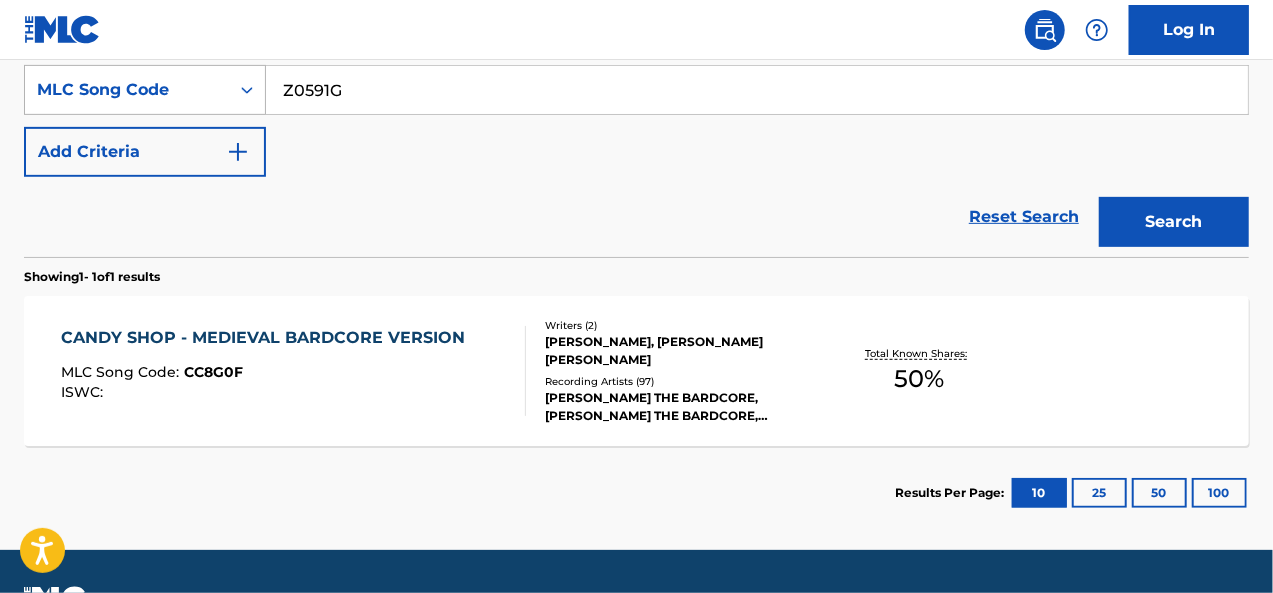 click on "Search" at bounding box center (1174, 222) 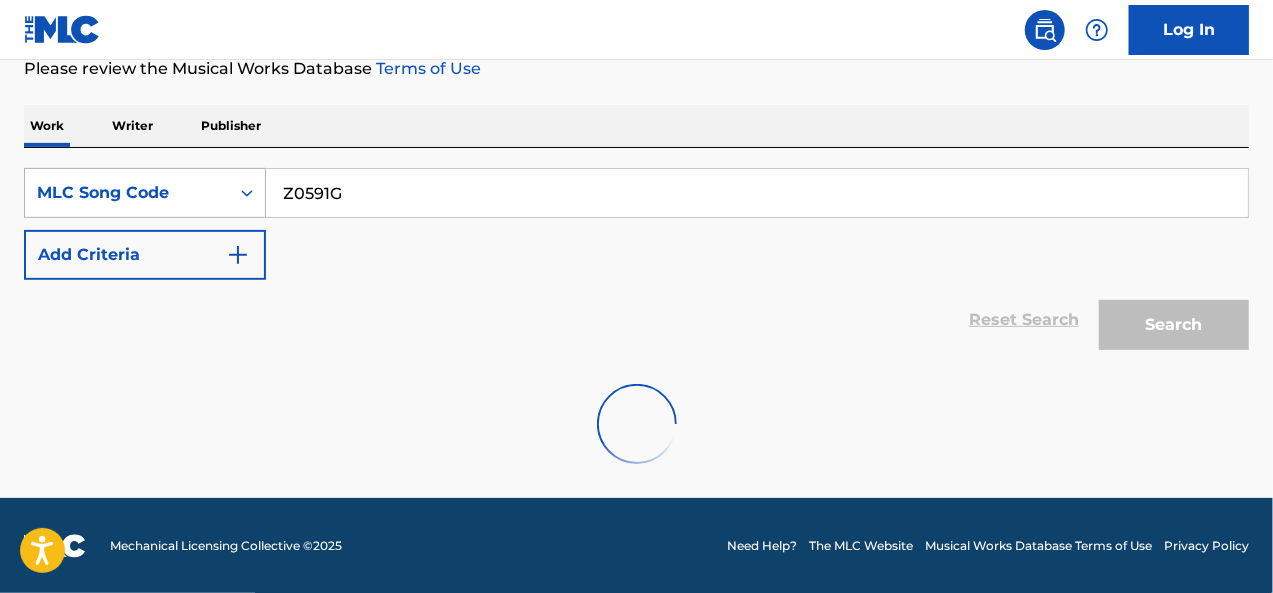 scroll, scrollTop: 380, scrollLeft: 0, axis: vertical 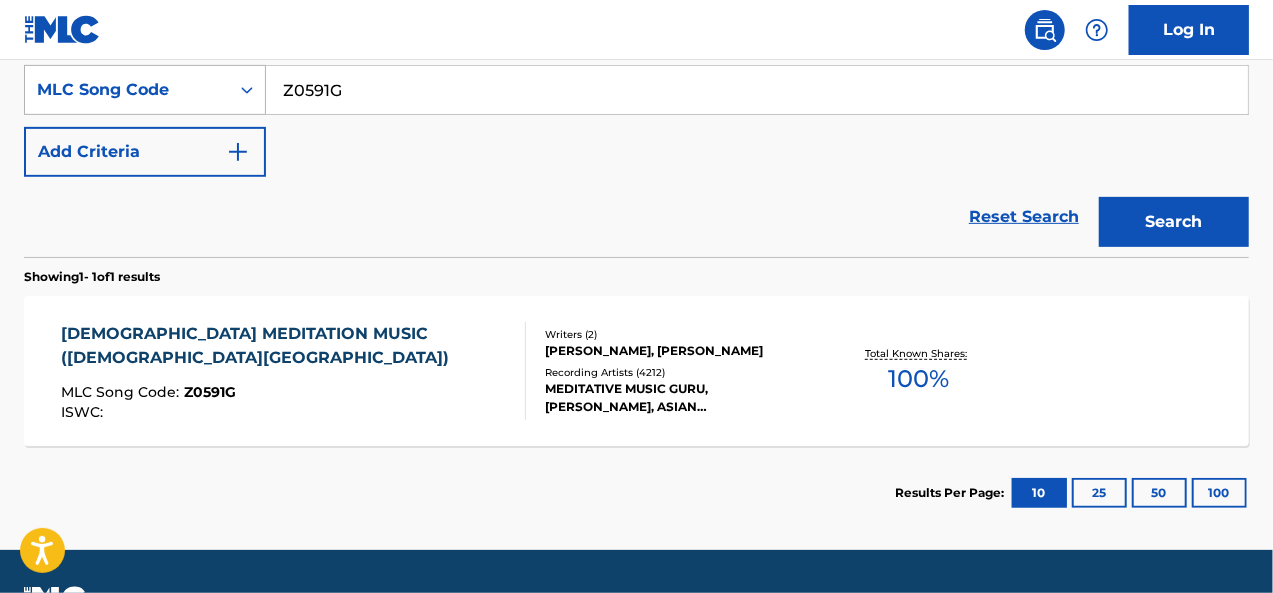 drag, startPoint x: 304, startPoint y: 88, endPoint x: 249, endPoint y: 83, distance: 55.226807 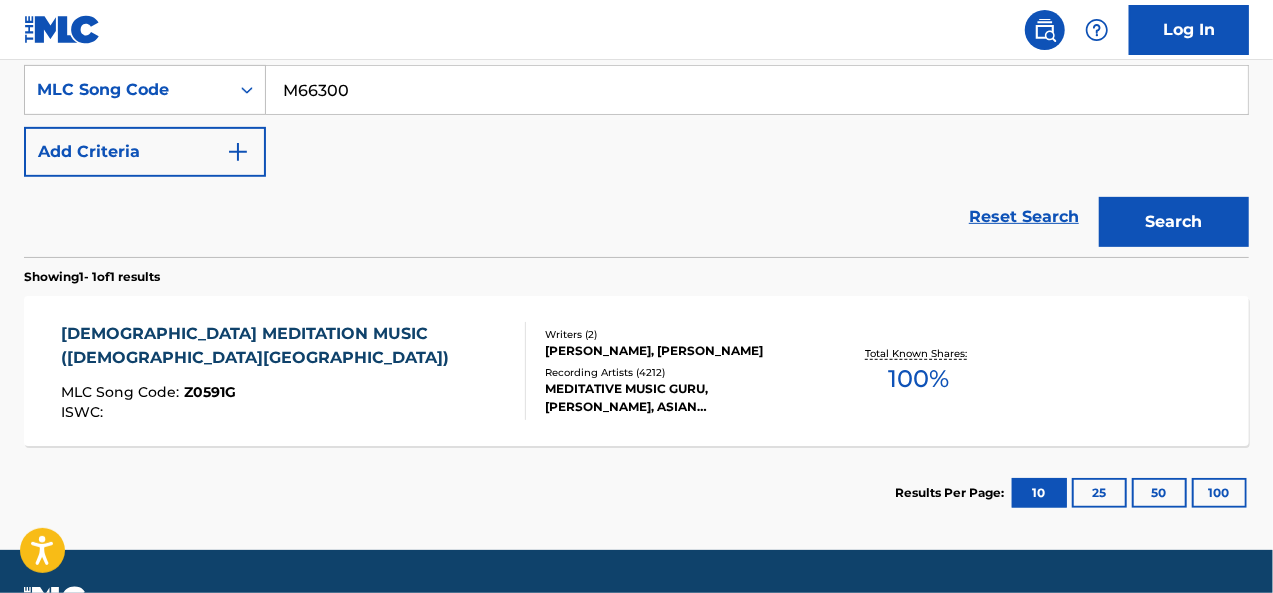 type on "M66300" 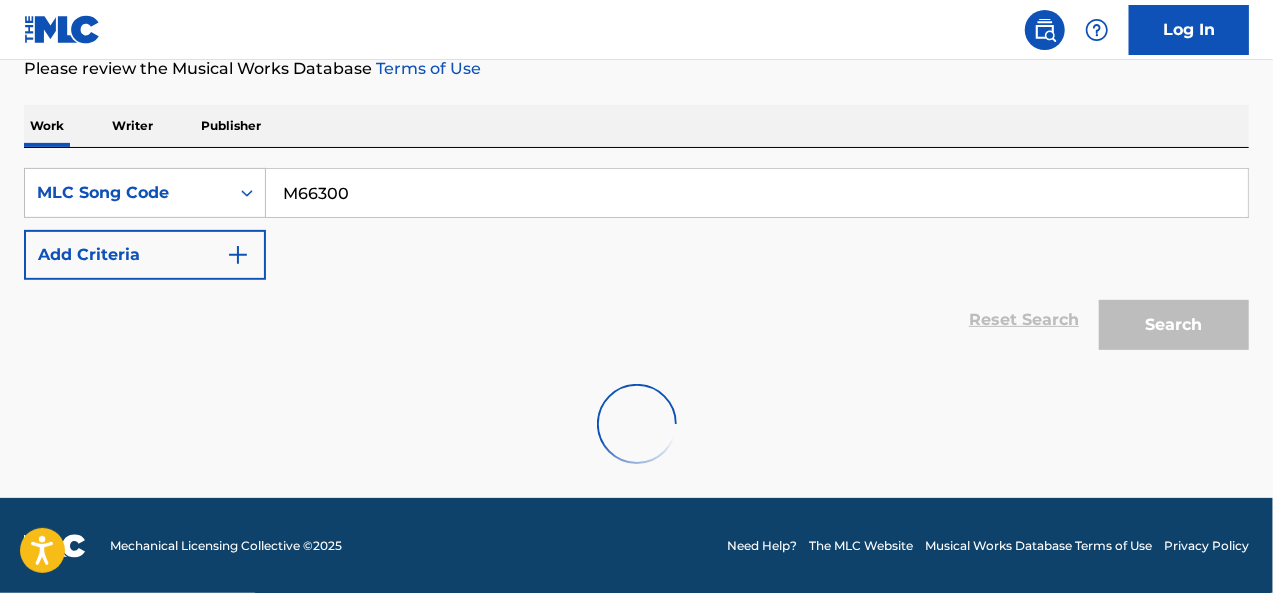 scroll, scrollTop: 380, scrollLeft: 0, axis: vertical 